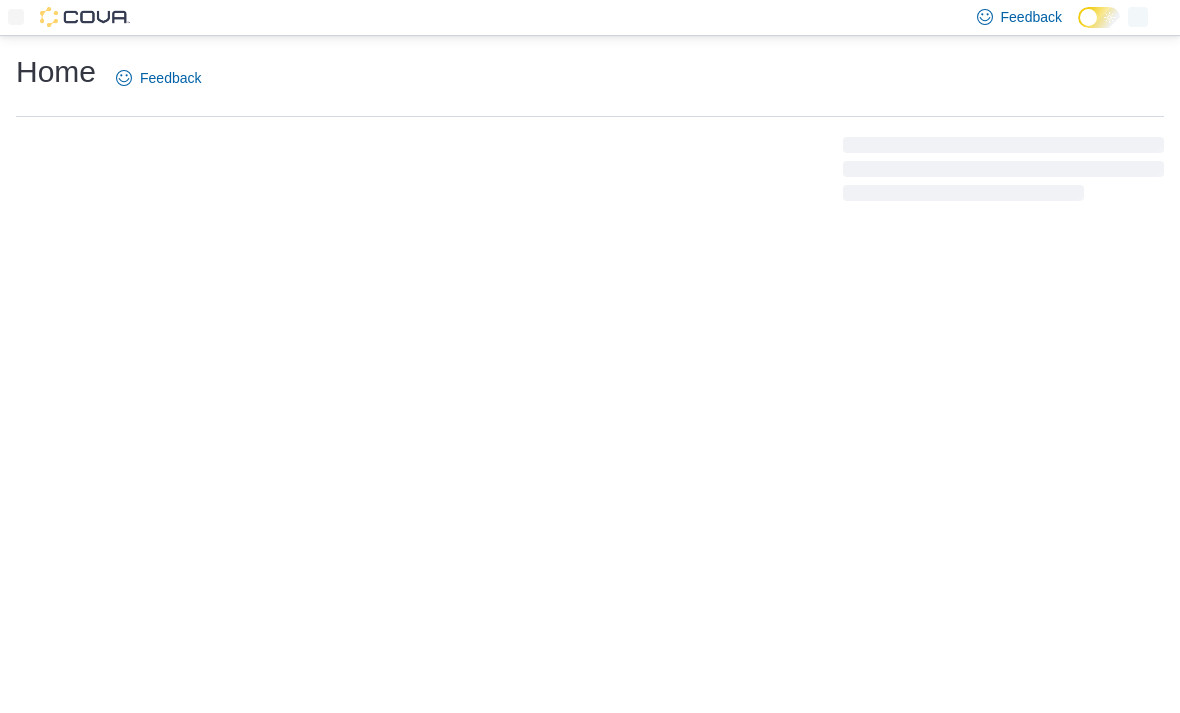 scroll, scrollTop: 0, scrollLeft: 0, axis: both 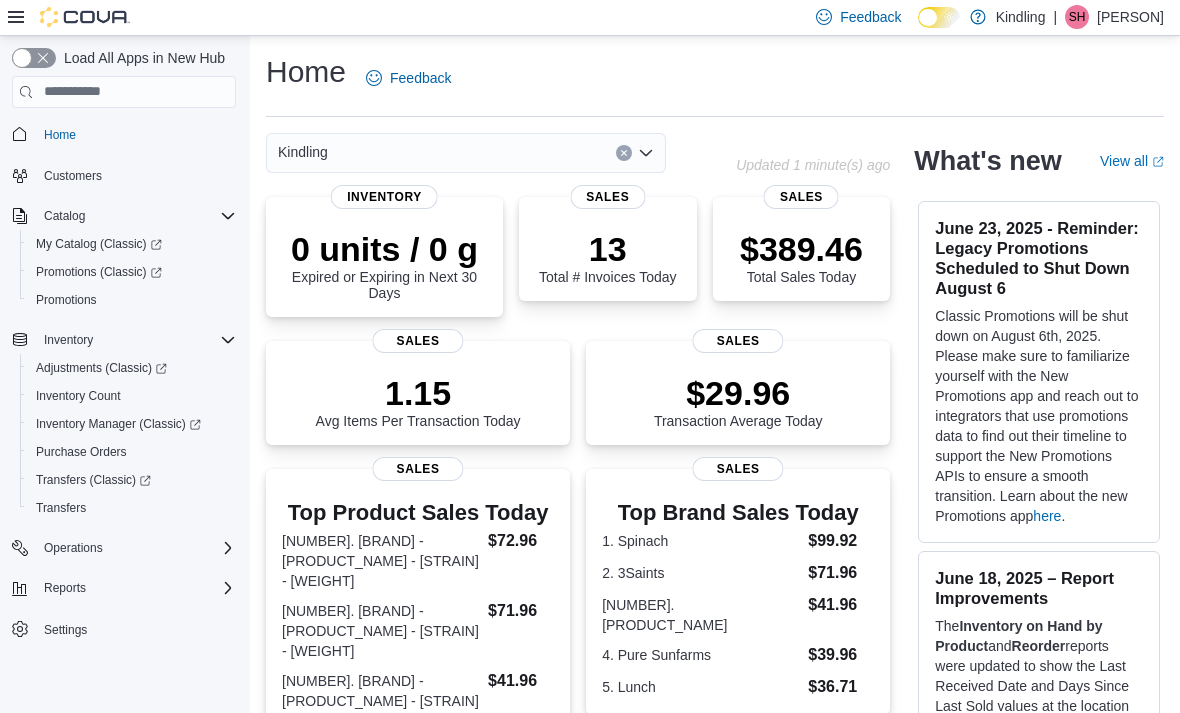 click on "Inventory" at bounding box center [68, 340] 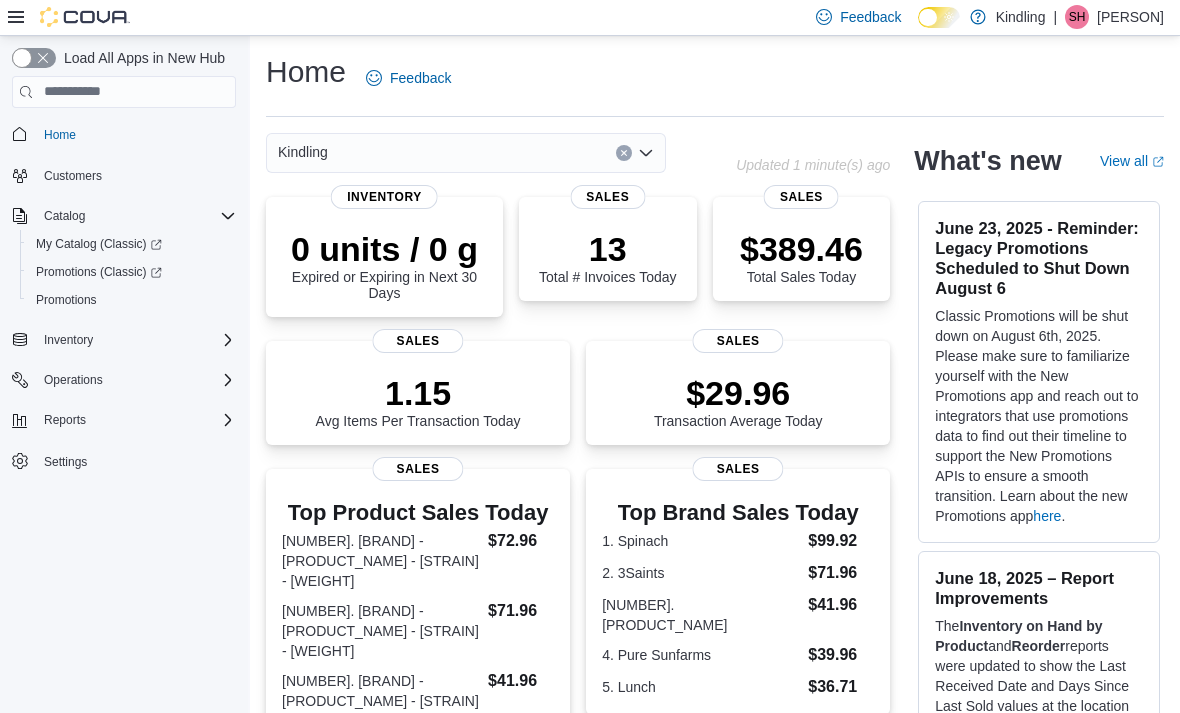 click on "Promotions" at bounding box center (132, 300) 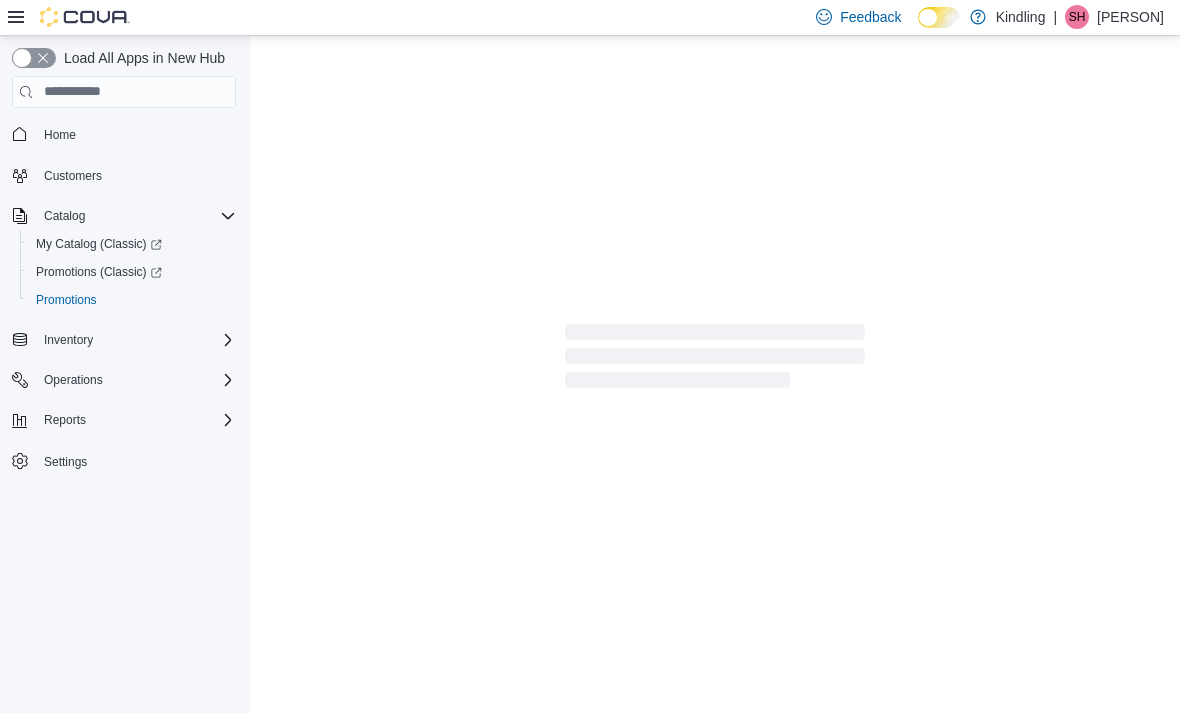 click on "Inventory" at bounding box center (136, 340) 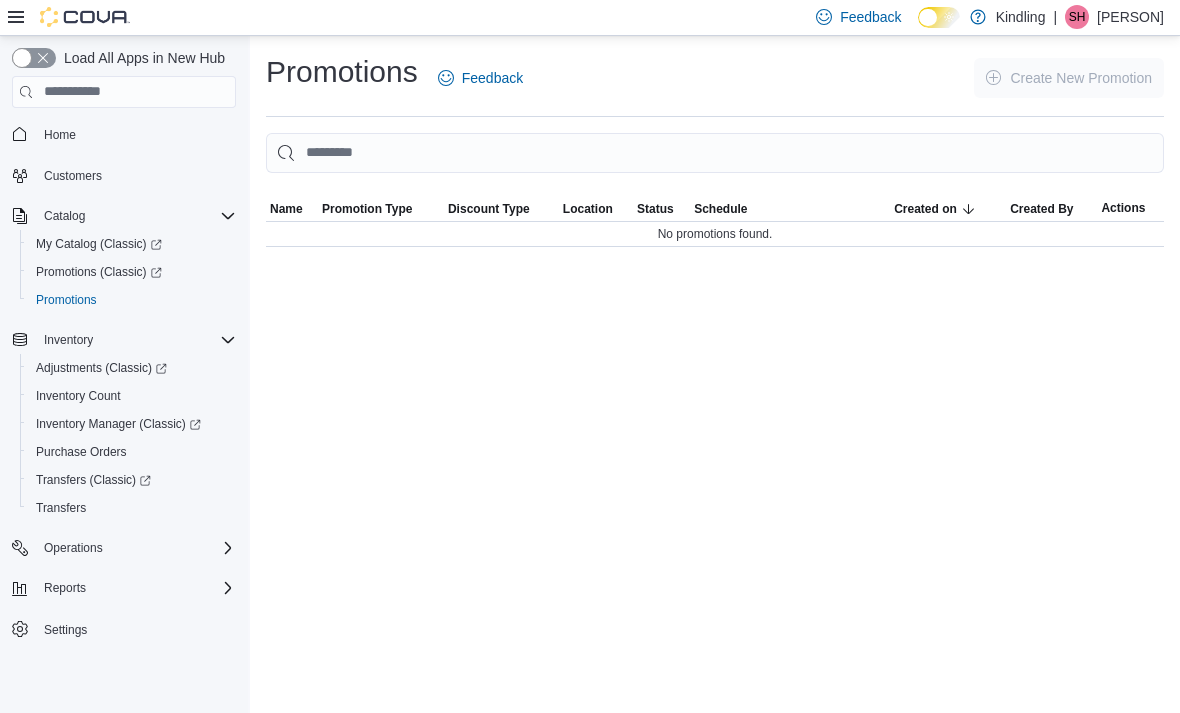 click 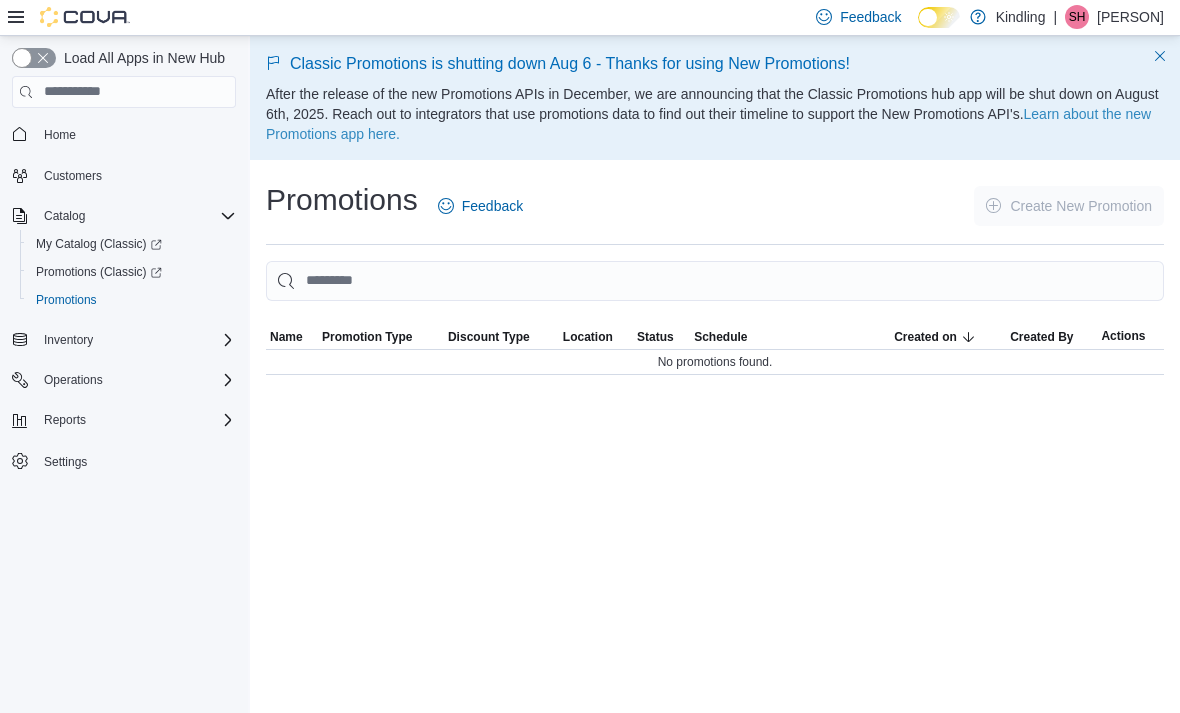 click on "Inventory" at bounding box center [136, 340] 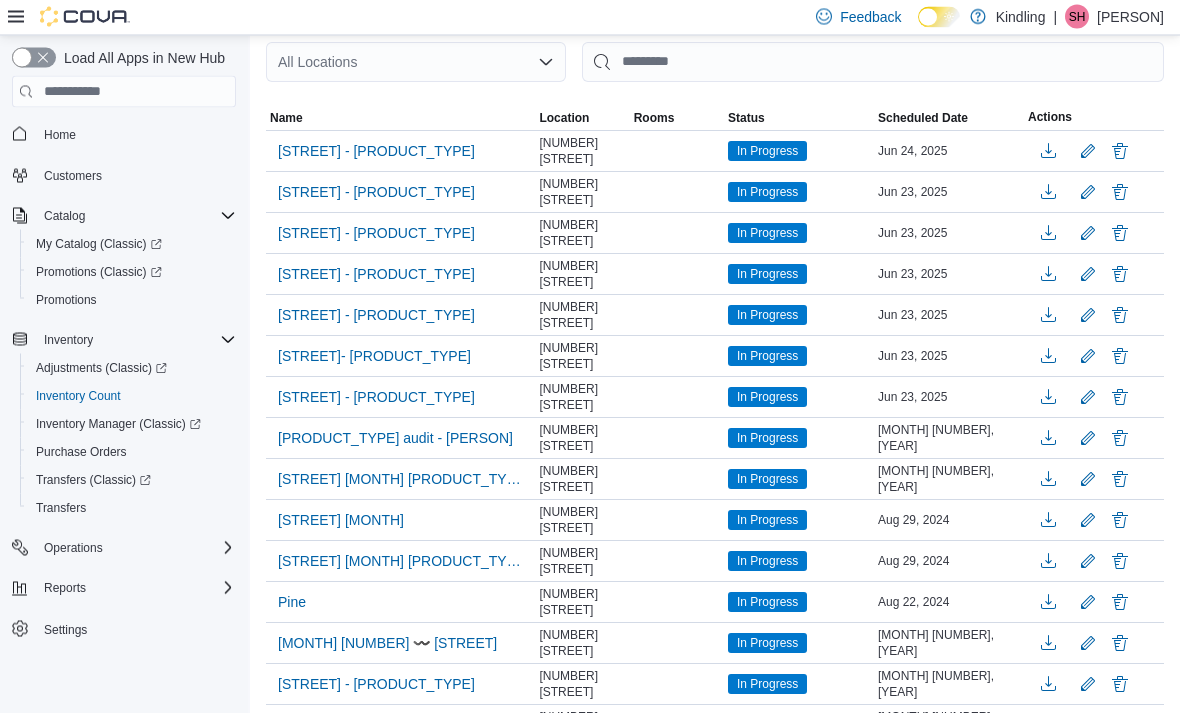 scroll, scrollTop: 188, scrollLeft: 0, axis: vertical 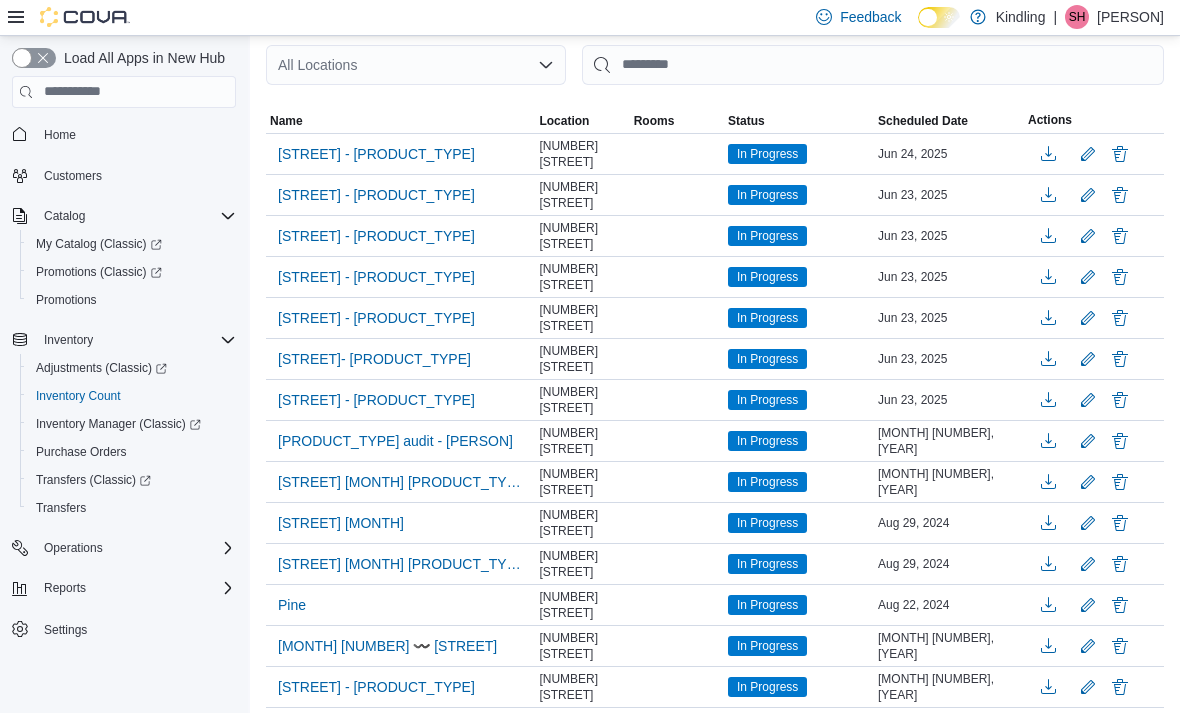 click on "Pine St - Vapes" at bounding box center [376, 154] 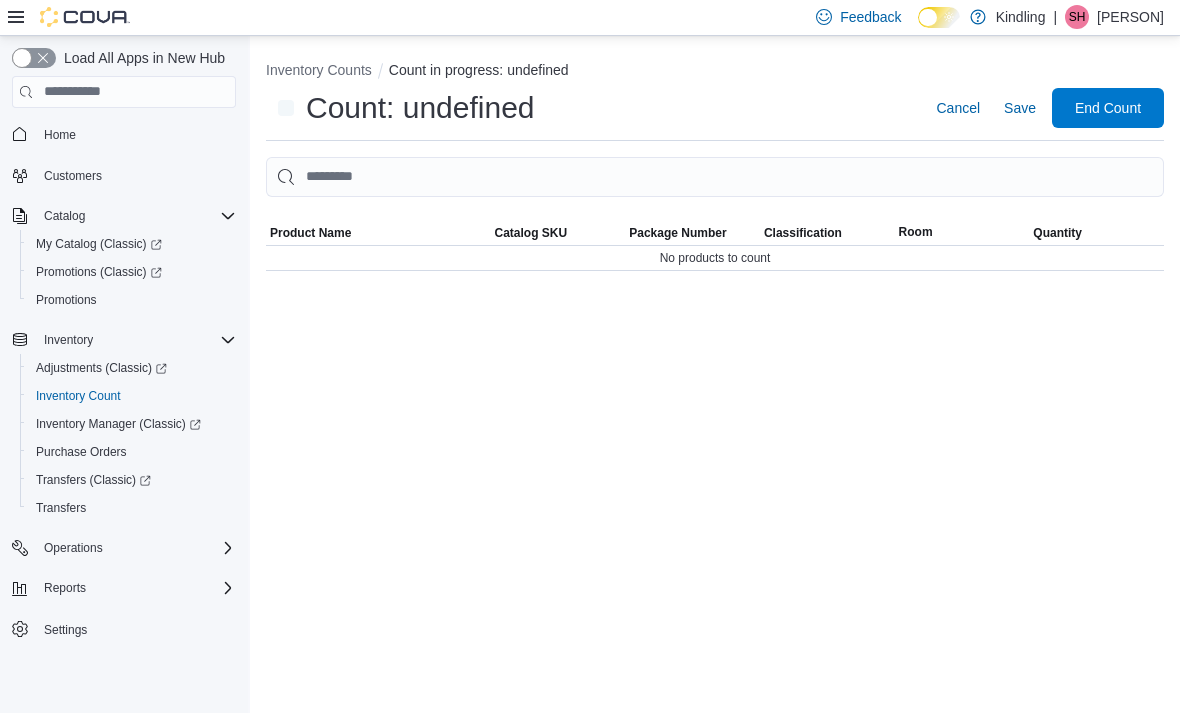 scroll, scrollTop: 0, scrollLeft: 0, axis: both 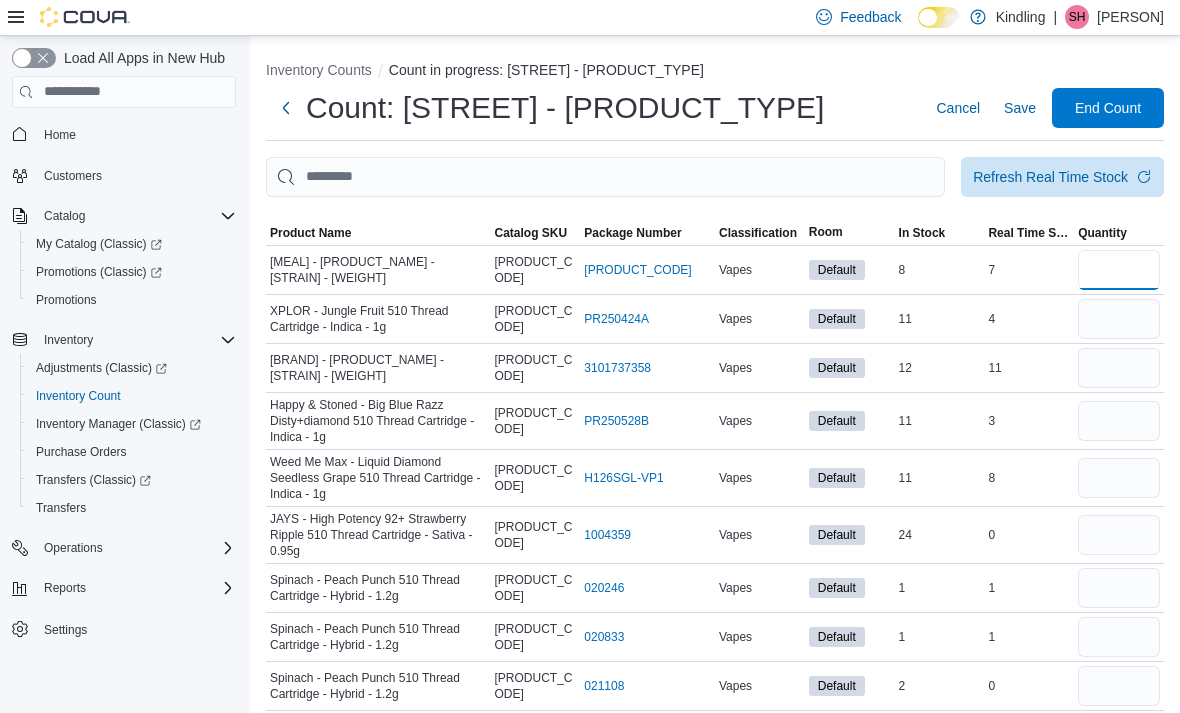 click at bounding box center (1119, 270) 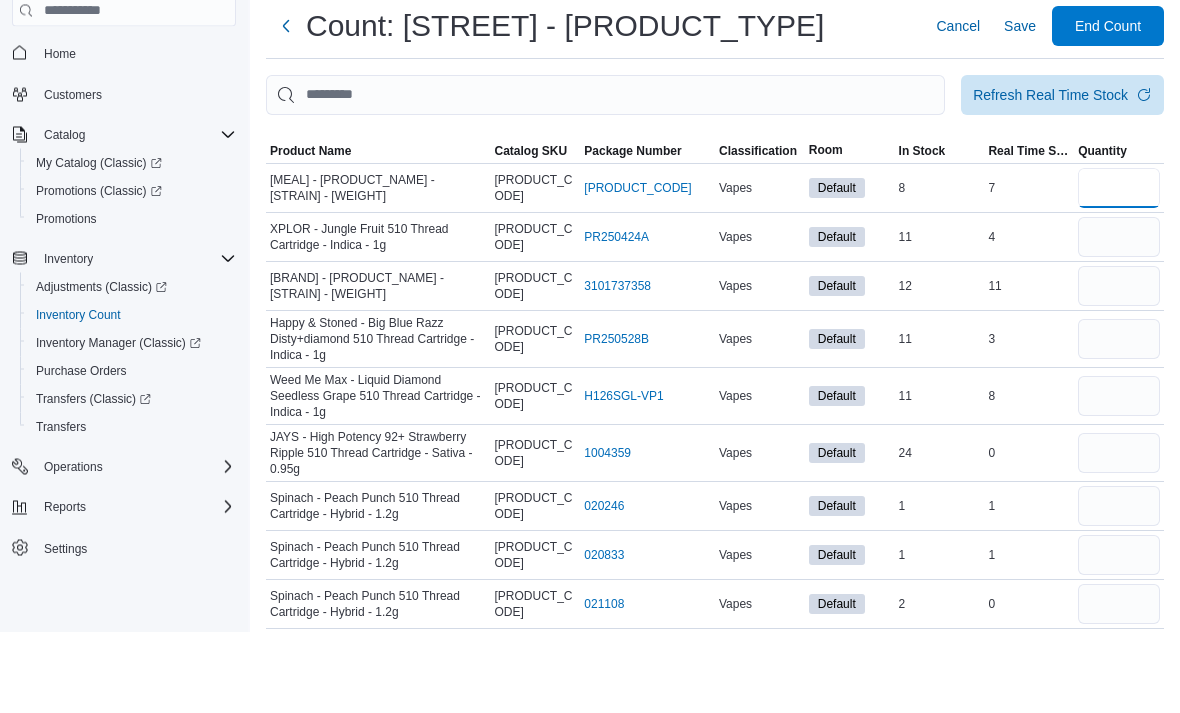 type on "*" 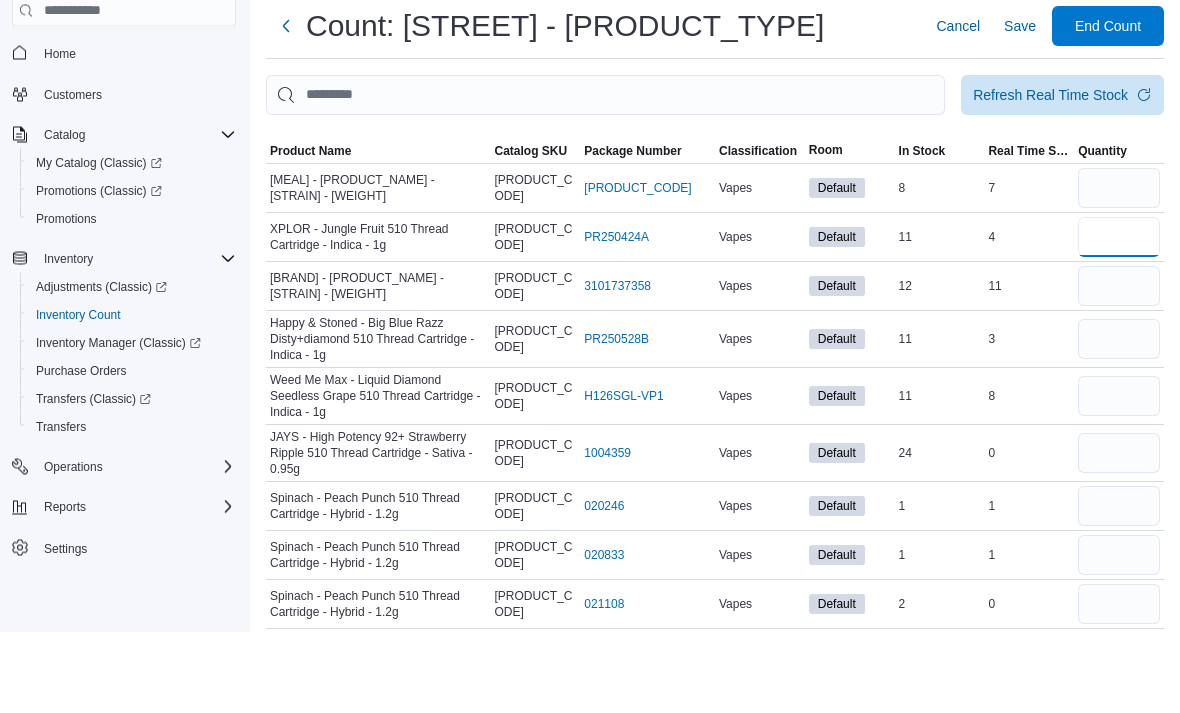 click at bounding box center [1119, 319] 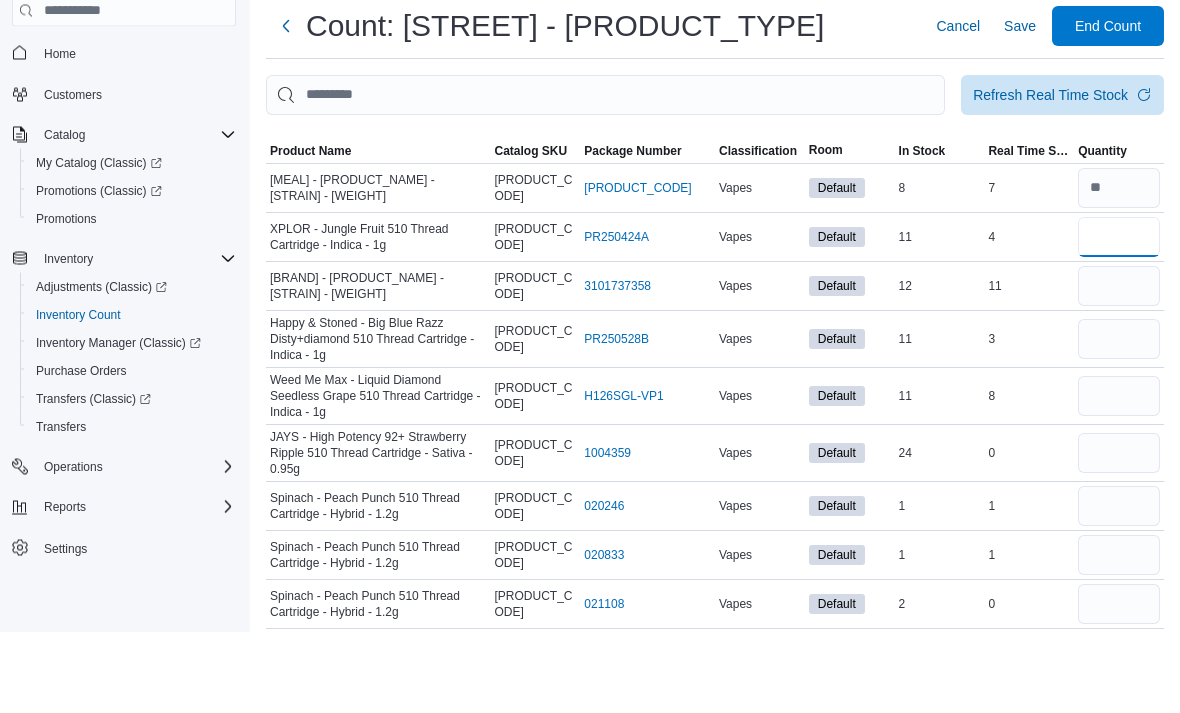 type 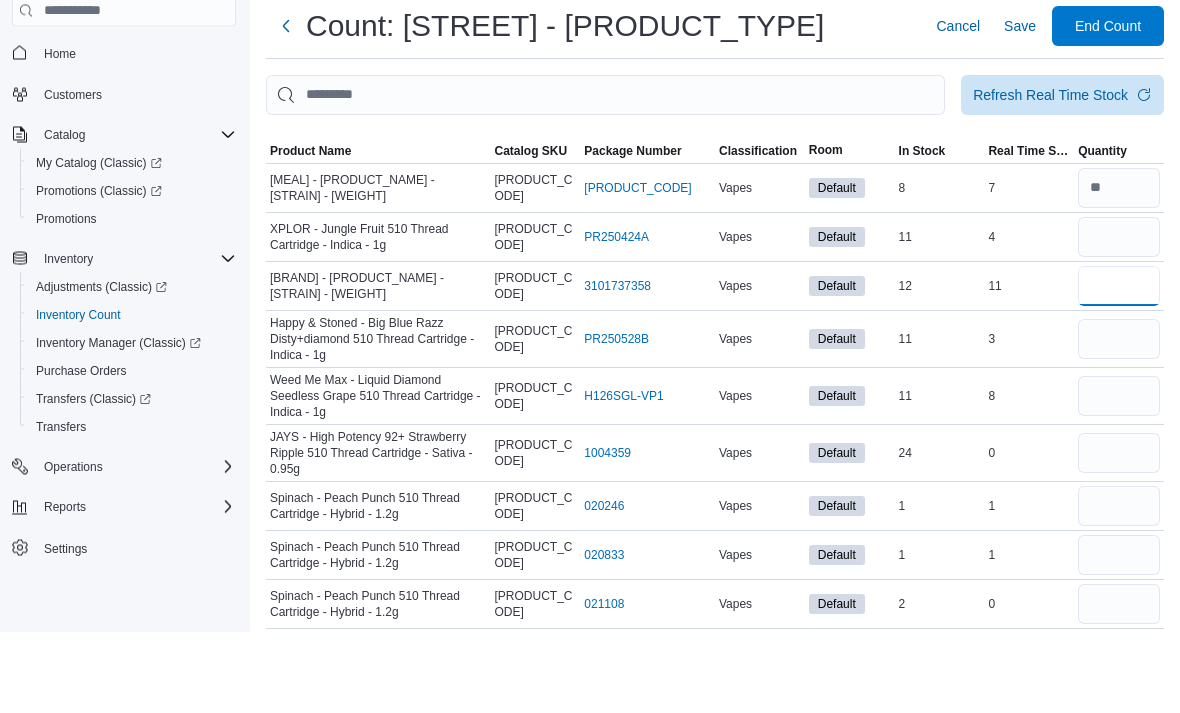 click at bounding box center [1119, 368] 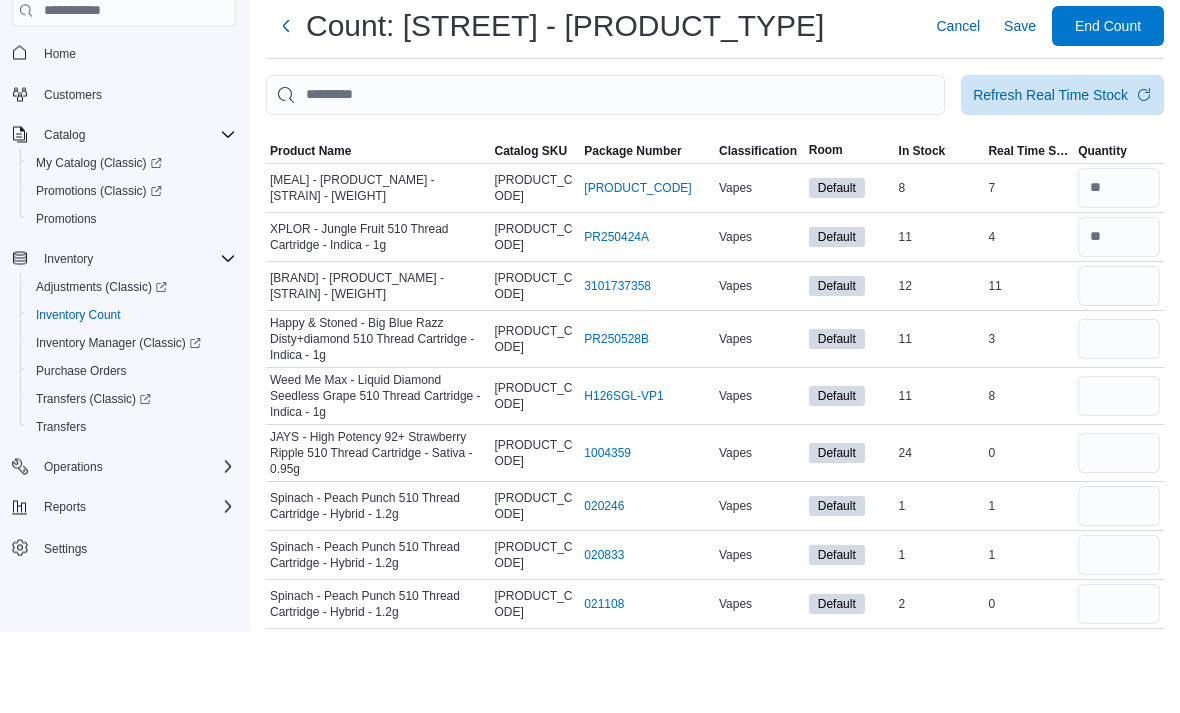 scroll, scrollTop: 82, scrollLeft: 0, axis: vertical 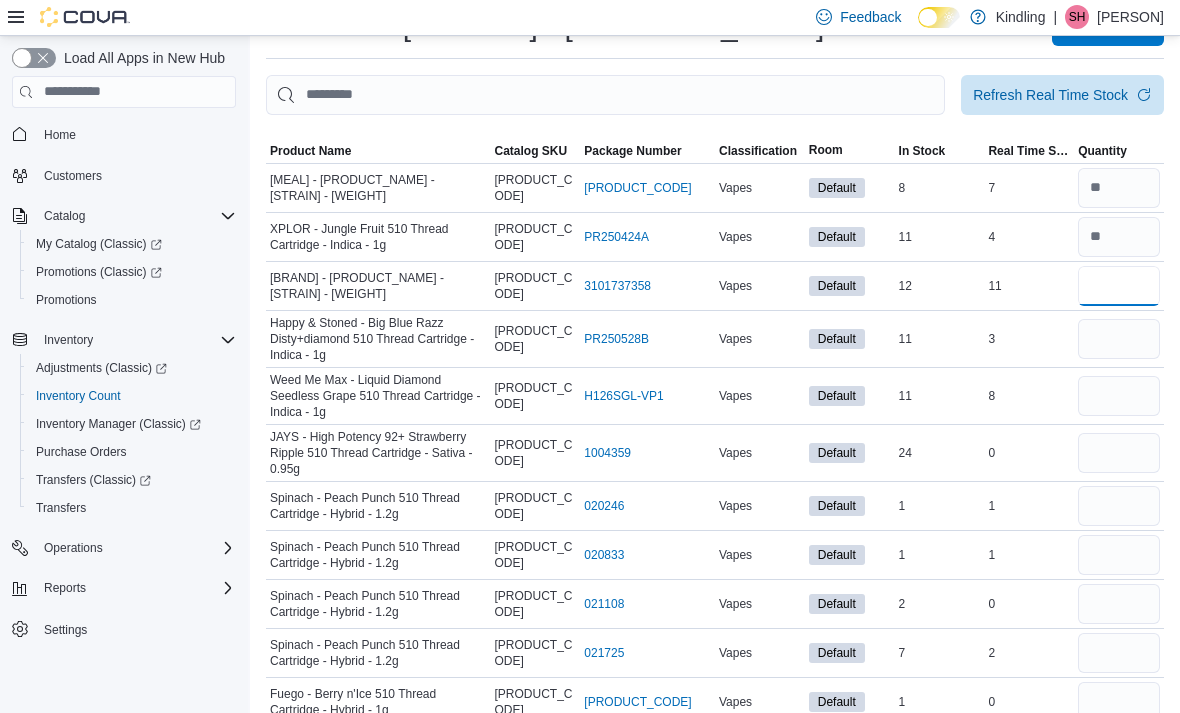 click at bounding box center [1119, 286] 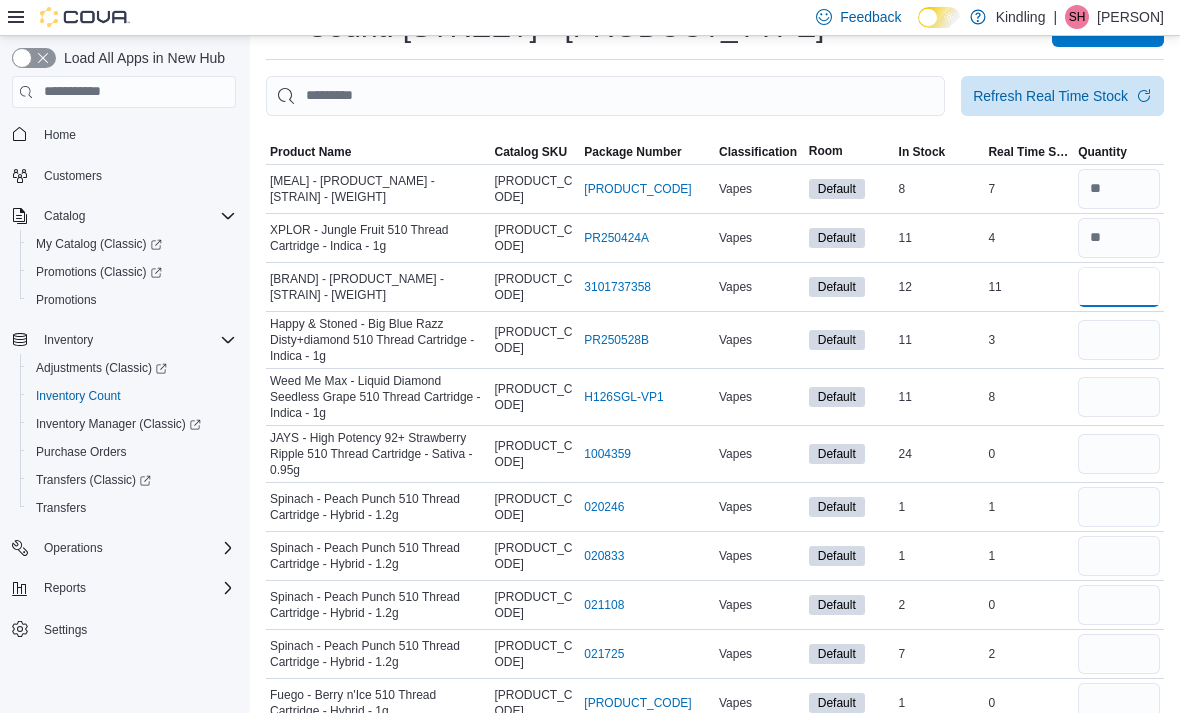 type on "**" 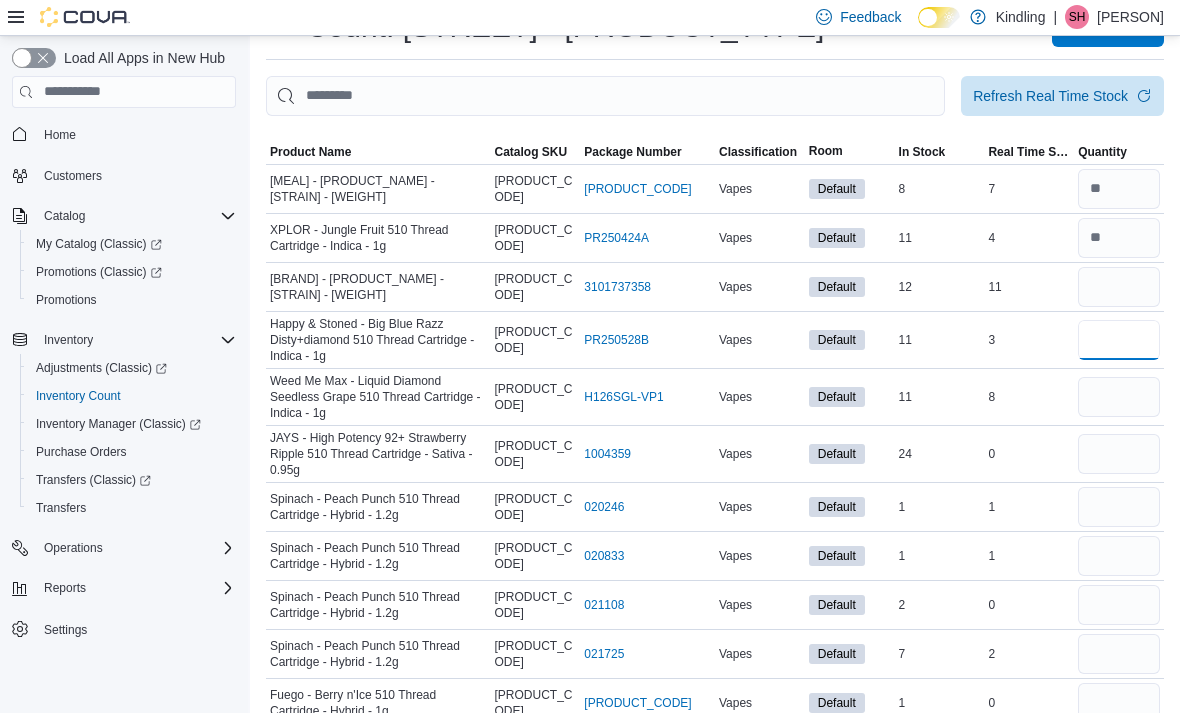 click at bounding box center (1119, 340) 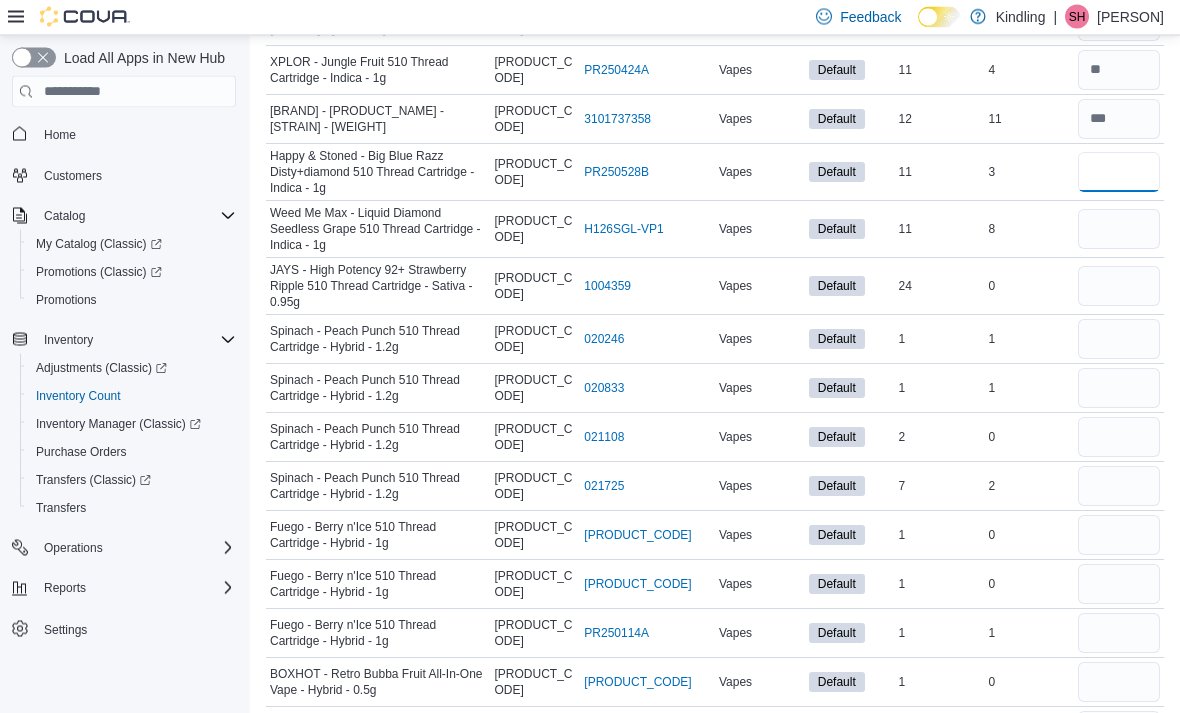 scroll, scrollTop: 0, scrollLeft: 0, axis: both 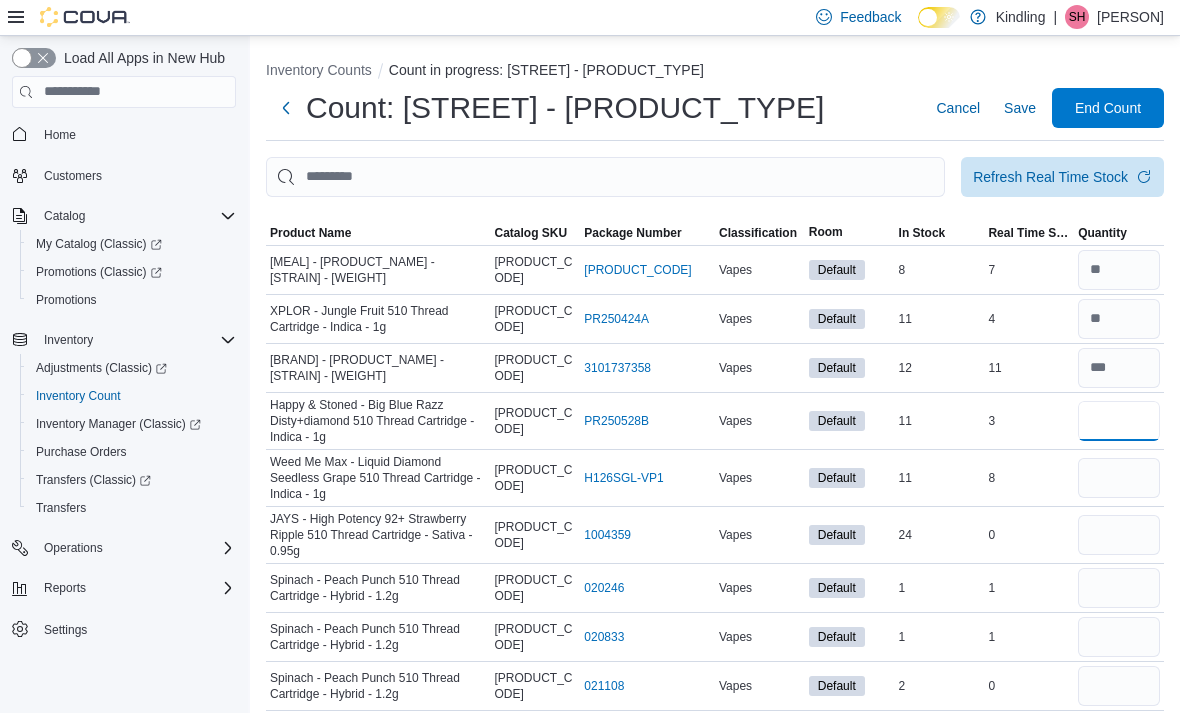 click at bounding box center (1119, 421) 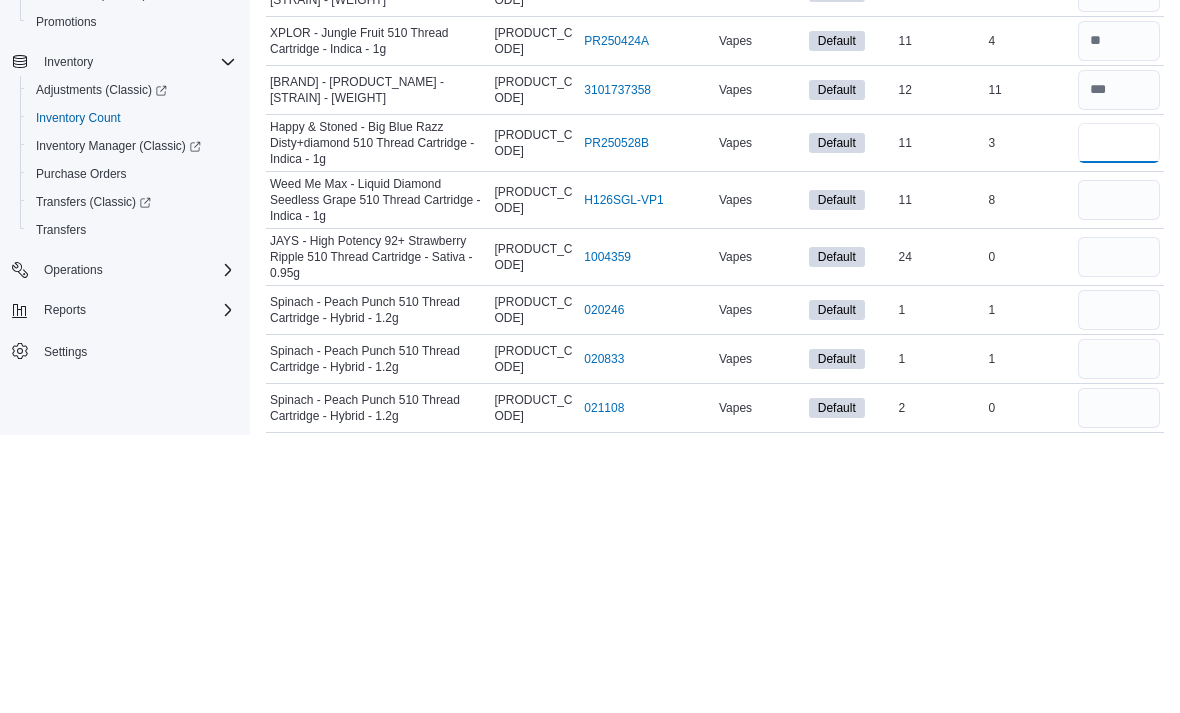 type on "*" 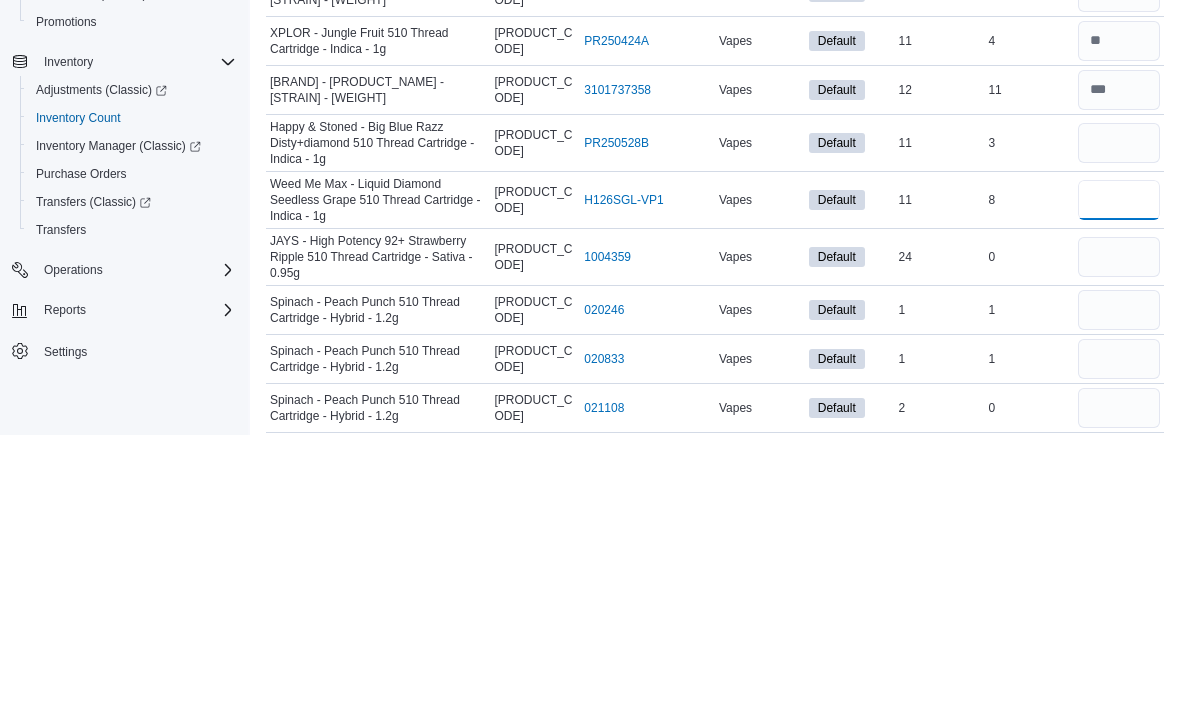 click at bounding box center (1119, 478) 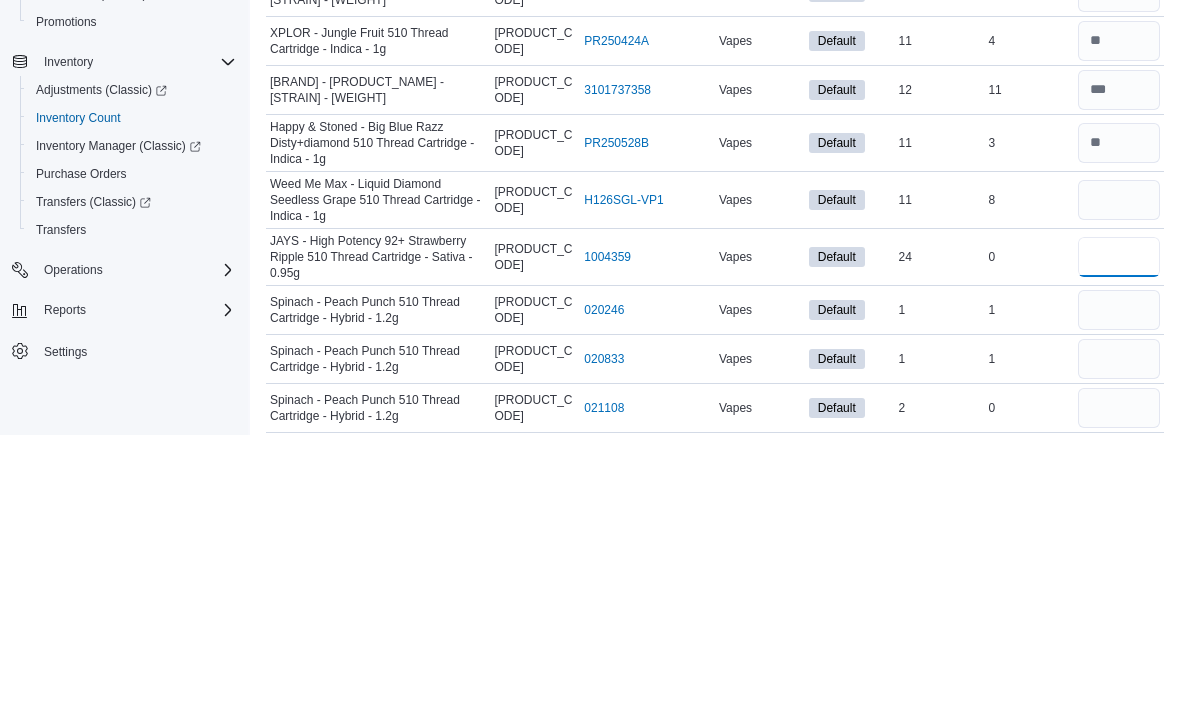 click at bounding box center (1119, 535) 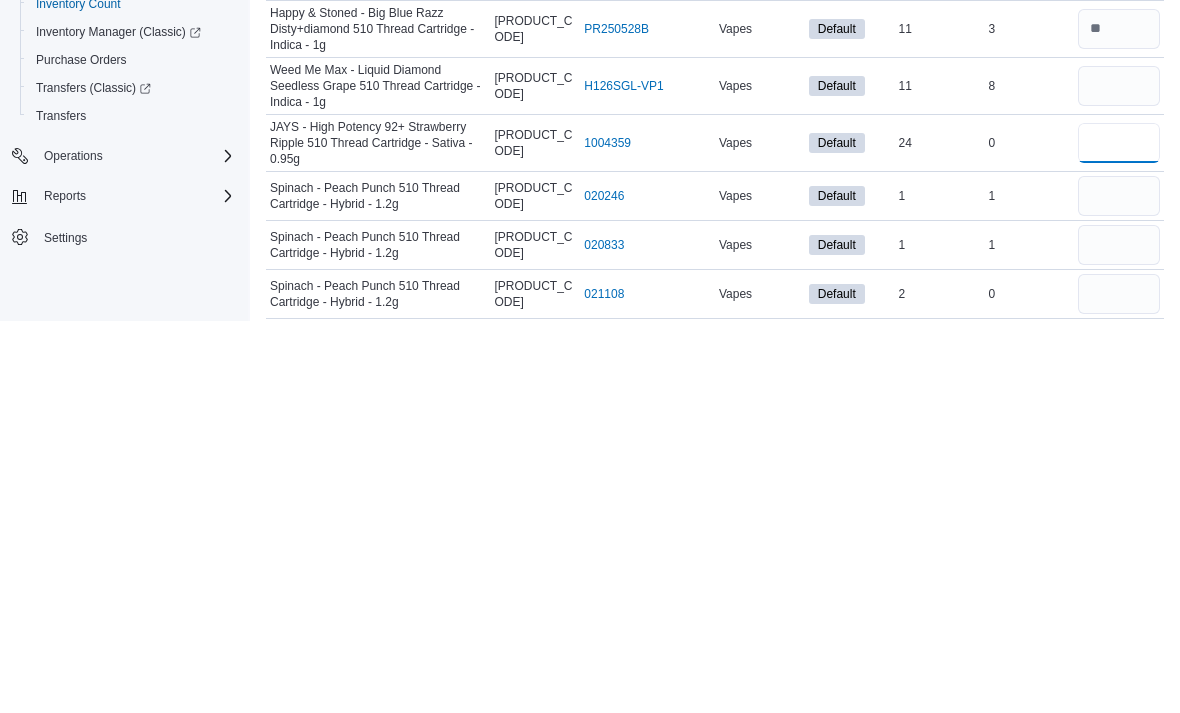 type on "*" 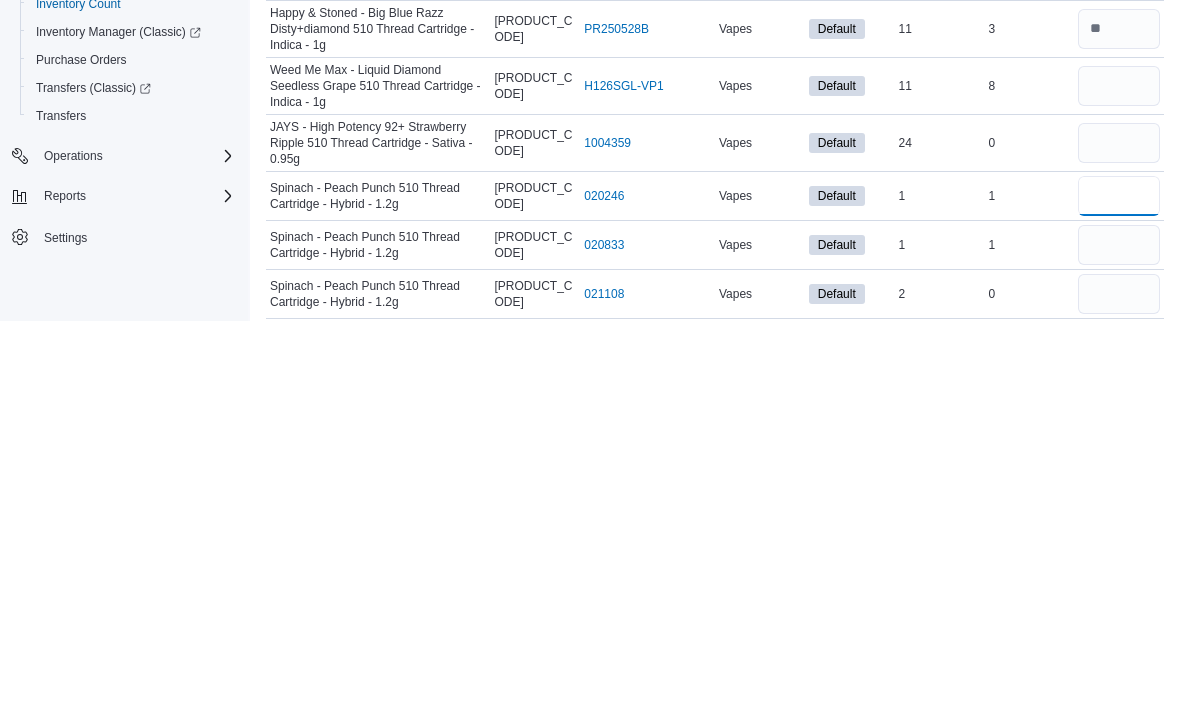 click at bounding box center [1119, 588] 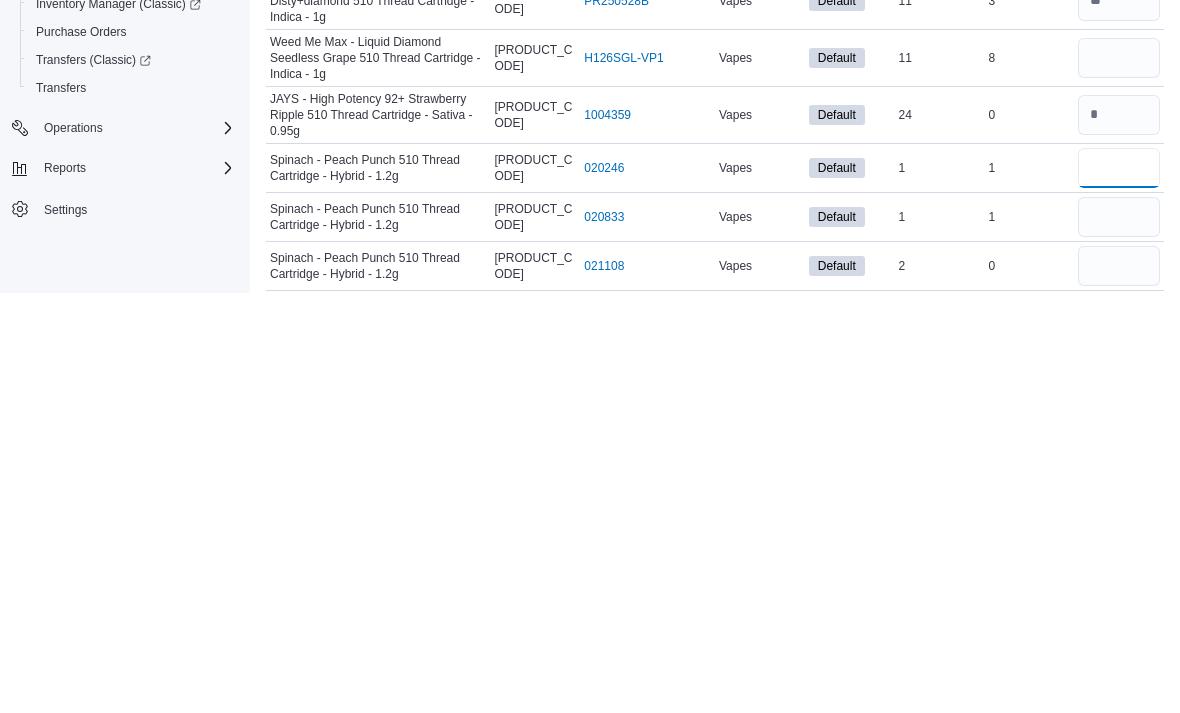 type on "*" 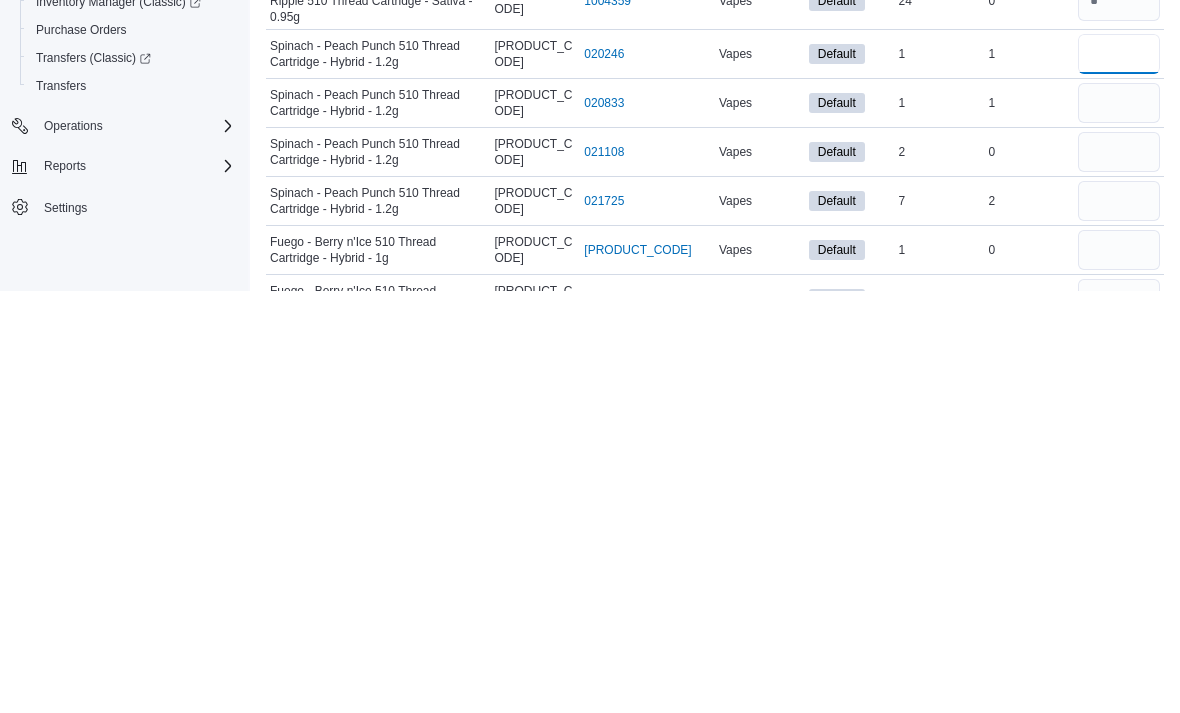 scroll, scrollTop: 117, scrollLeft: 0, axis: vertical 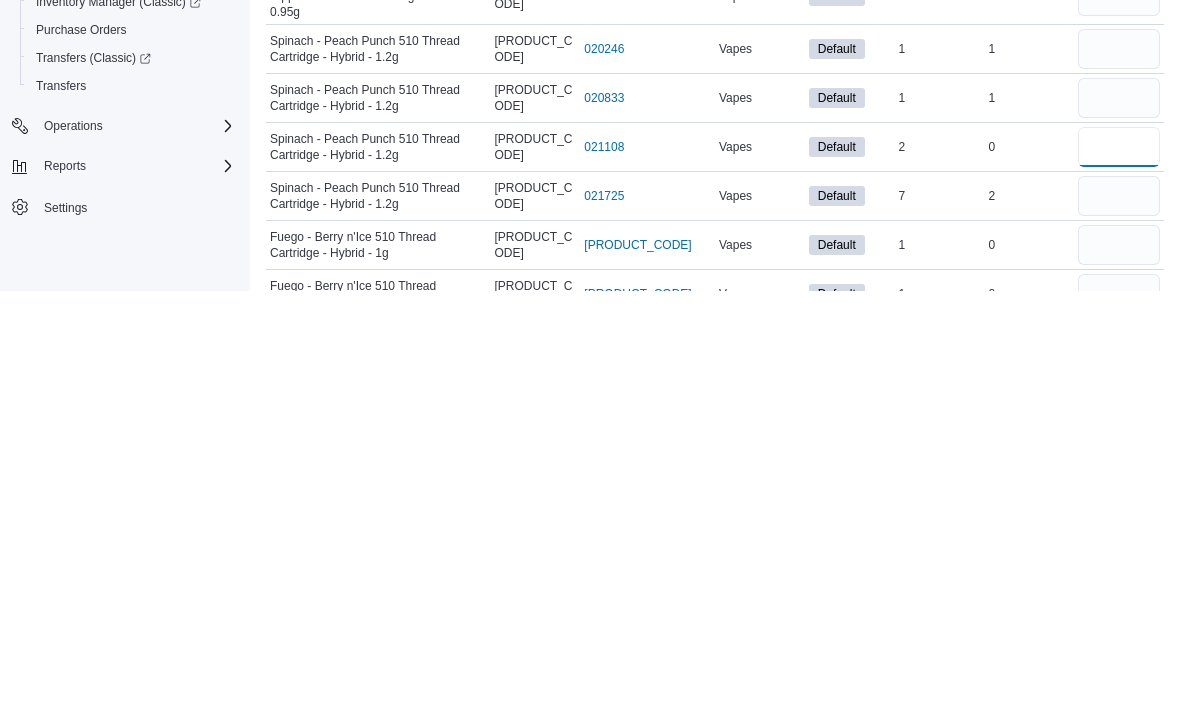 click at bounding box center (1119, 569) 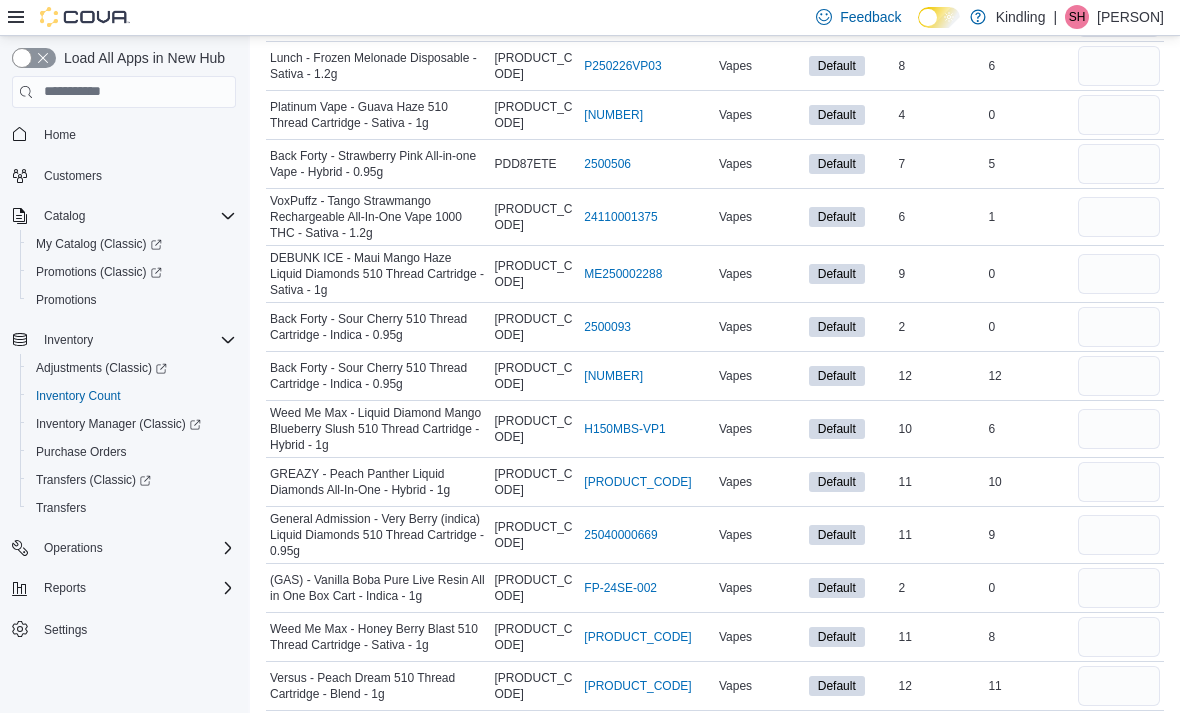 scroll, scrollTop: 1014, scrollLeft: 0, axis: vertical 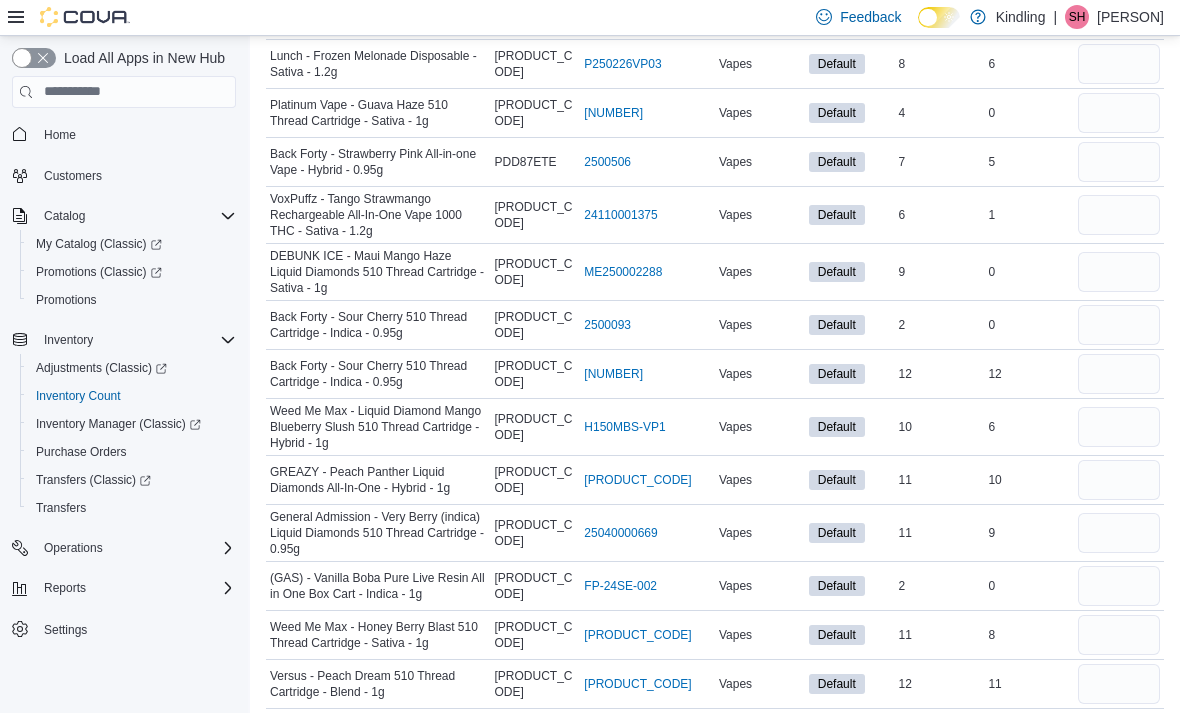 type on "*" 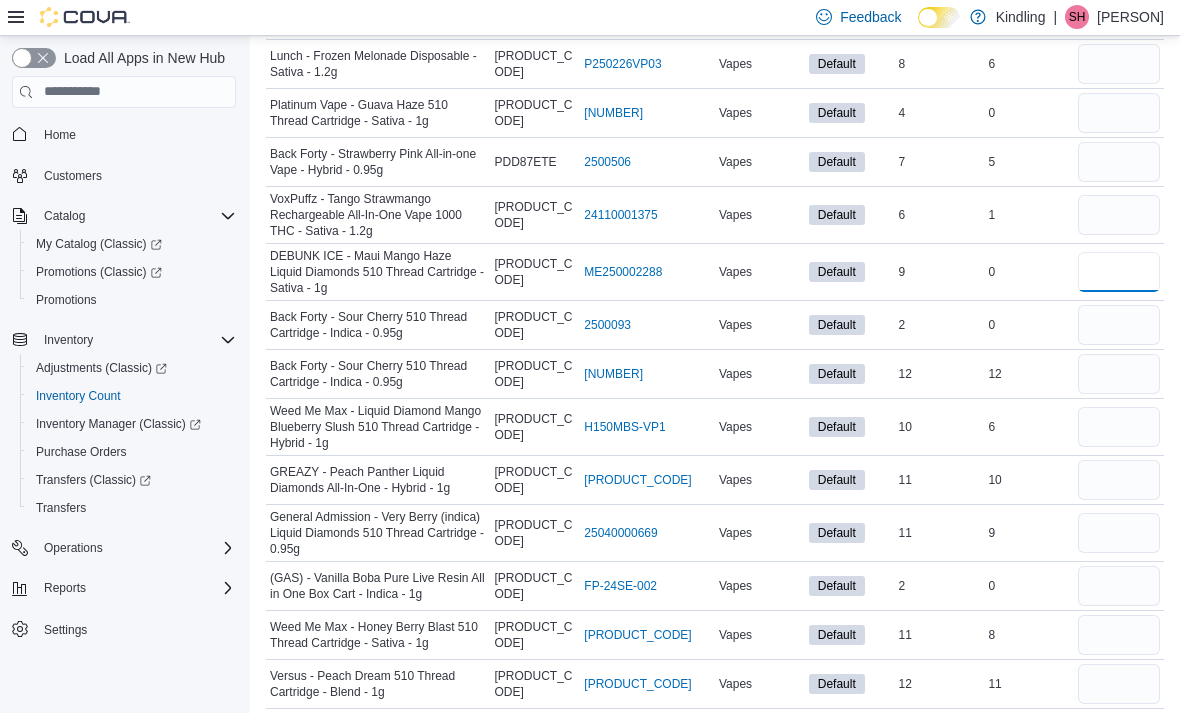 click at bounding box center (1119, 272) 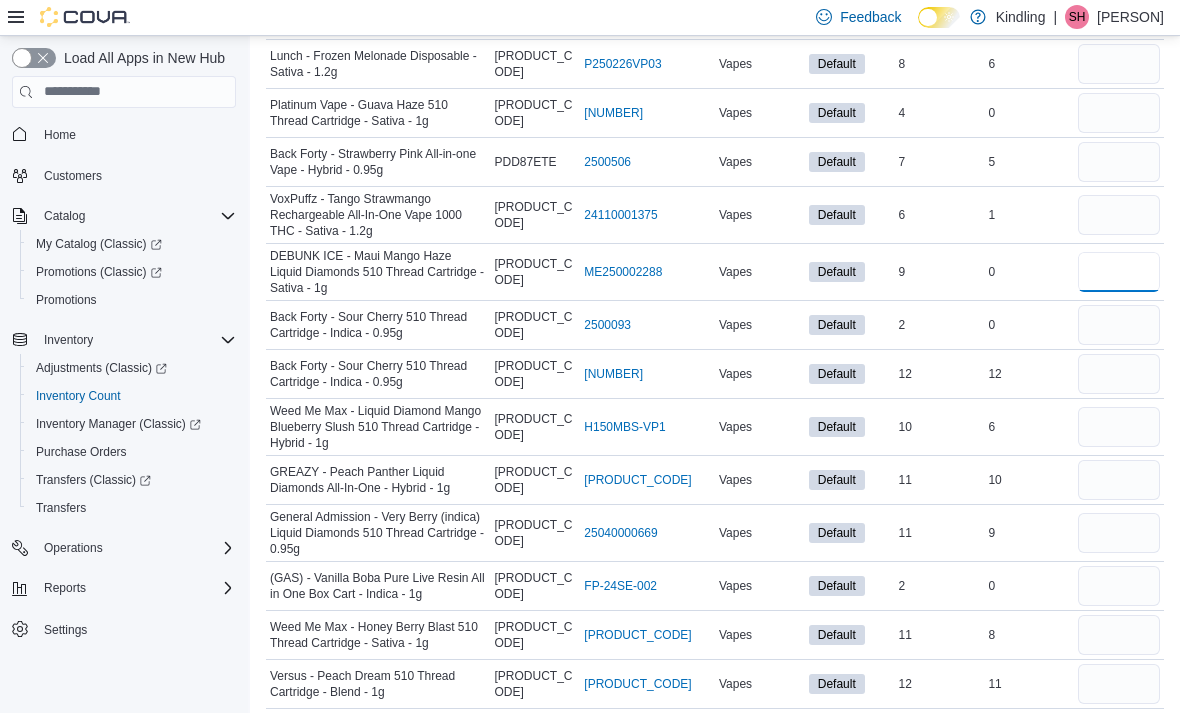 type 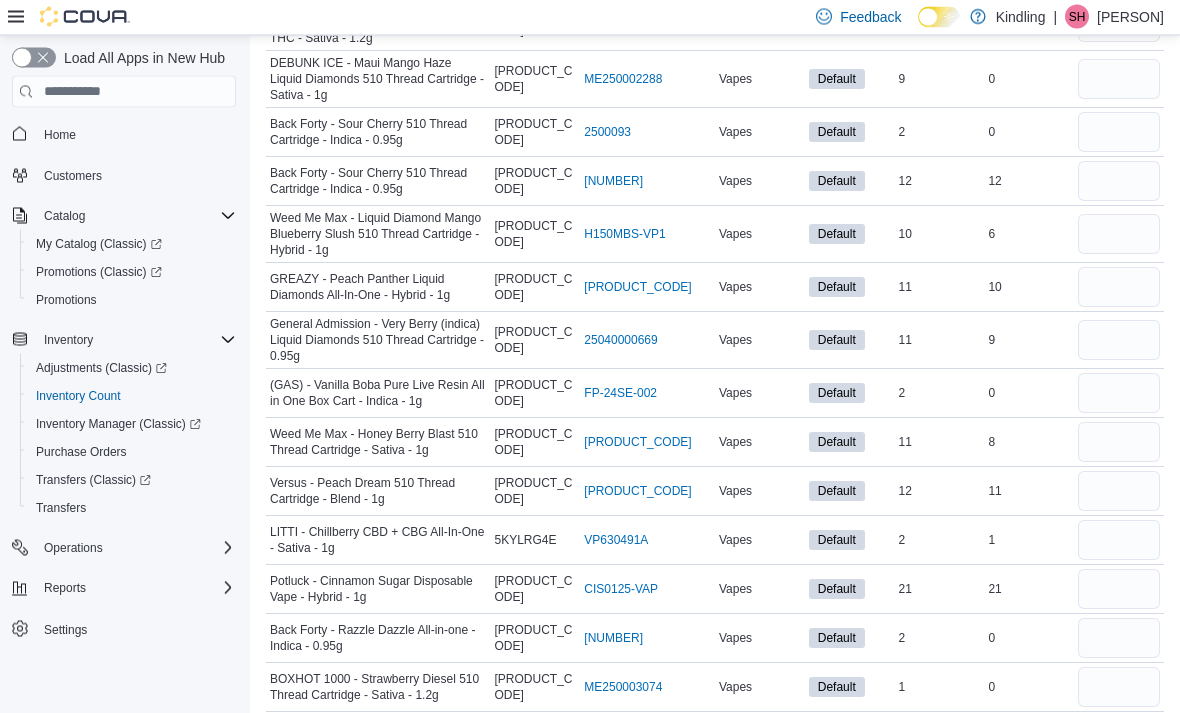 scroll, scrollTop: 1208, scrollLeft: 0, axis: vertical 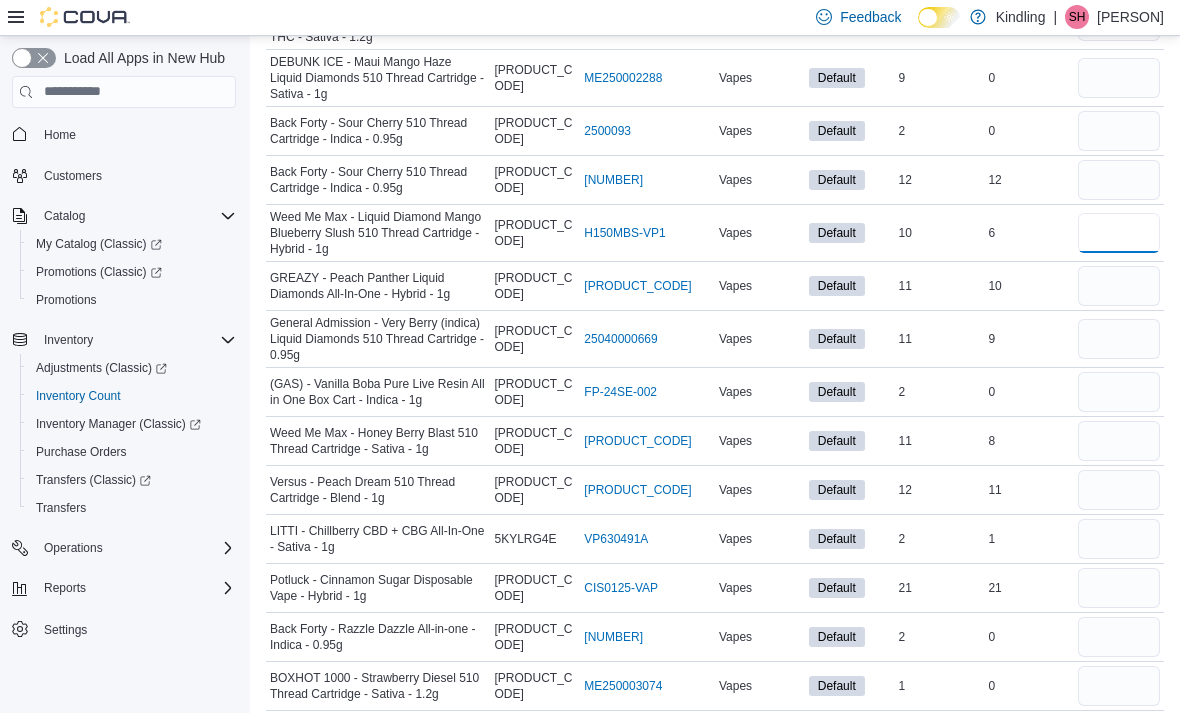 click at bounding box center (1119, 233) 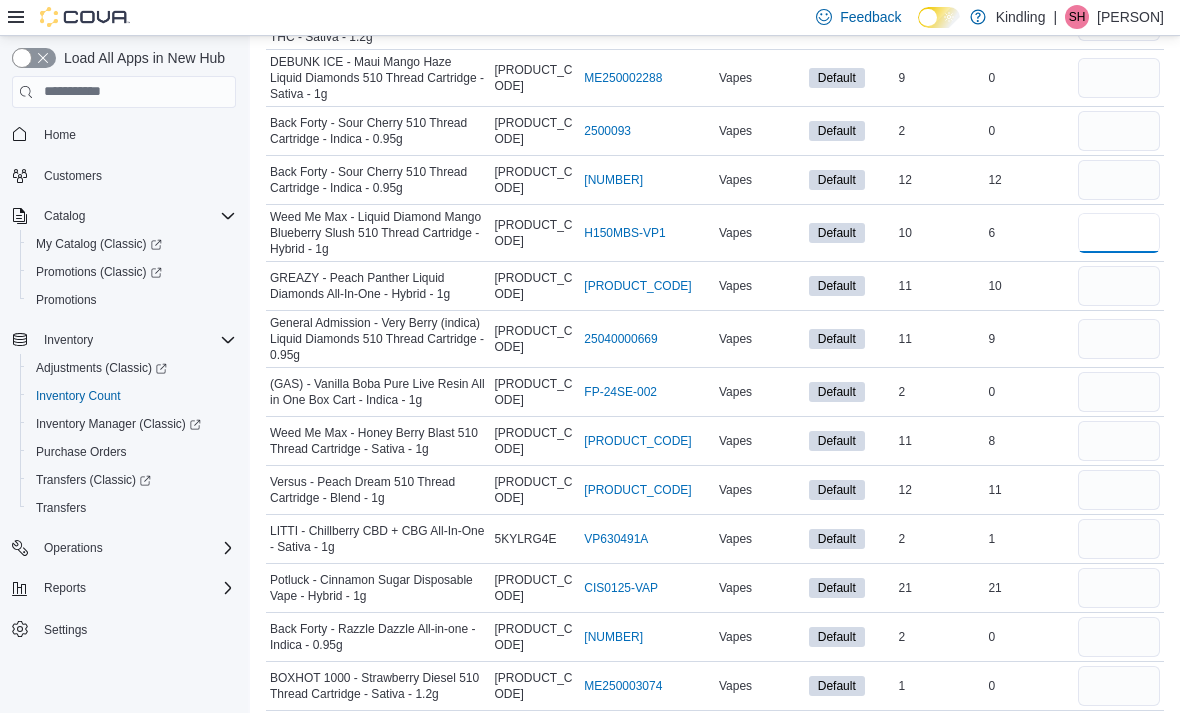 type on "*" 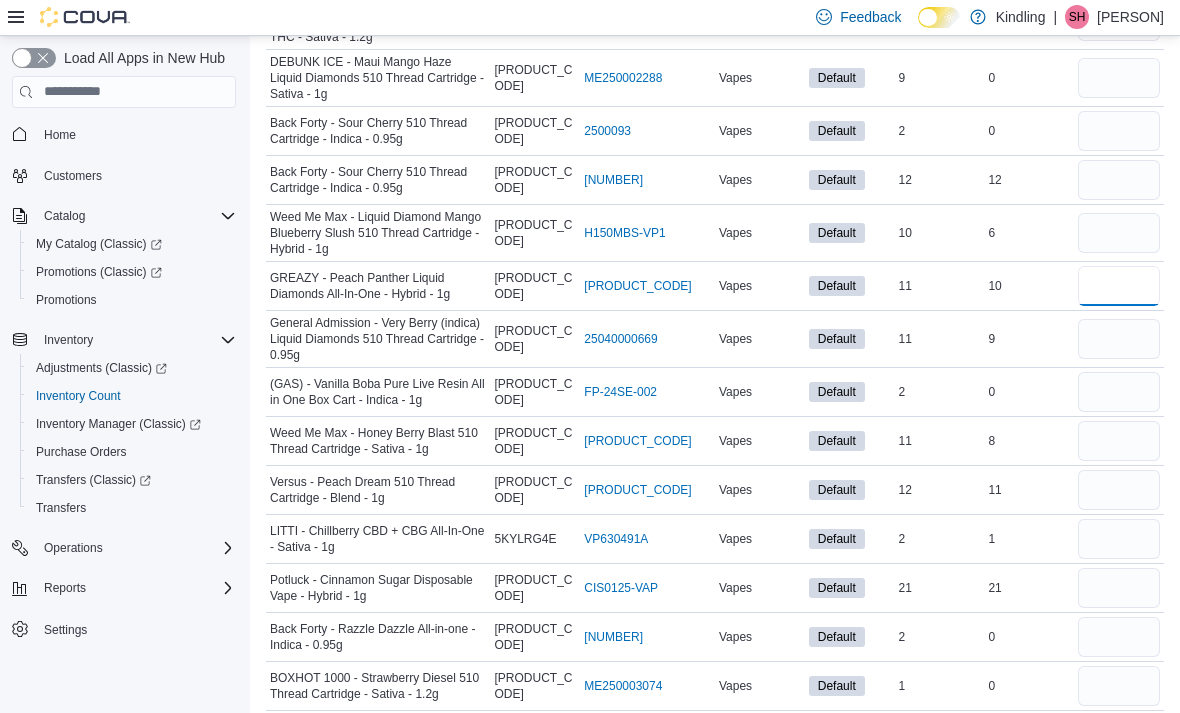 click at bounding box center [1119, 286] 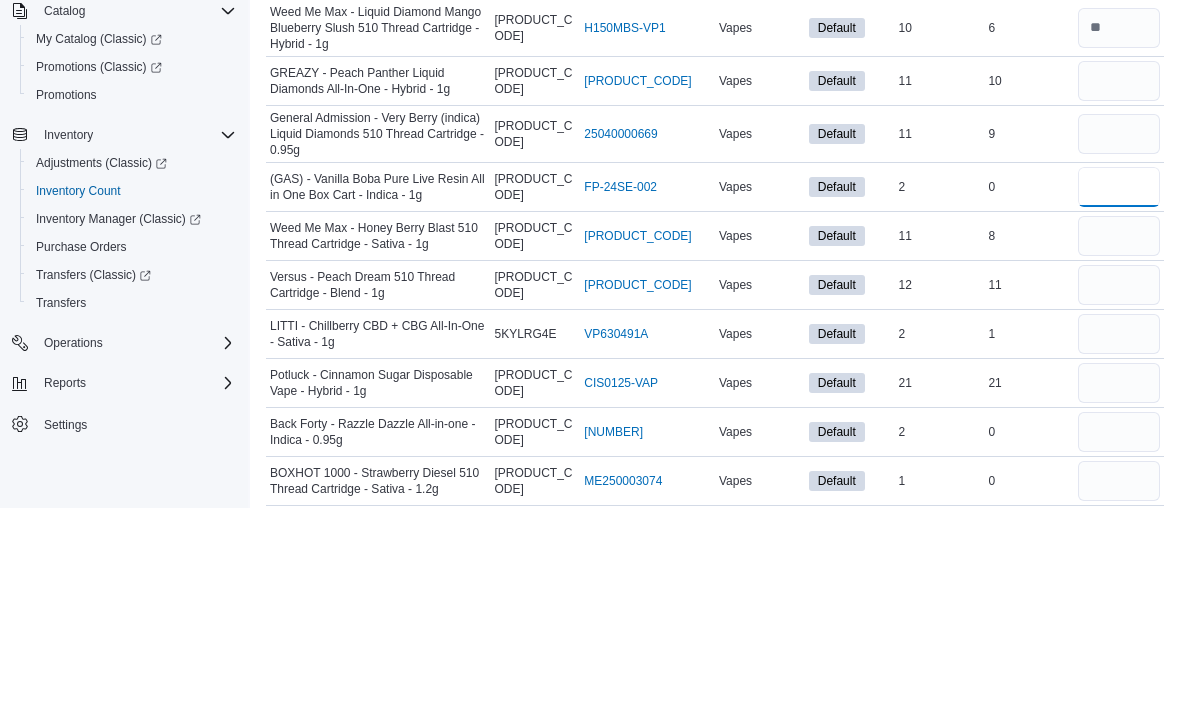 click at bounding box center [1119, 392] 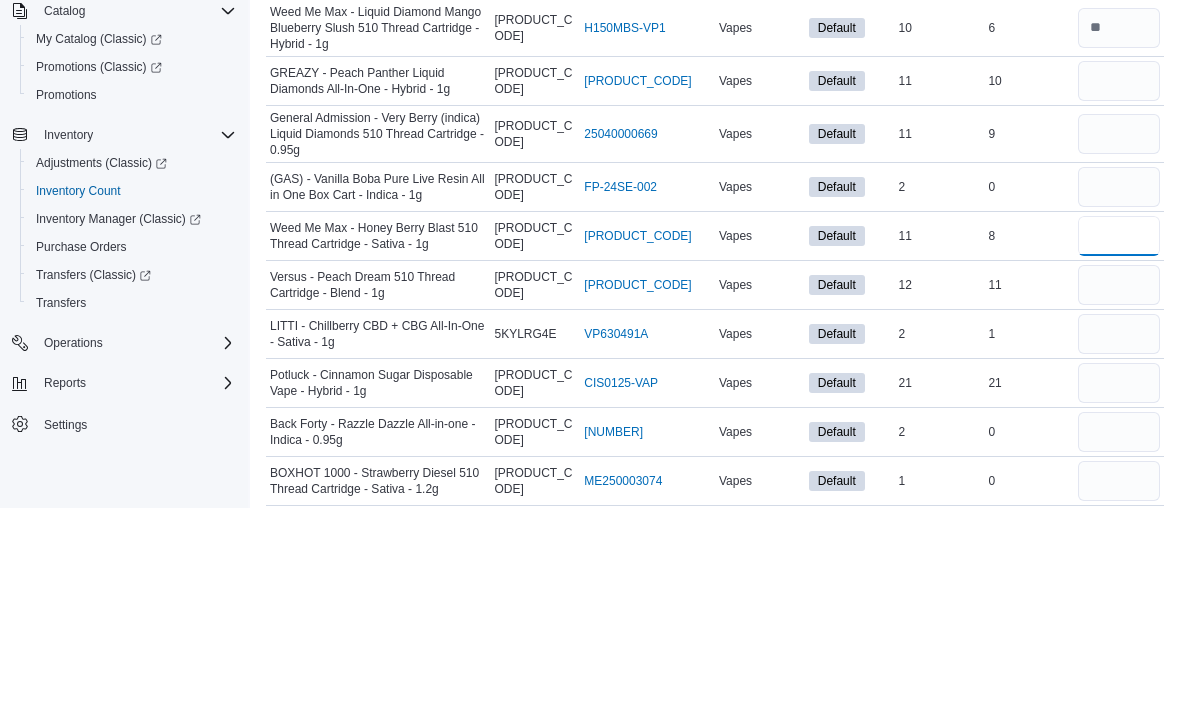 click at bounding box center (1119, 441) 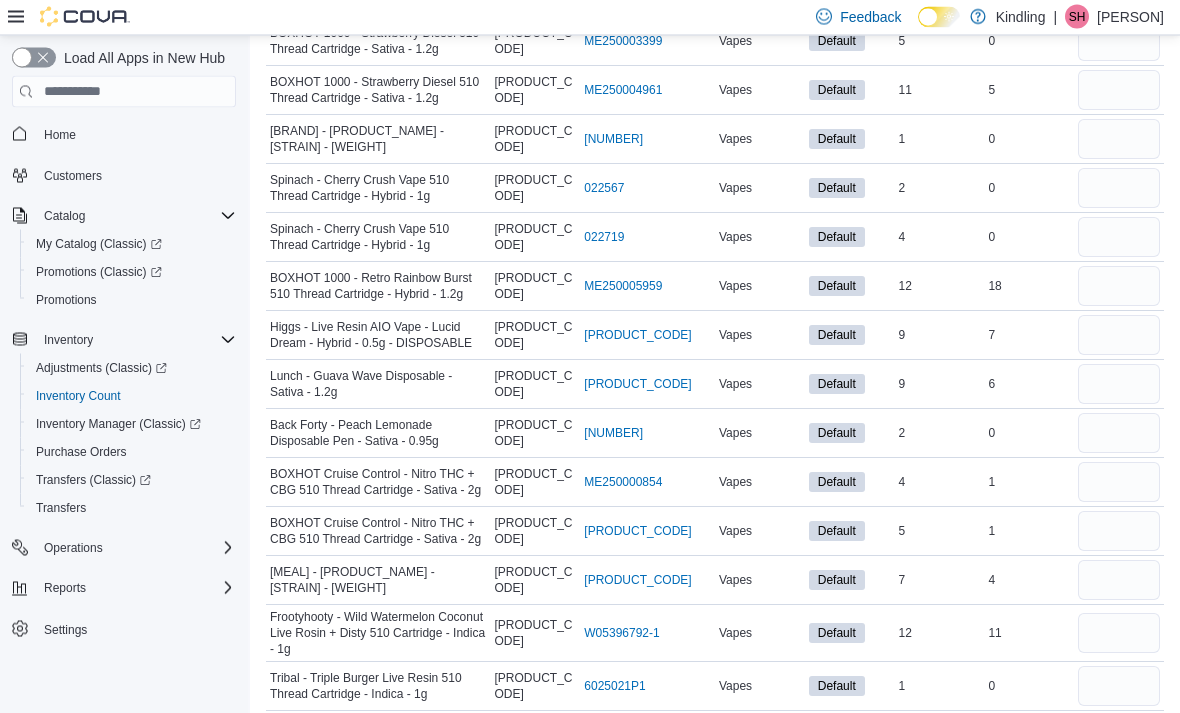 scroll, scrollTop: 1890, scrollLeft: 0, axis: vertical 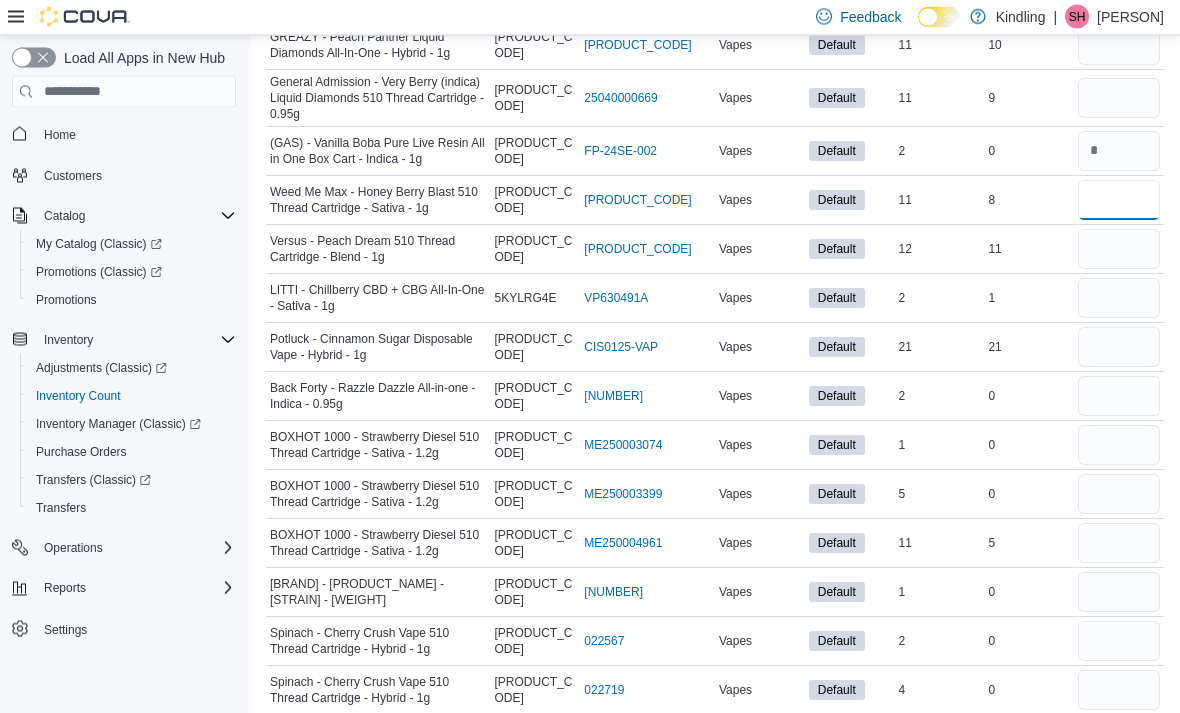 click at bounding box center [1119, 201] 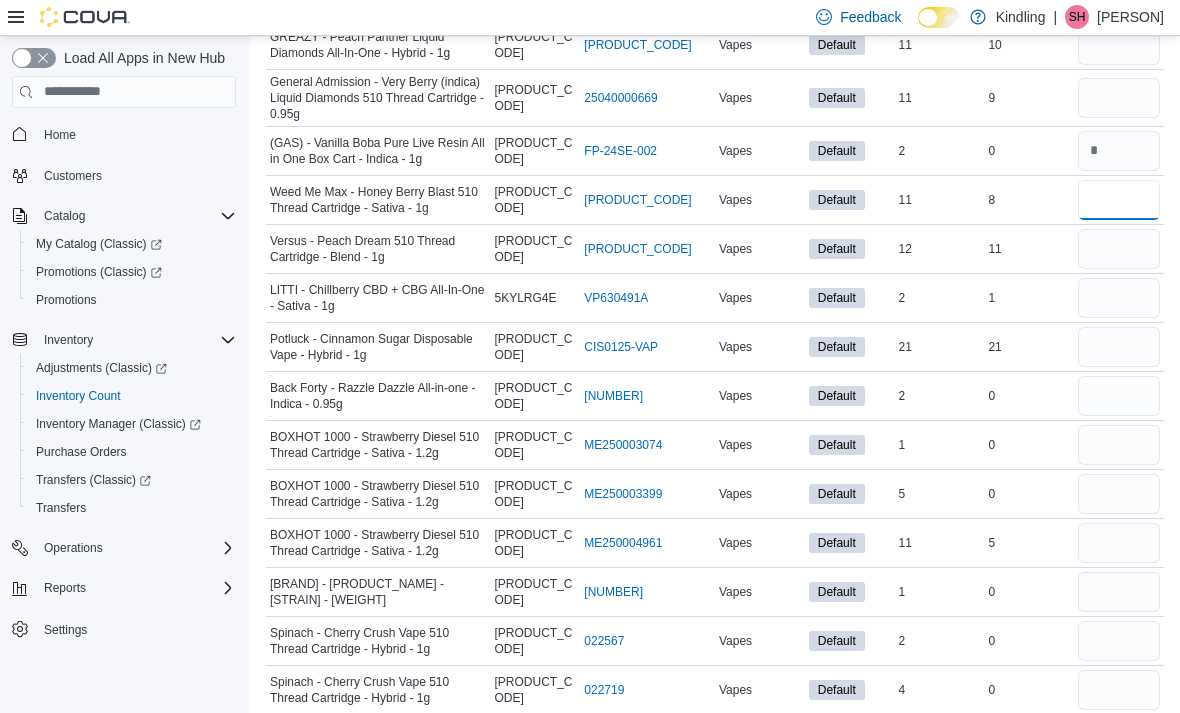 scroll, scrollTop: 1448, scrollLeft: 0, axis: vertical 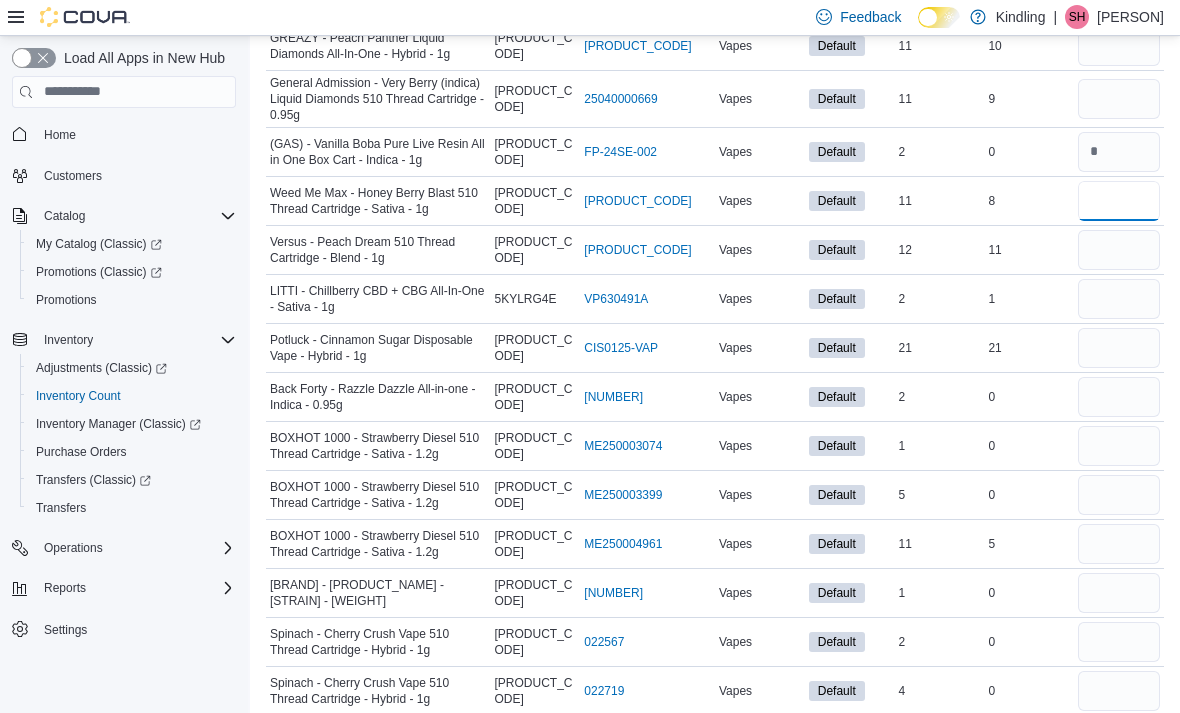 type on "*" 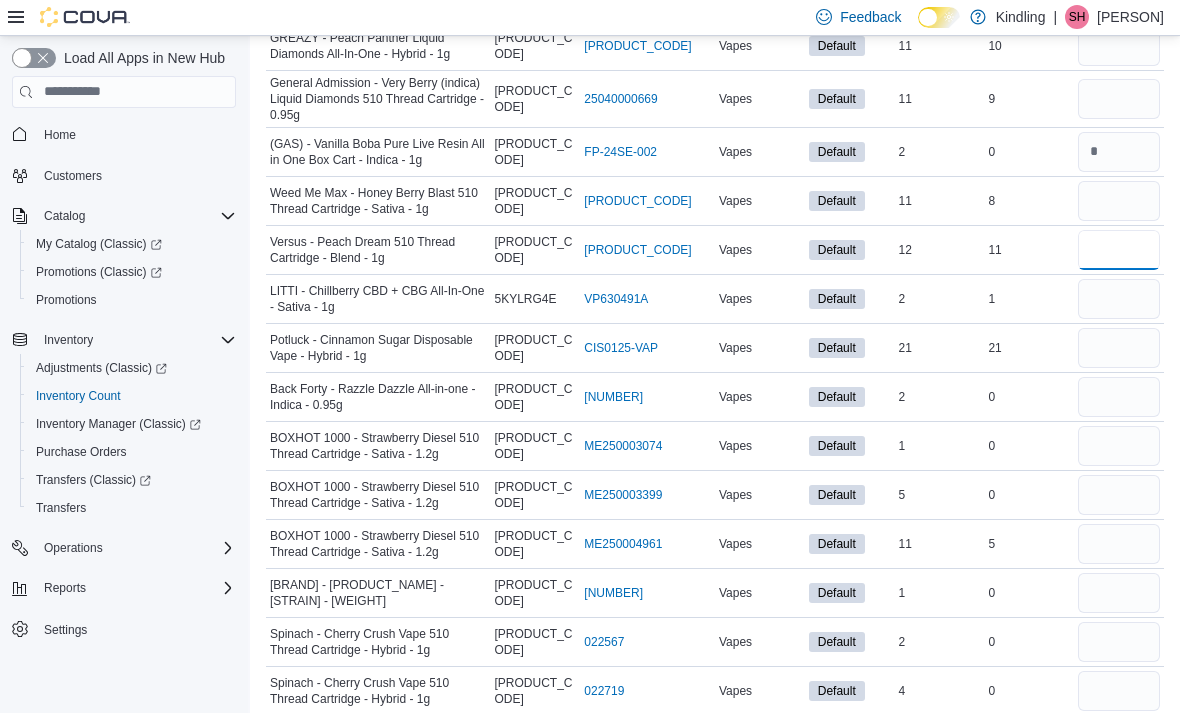 click at bounding box center (1119, 250) 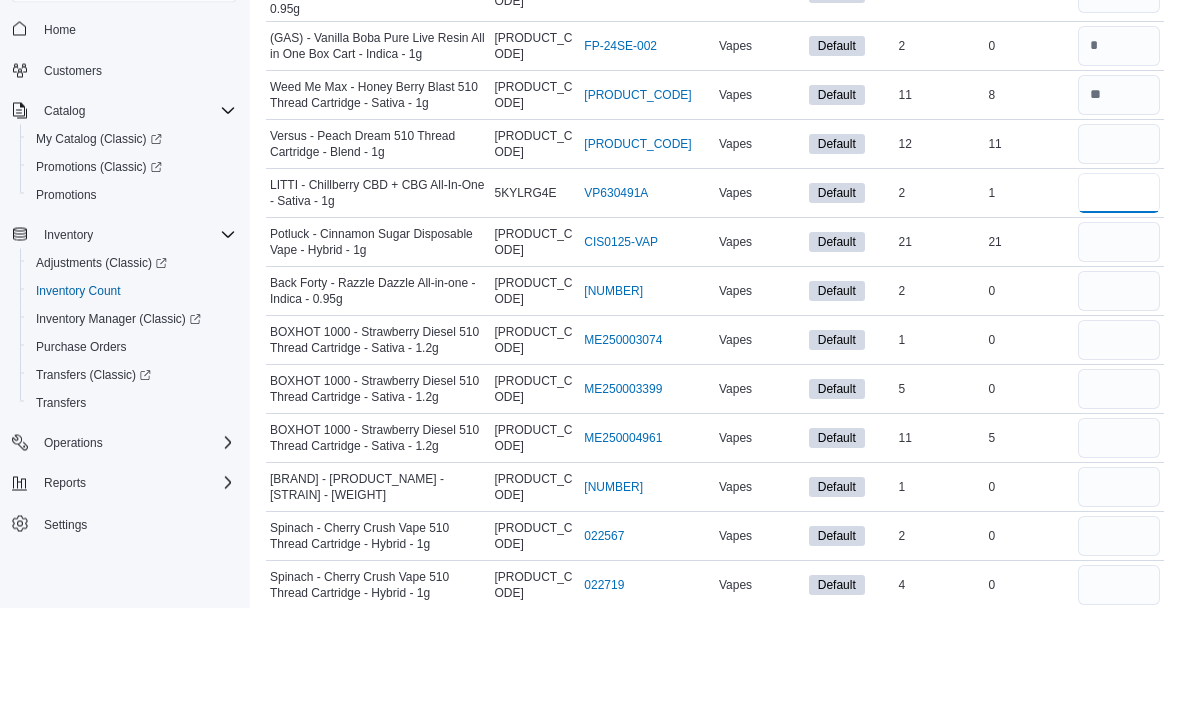 click at bounding box center [1119, 299] 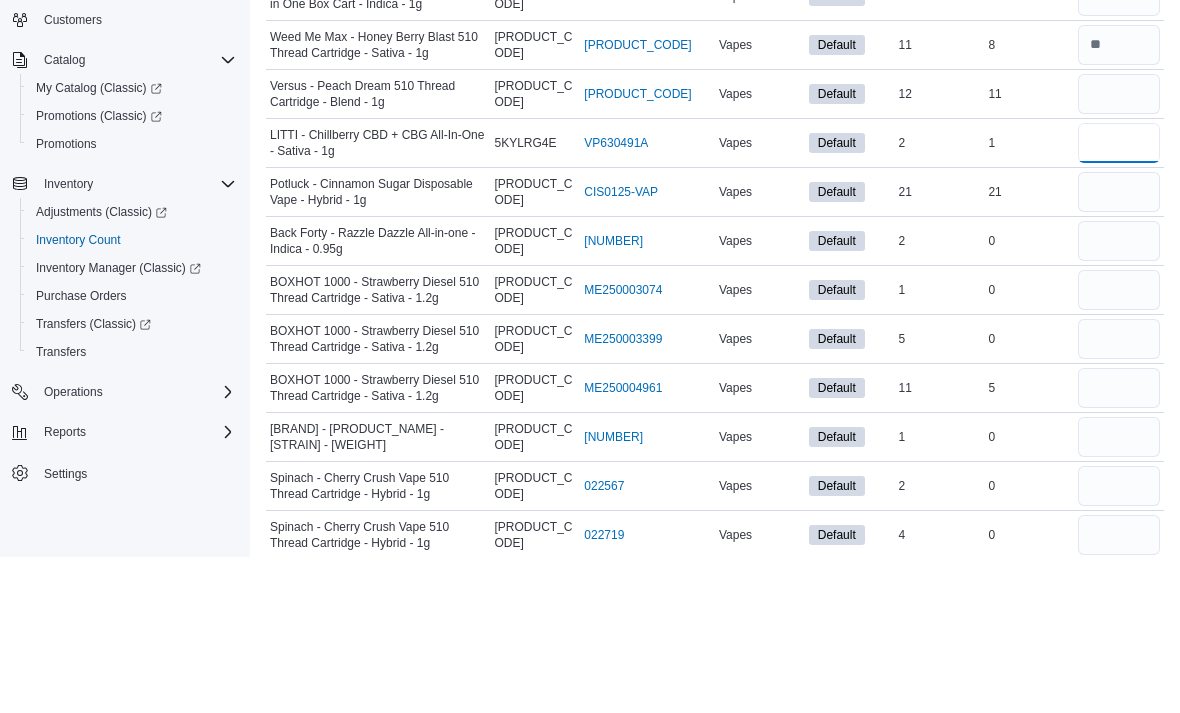 type on "*" 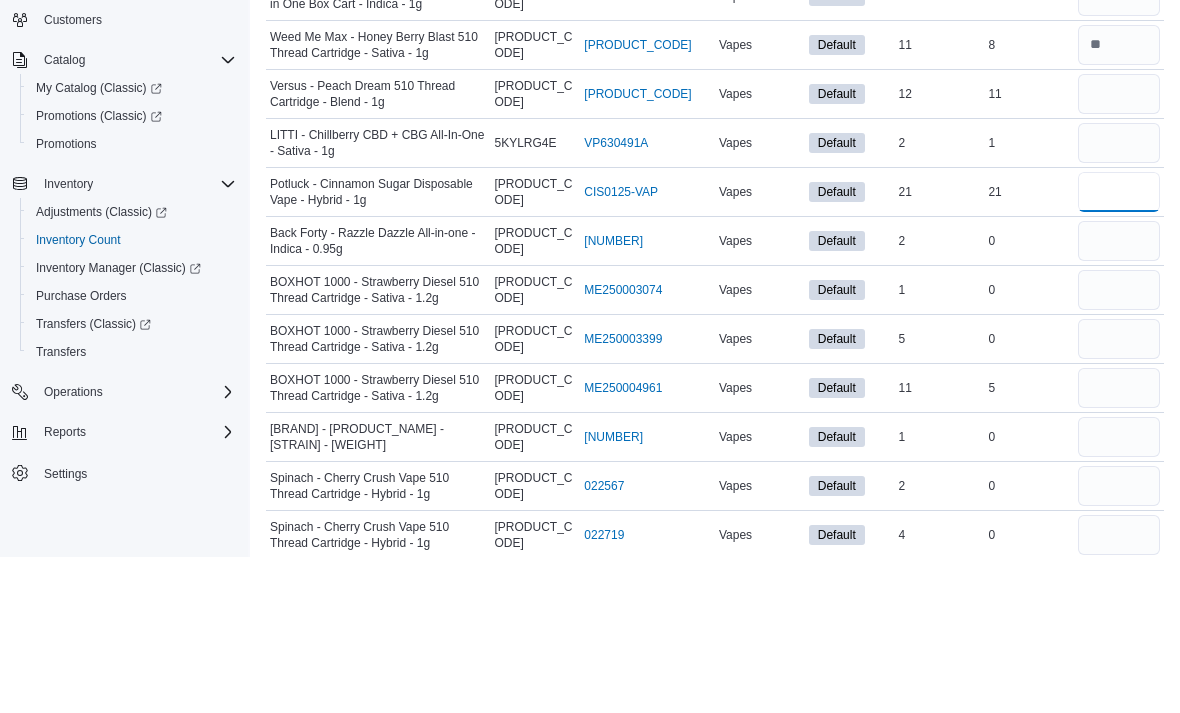 click at bounding box center [1119, 348] 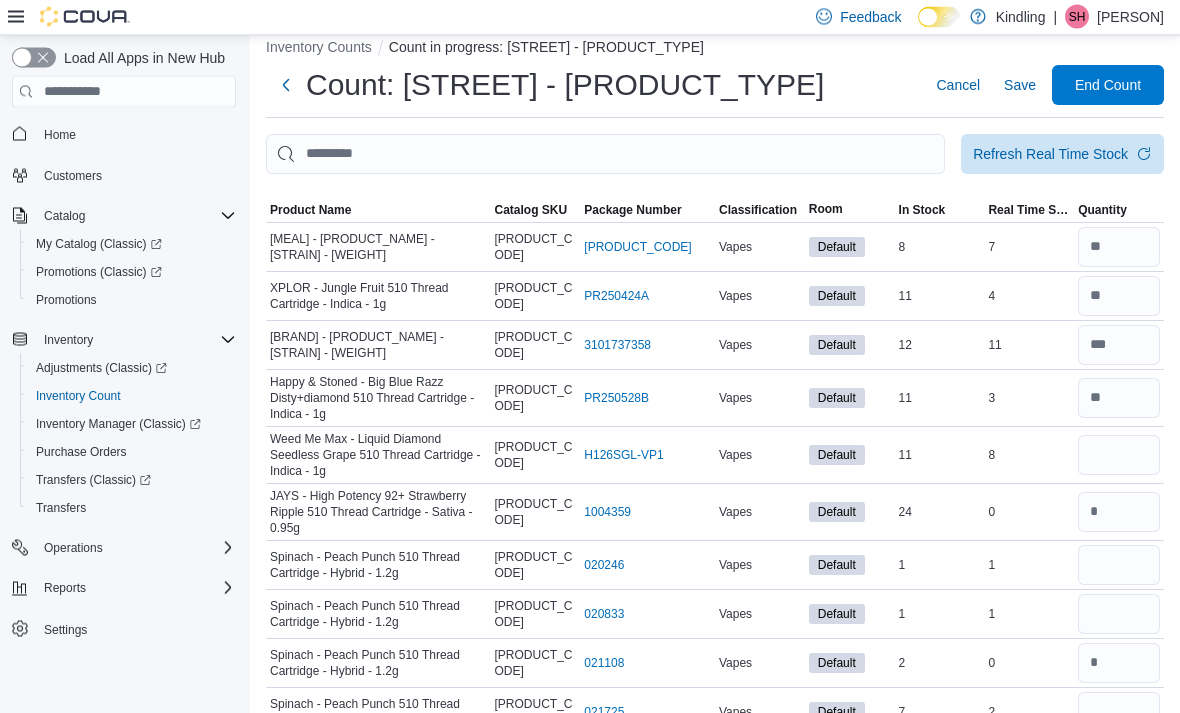 scroll, scrollTop: 0, scrollLeft: 0, axis: both 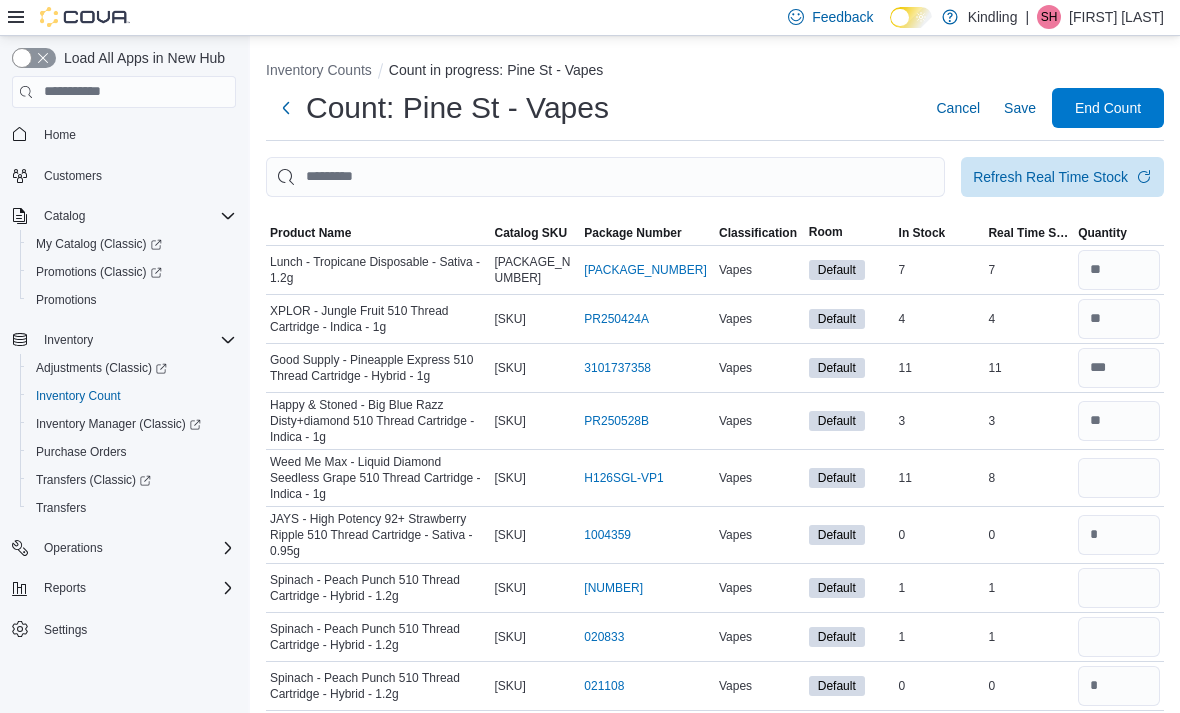click on "Product Name" at bounding box center [310, 233] 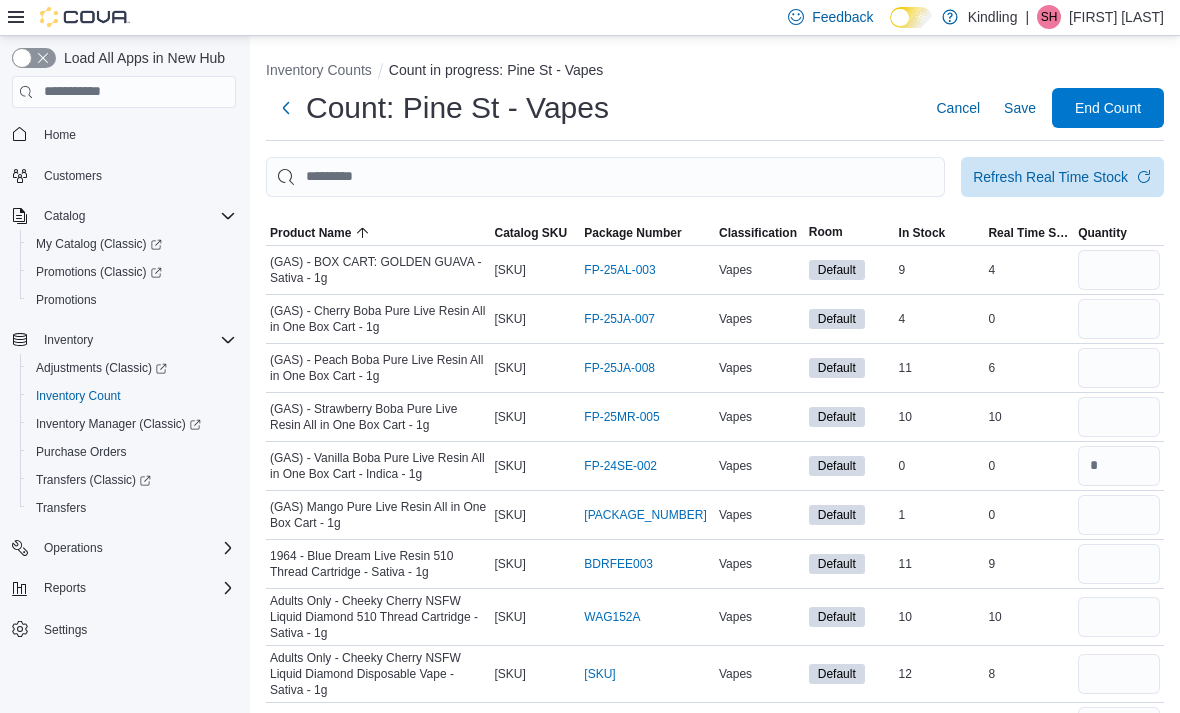 click on "Adjustments (Classic)" at bounding box center (101, 368) 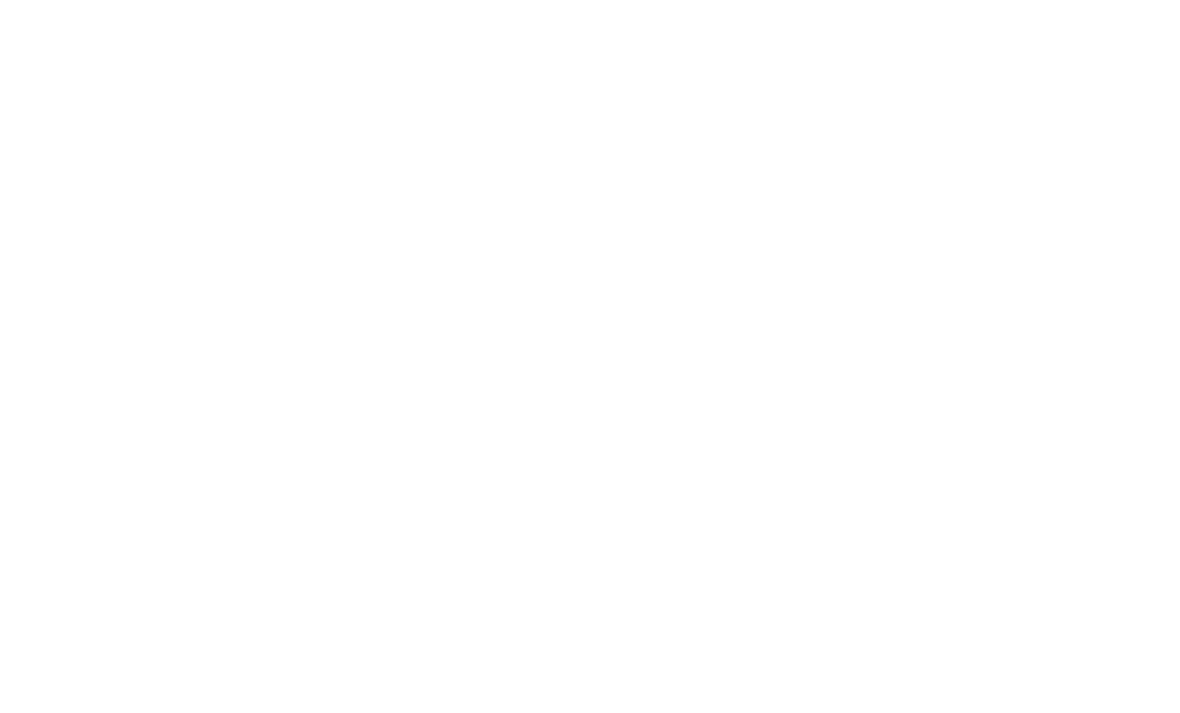 scroll, scrollTop: 0, scrollLeft: 0, axis: both 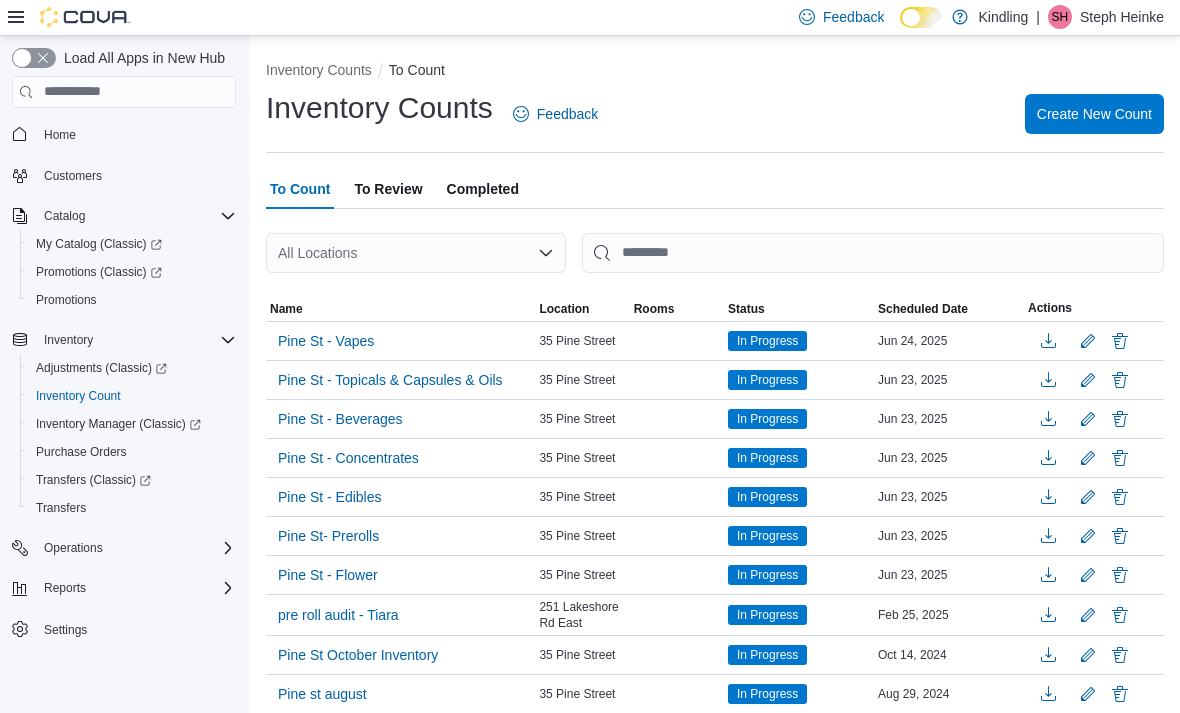 click on "Pine St - Vapes" at bounding box center (326, 341) 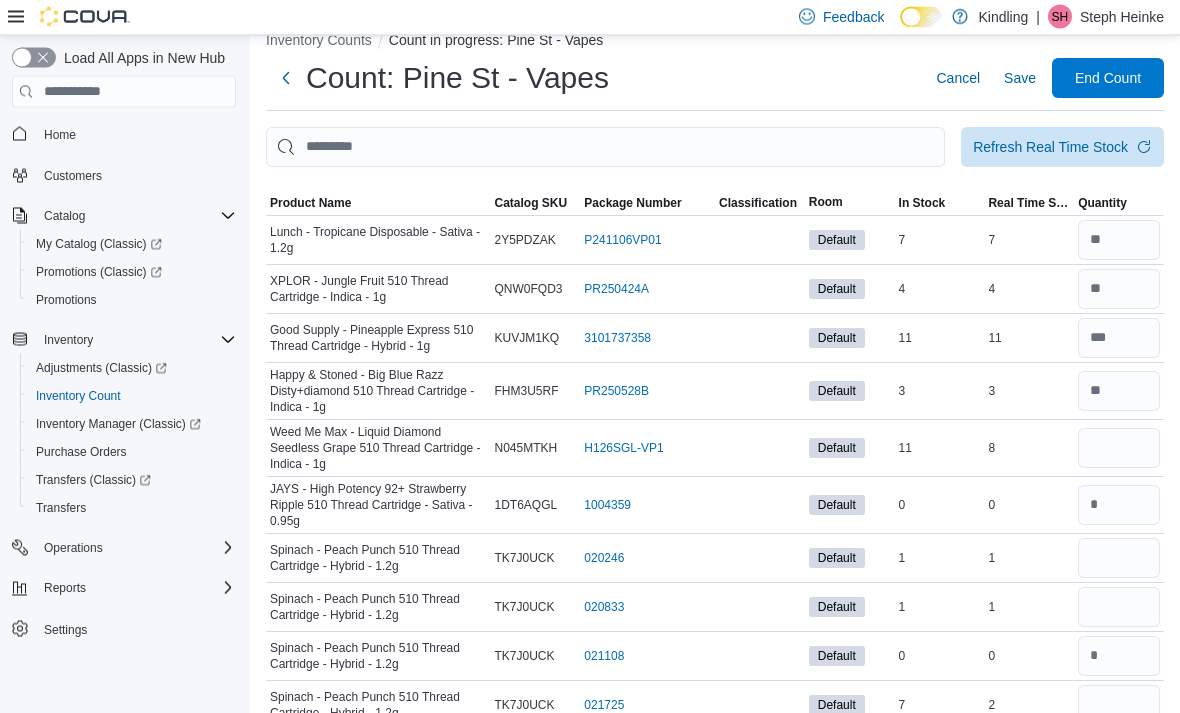 scroll, scrollTop: 0, scrollLeft: 0, axis: both 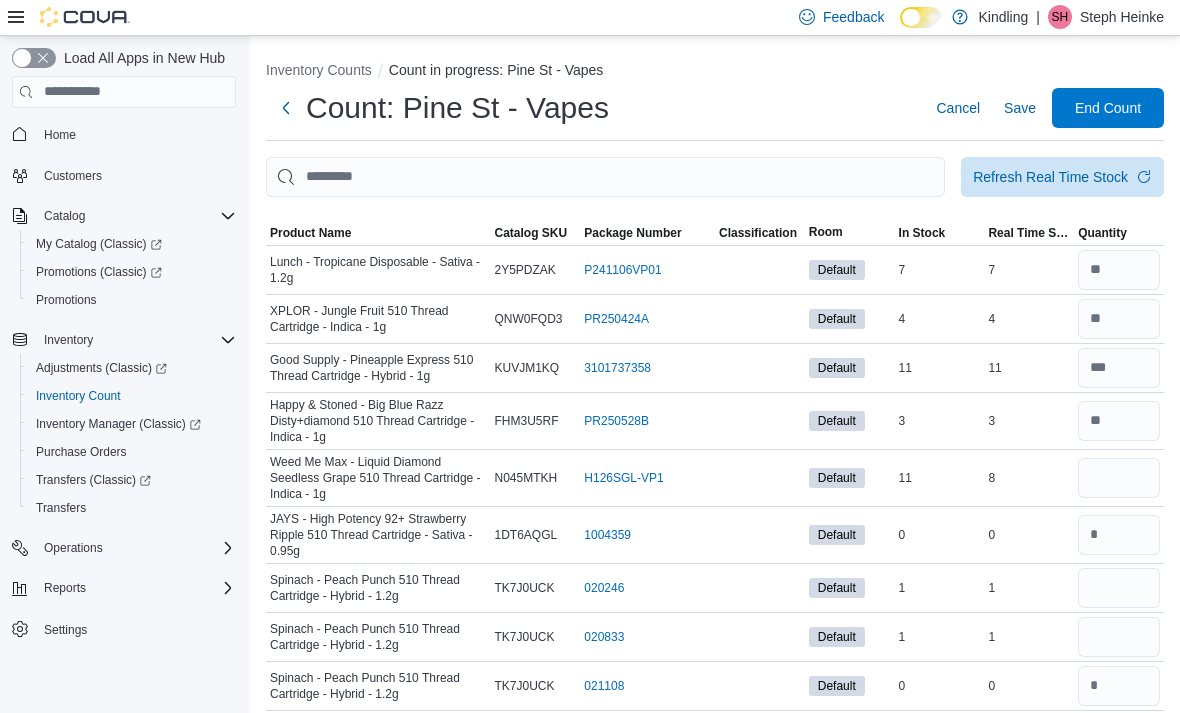 click on "Product Name" at bounding box center [310, 233] 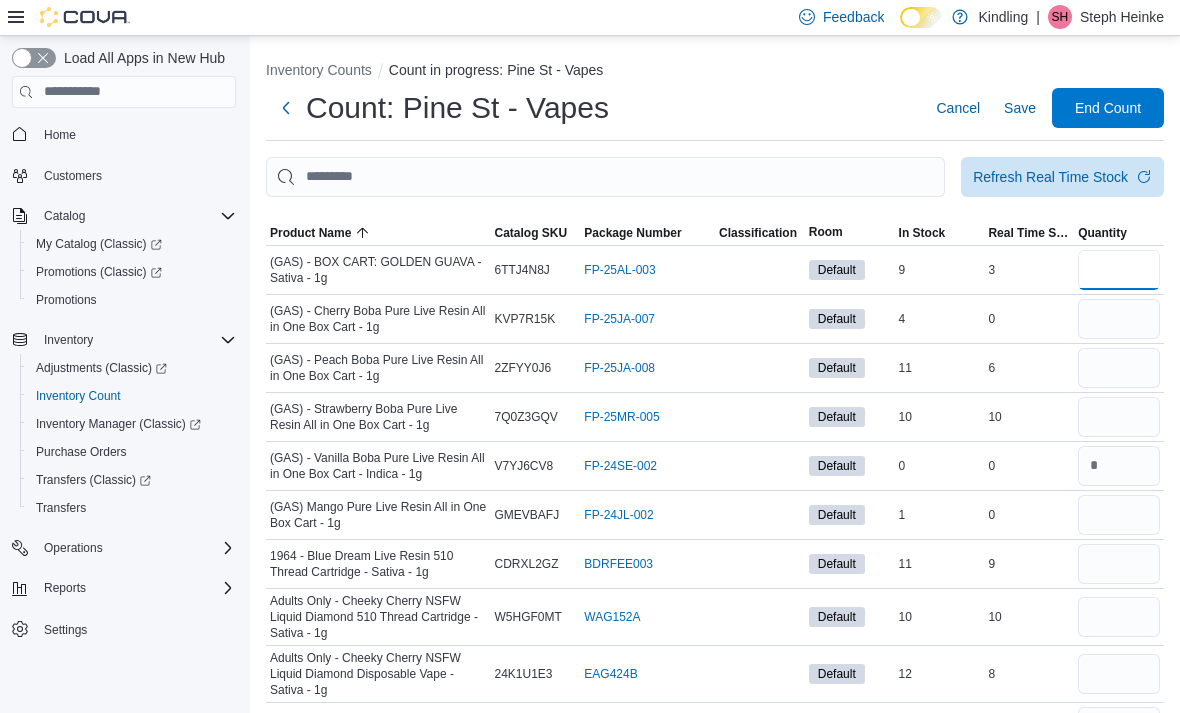 click at bounding box center (1119, 270) 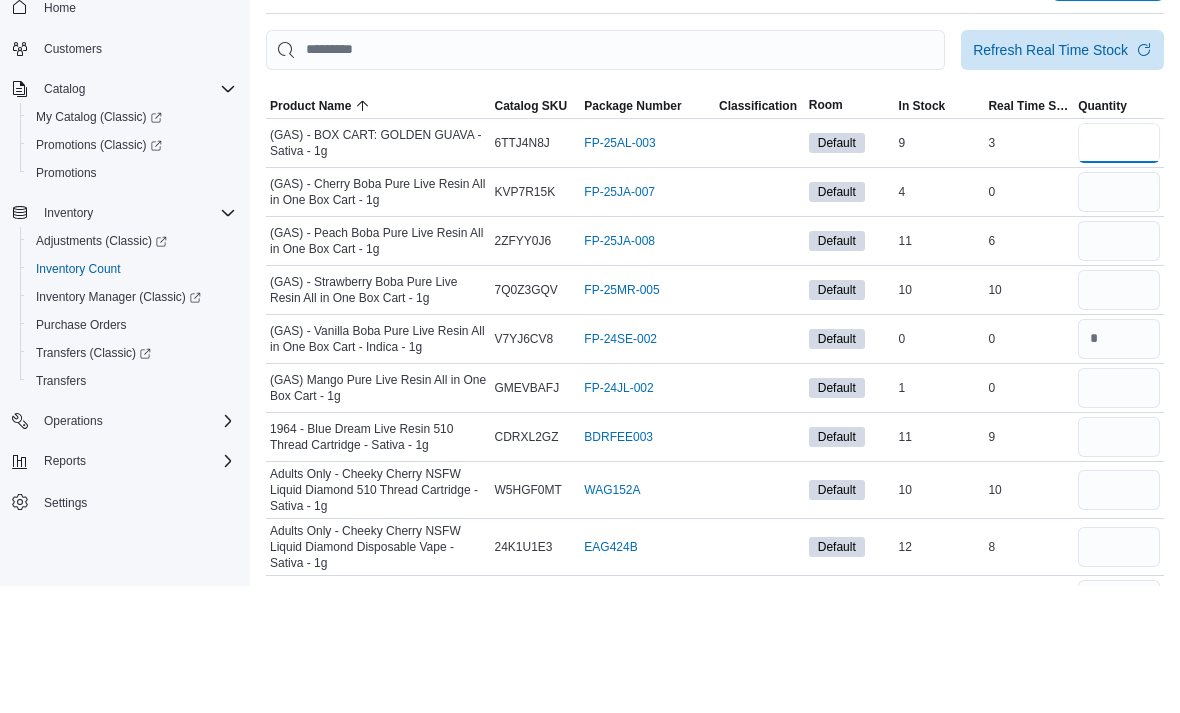 type on "*" 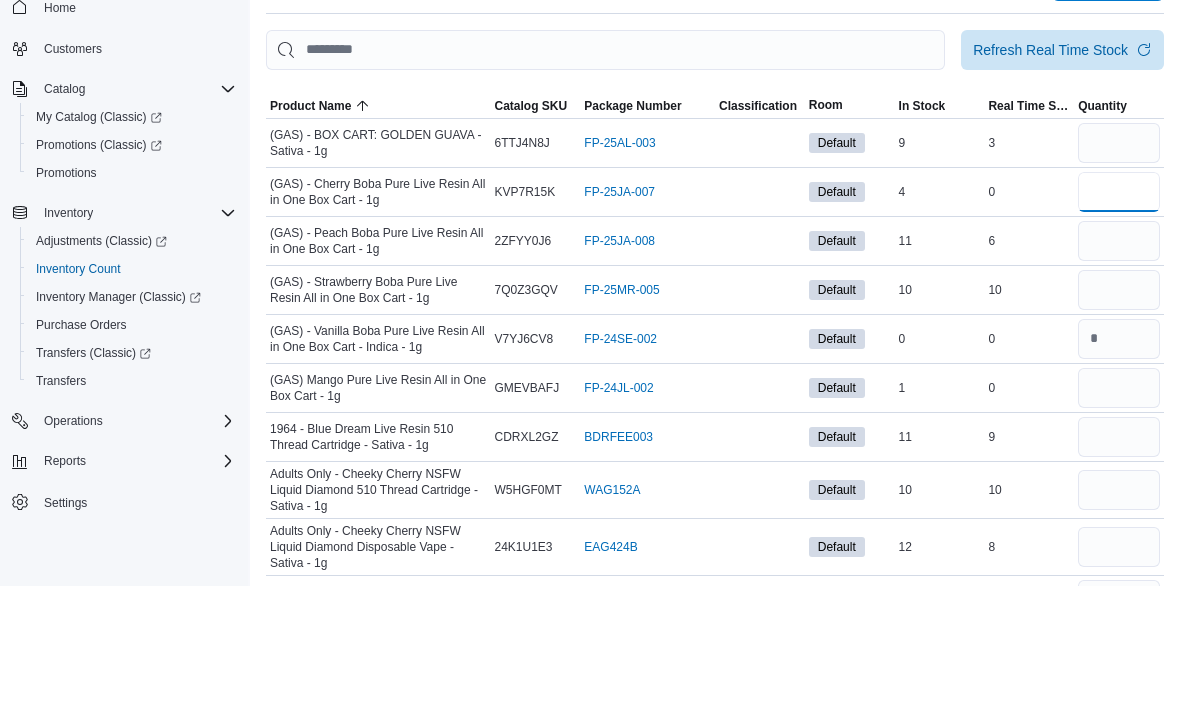 click at bounding box center (1119, 319) 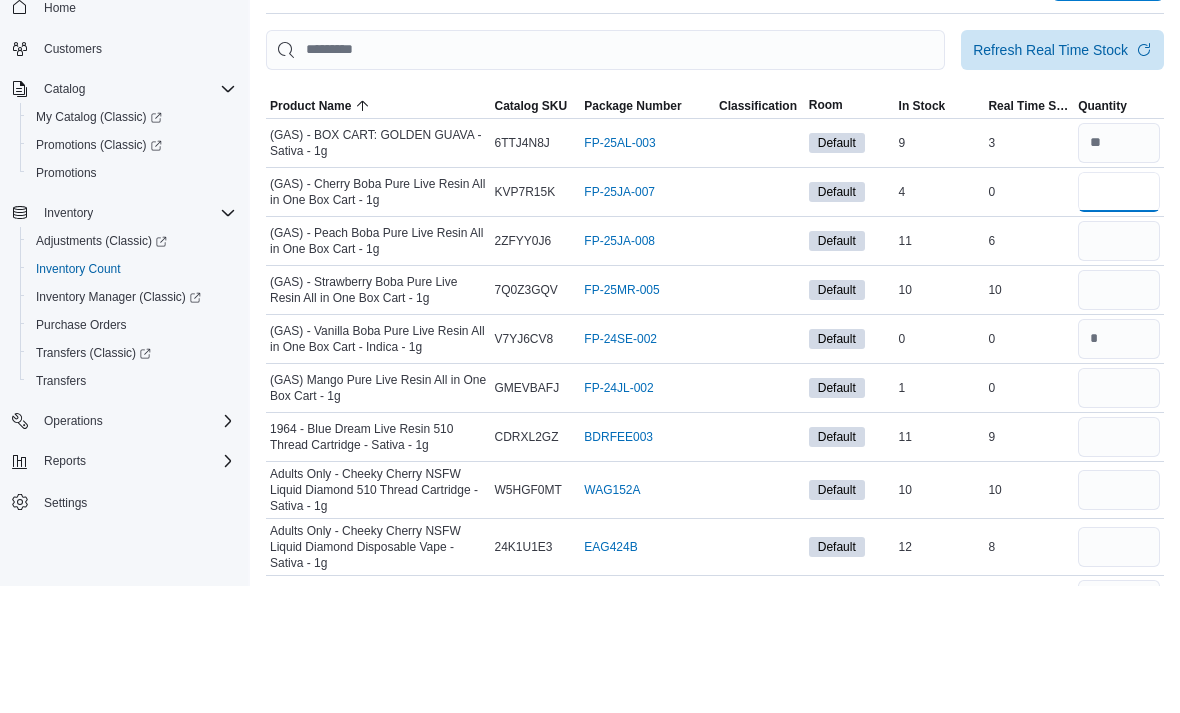 click on "*" at bounding box center (1119, 319) 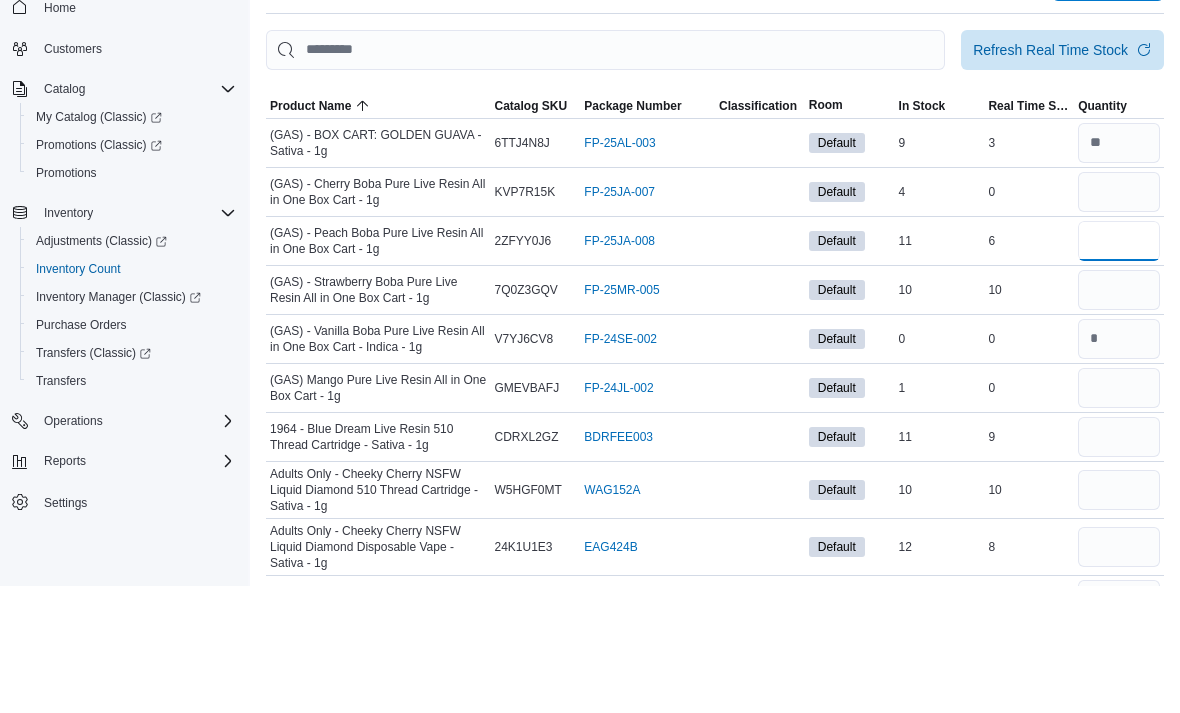 click at bounding box center (1119, 368) 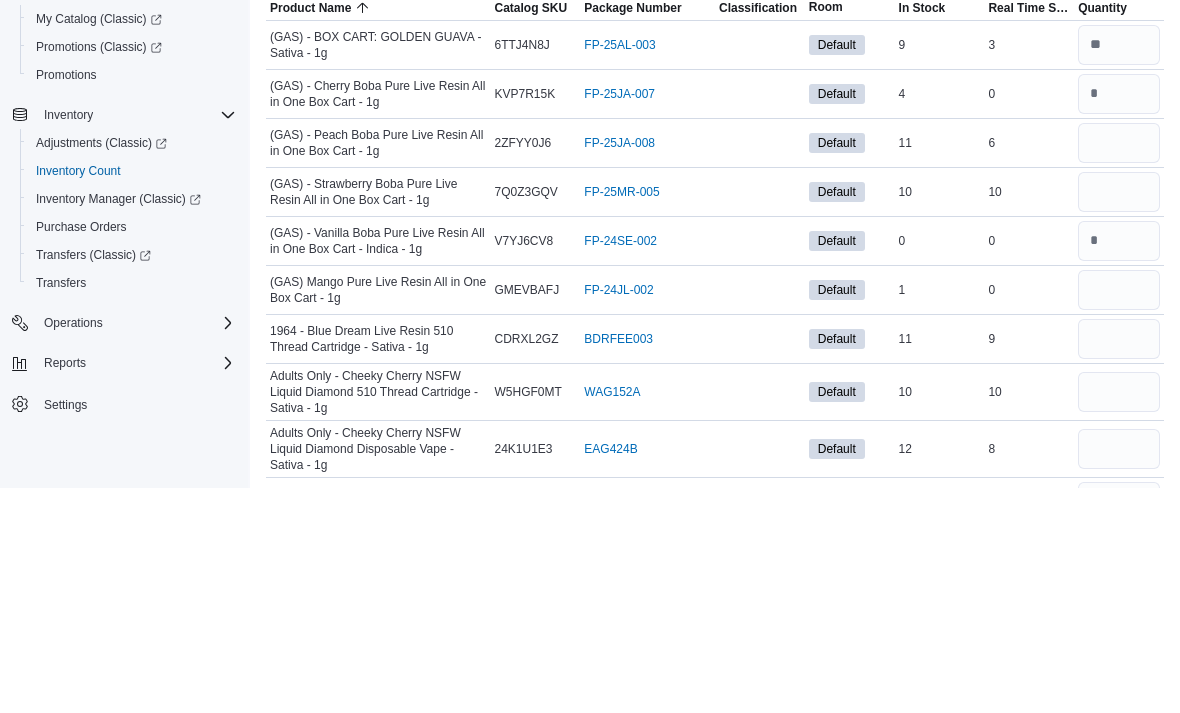 click on "Adjustments (Classic)" at bounding box center [101, 368] 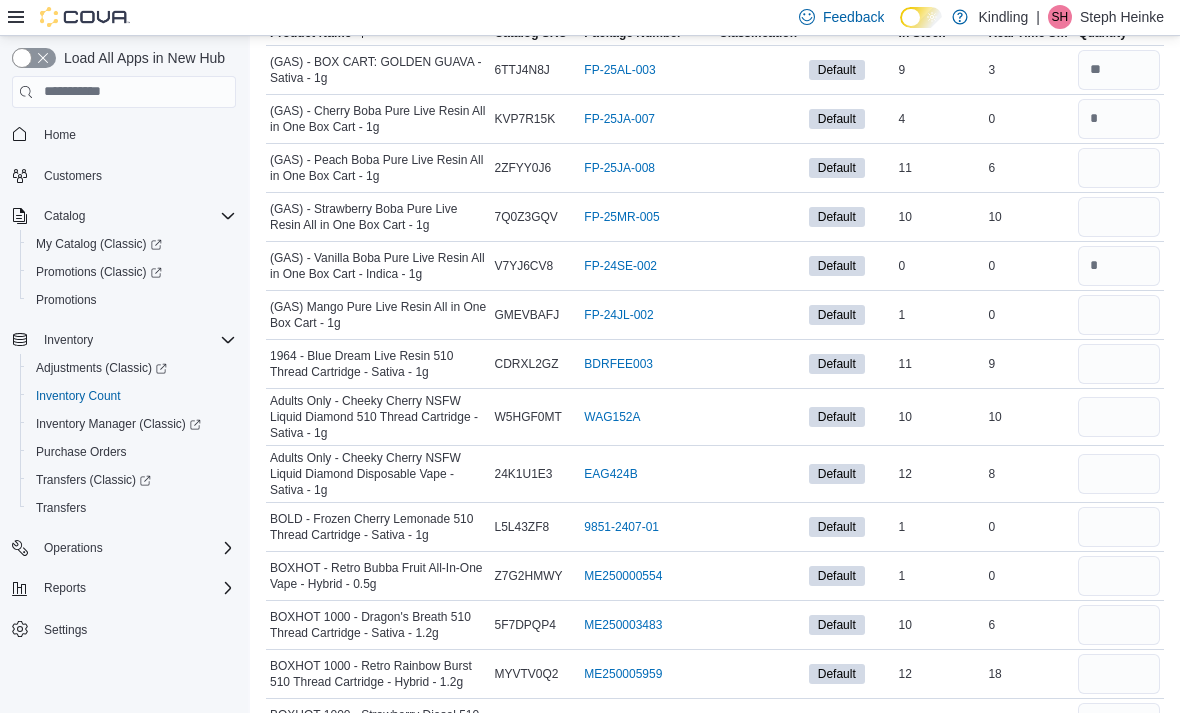 scroll, scrollTop: 161, scrollLeft: 0, axis: vertical 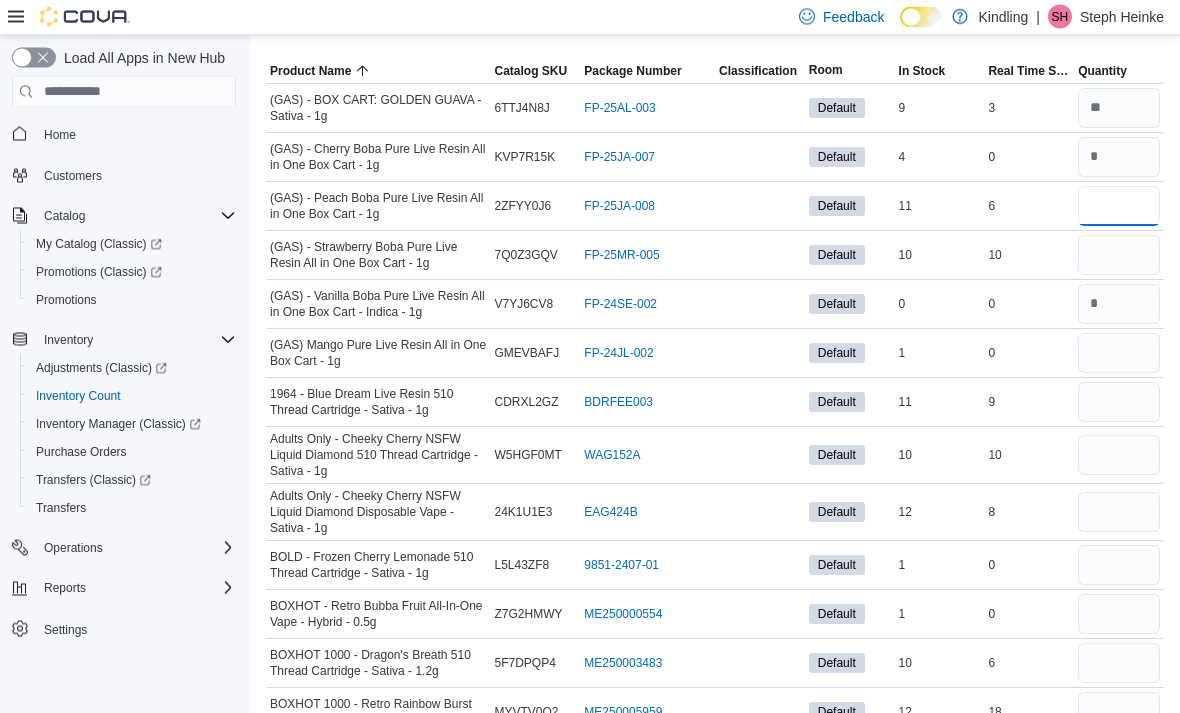 click at bounding box center [1119, 207] 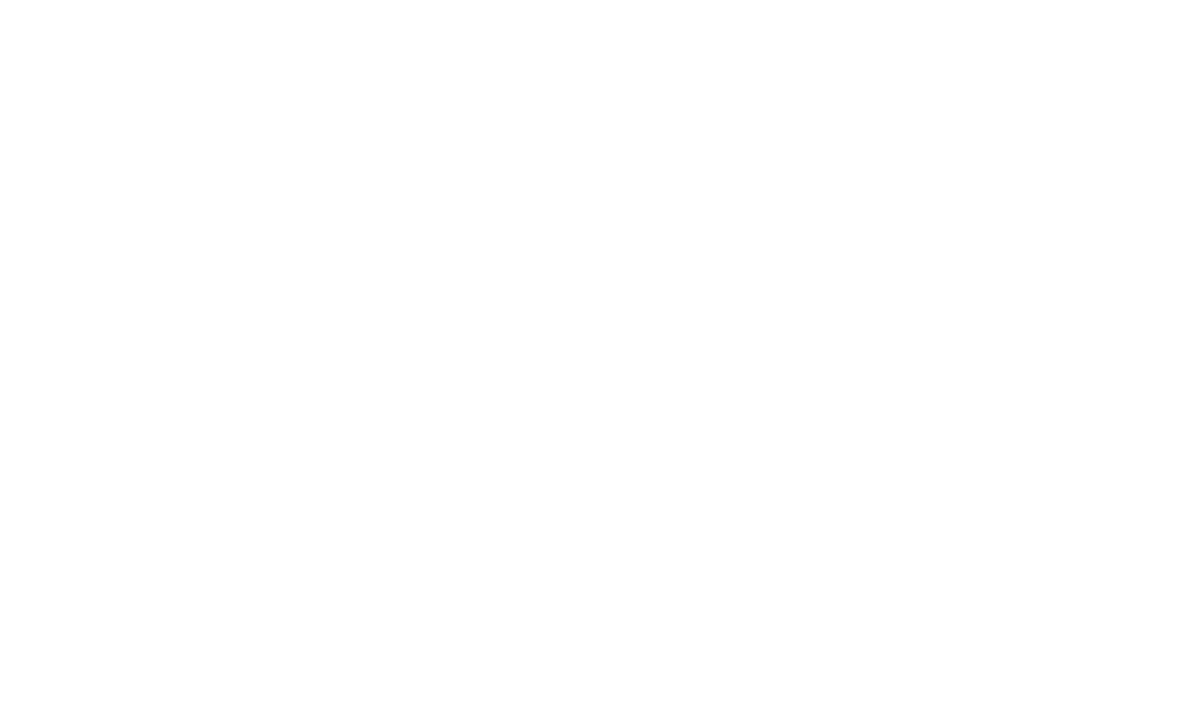 scroll, scrollTop: 0, scrollLeft: 0, axis: both 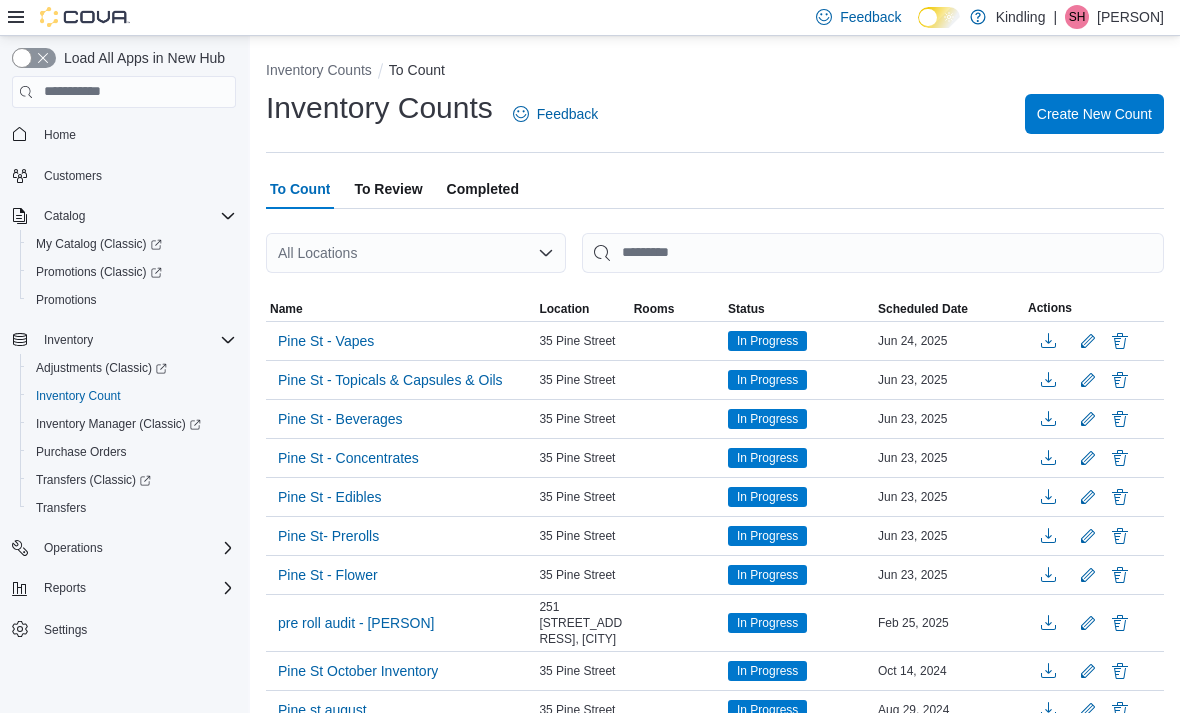click on "Pine St - Vapes" at bounding box center (326, 341) 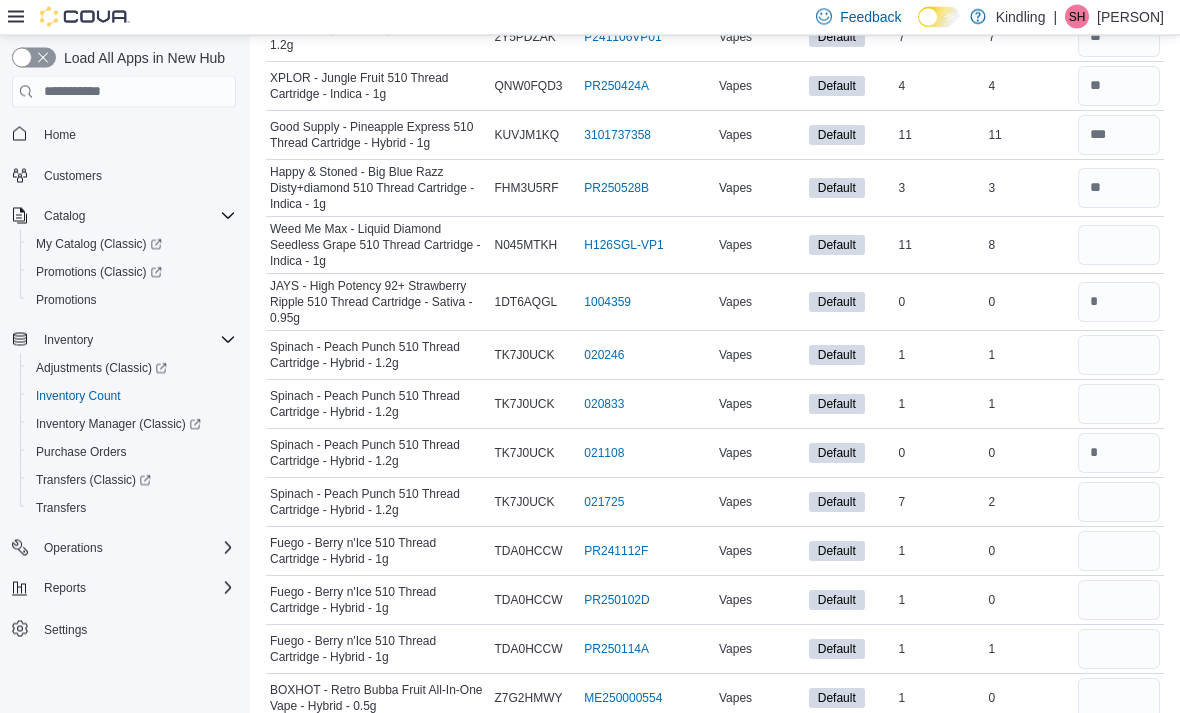 scroll, scrollTop: 233, scrollLeft: 0, axis: vertical 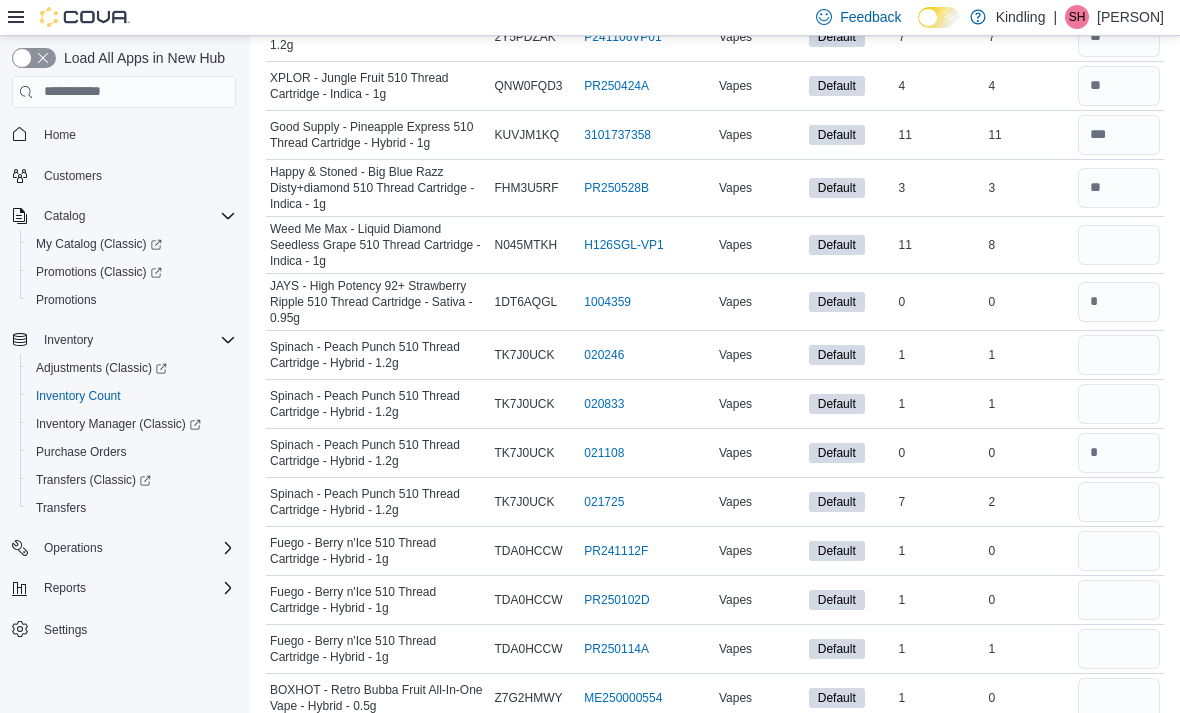 click on "Adjustments (Classic)" at bounding box center [101, 368] 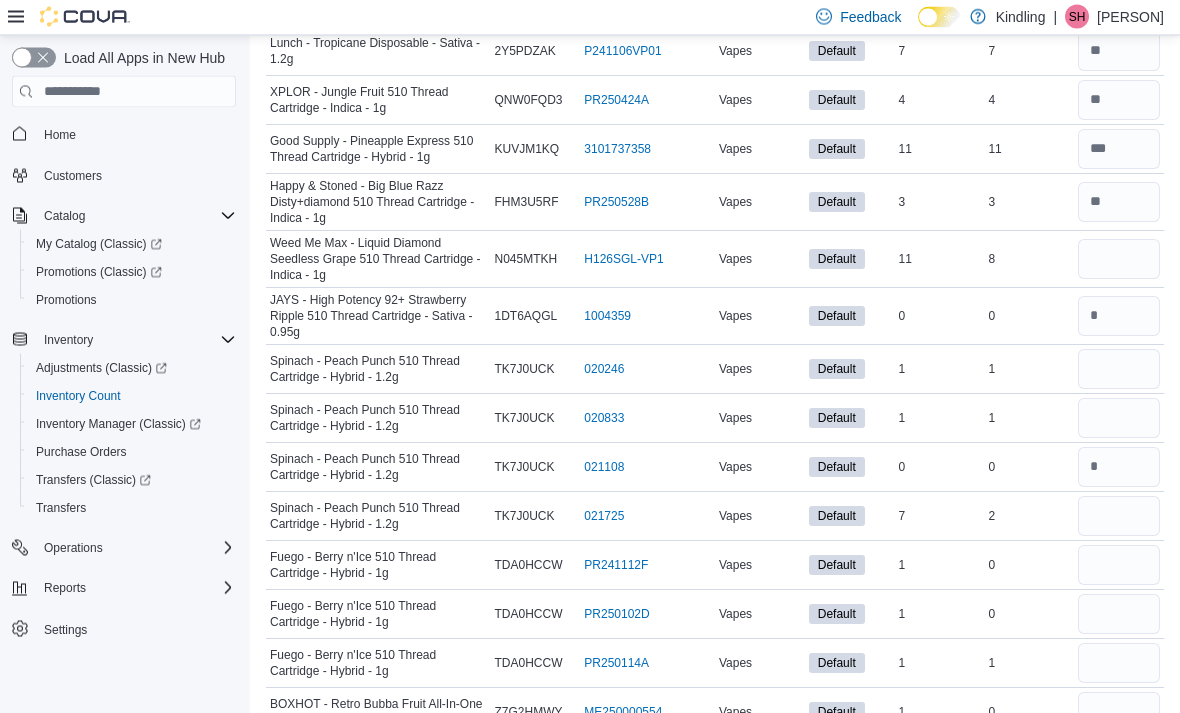 scroll, scrollTop: 0, scrollLeft: 0, axis: both 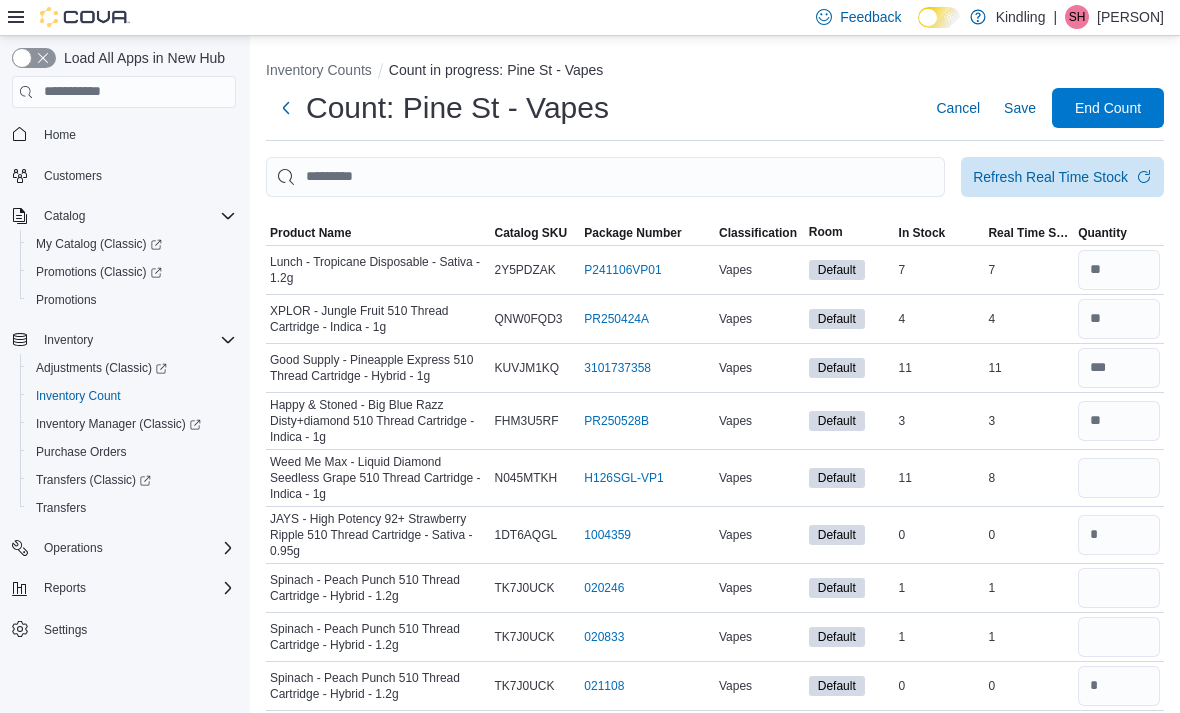 click on "Refresh Real Time Stock" at bounding box center [1050, 177] 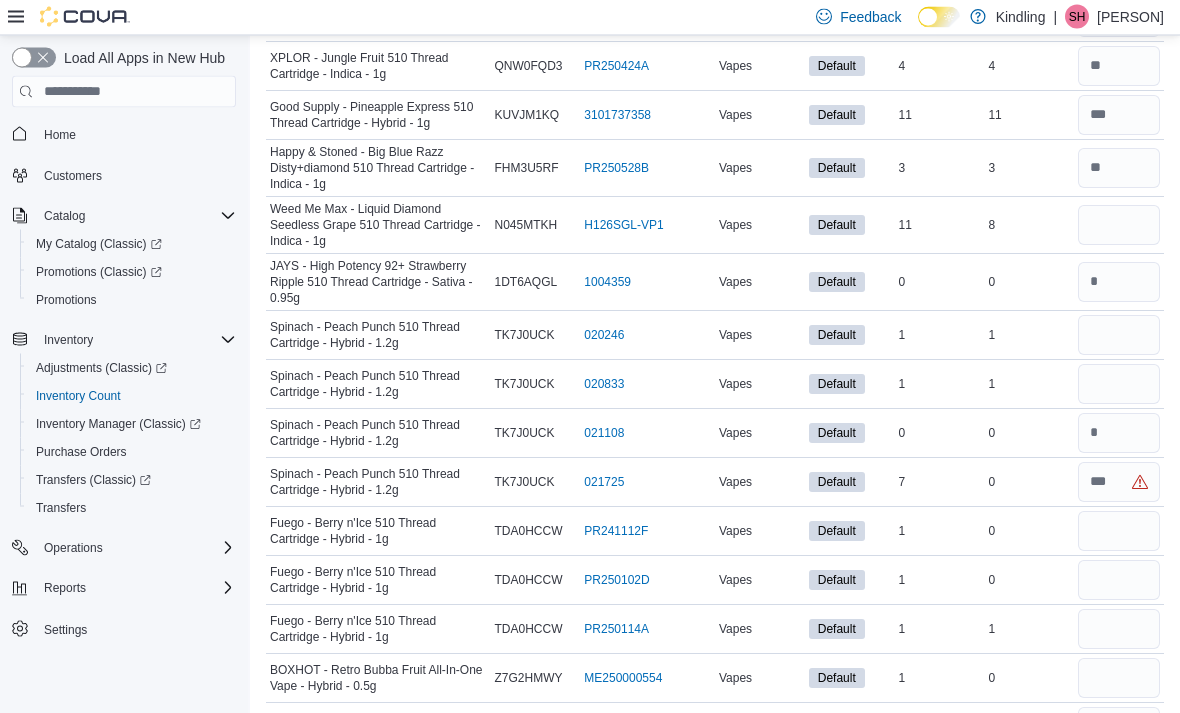 scroll, scrollTop: 253, scrollLeft: 0, axis: vertical 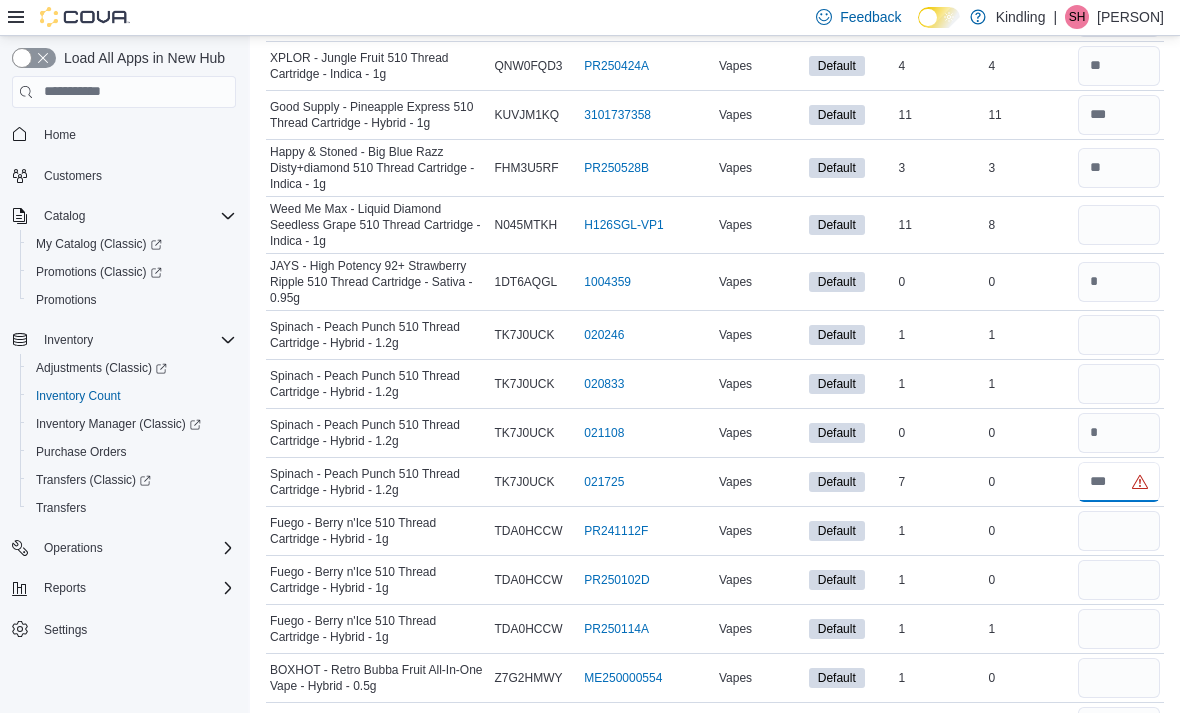 click at bounding box center [1119, 482] 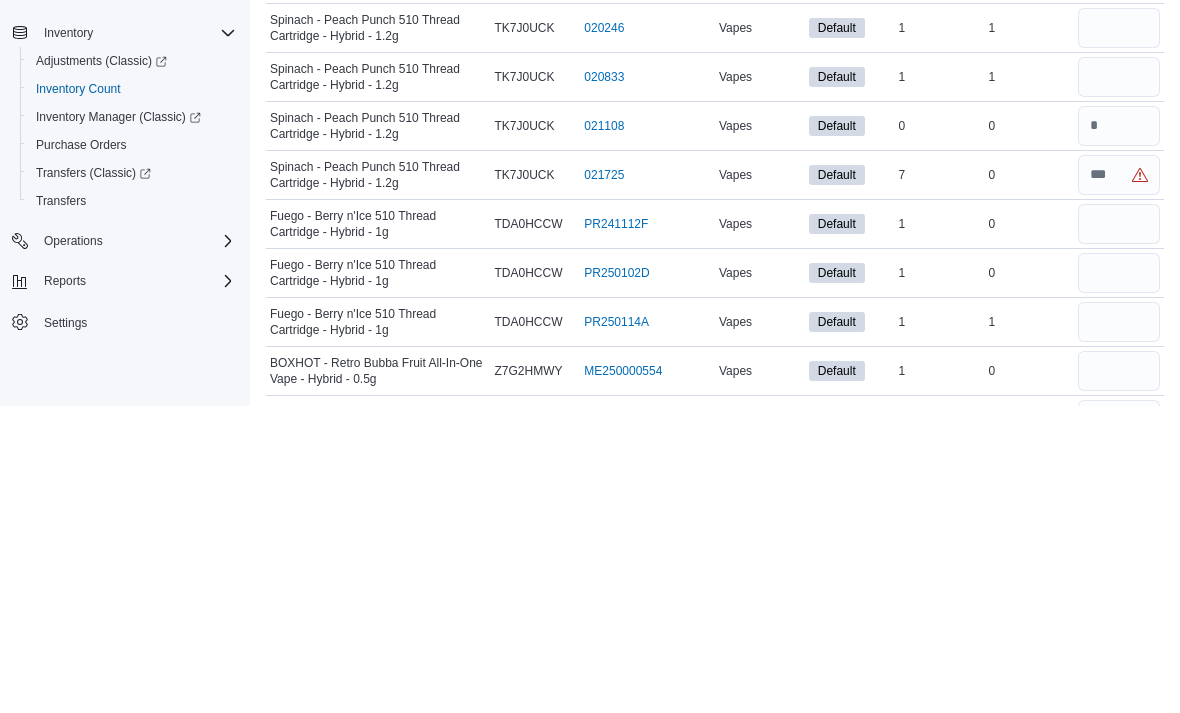 scroll, scrollTop: 560, scrollLeft: 0, axis: vertical 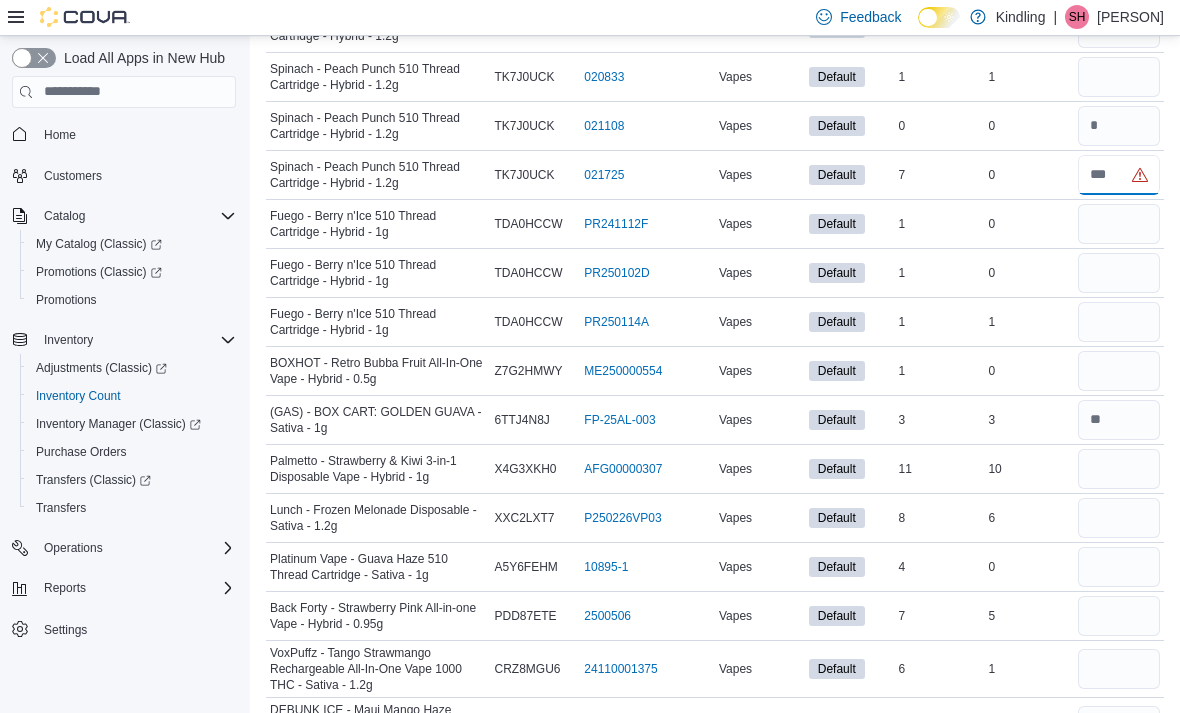 click at bounding box center [1119, 175] 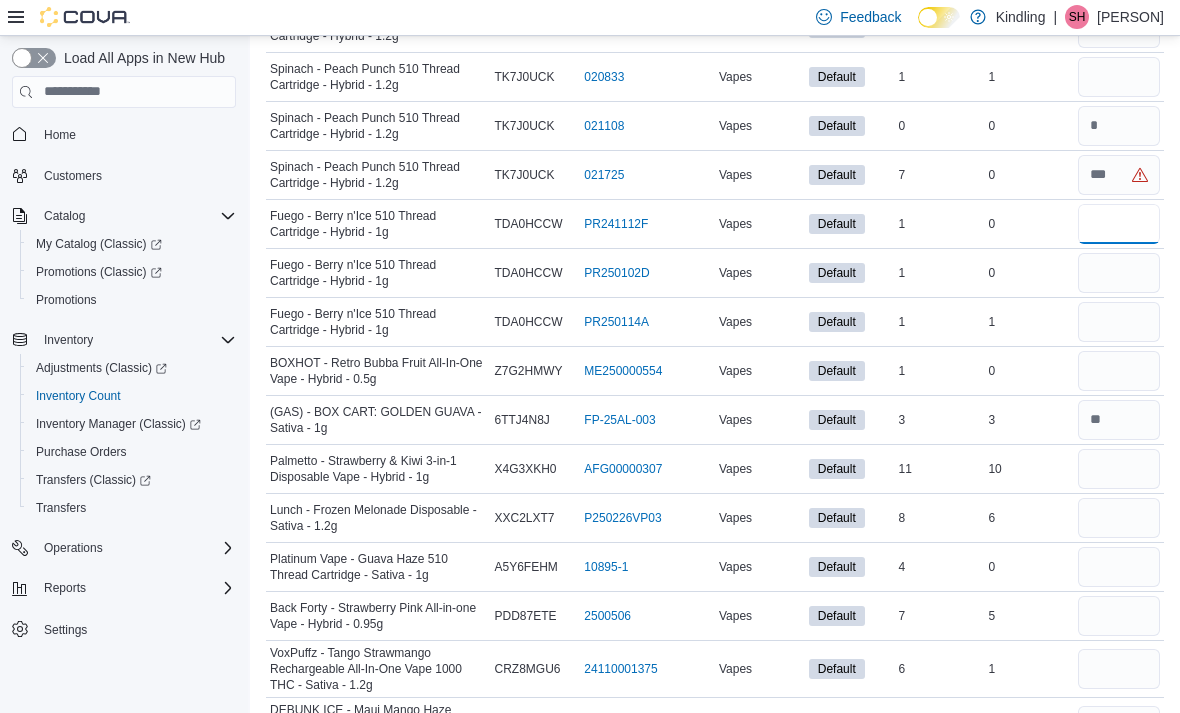click at bounding box center (1119, 224) 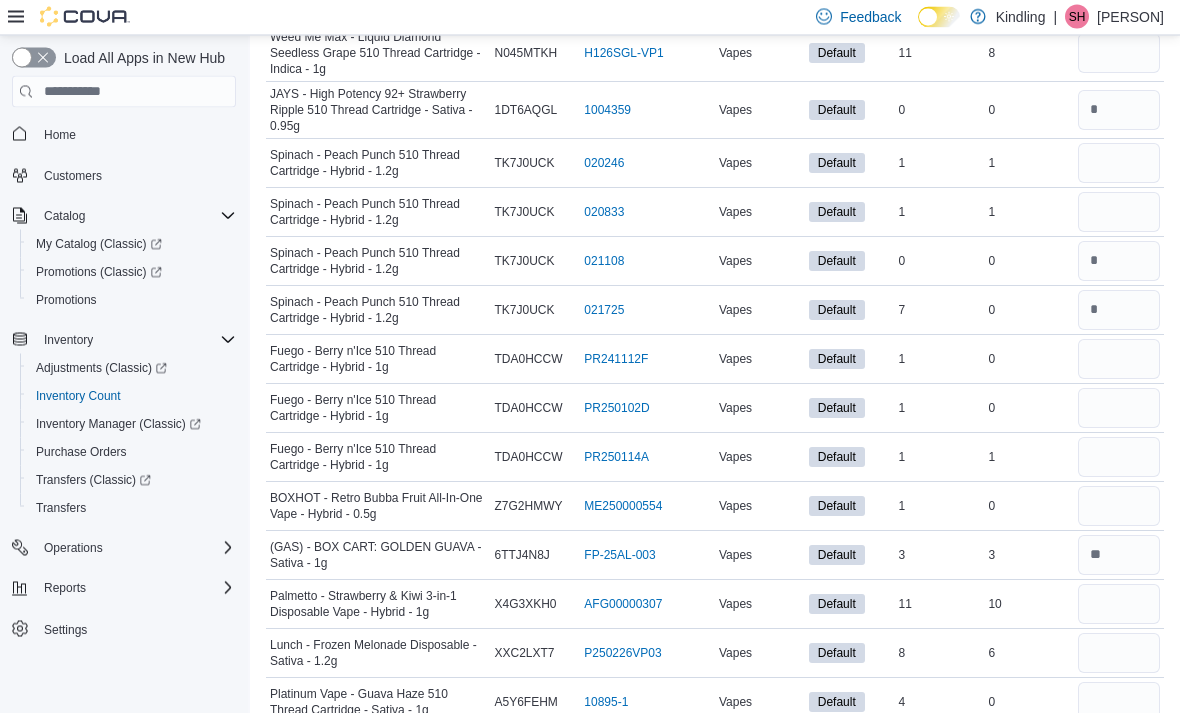 scroll, scrollTop: 421, scrollLeft: 0, axis: vertical 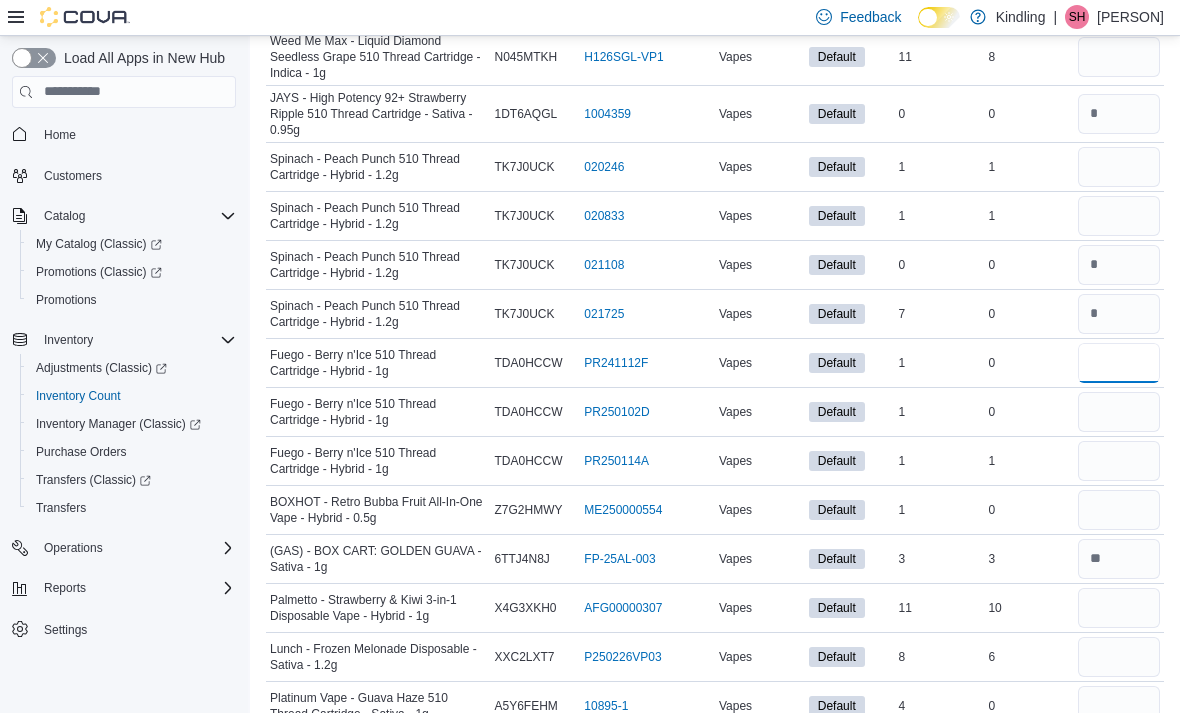 click at bounding box center [1119, 363] 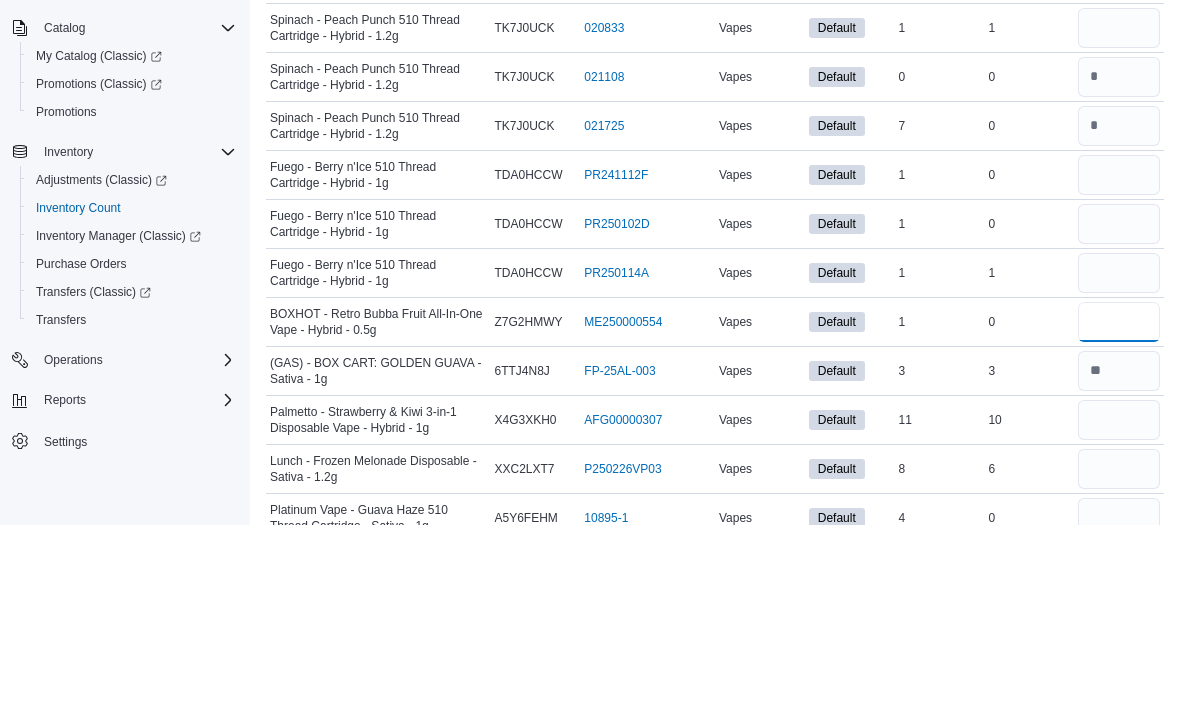 click at bounding box center (1119, 510) 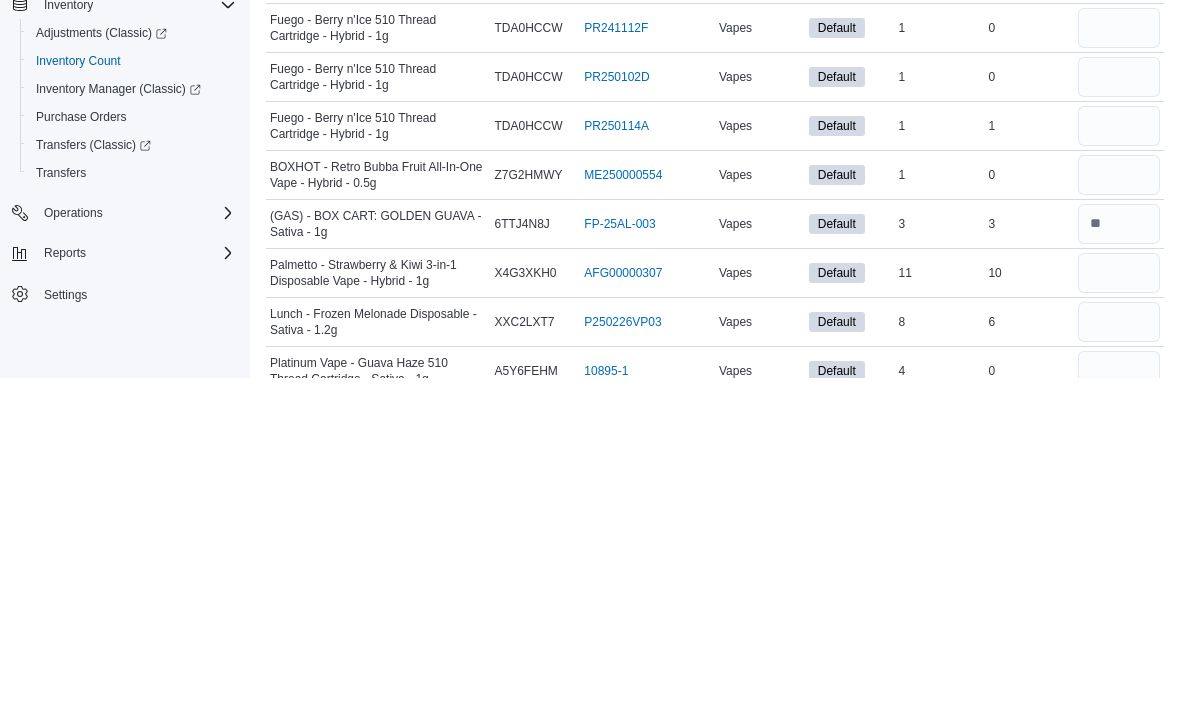 scroll, scrollTop: 756, scrollLeft: 0, axis: vertical 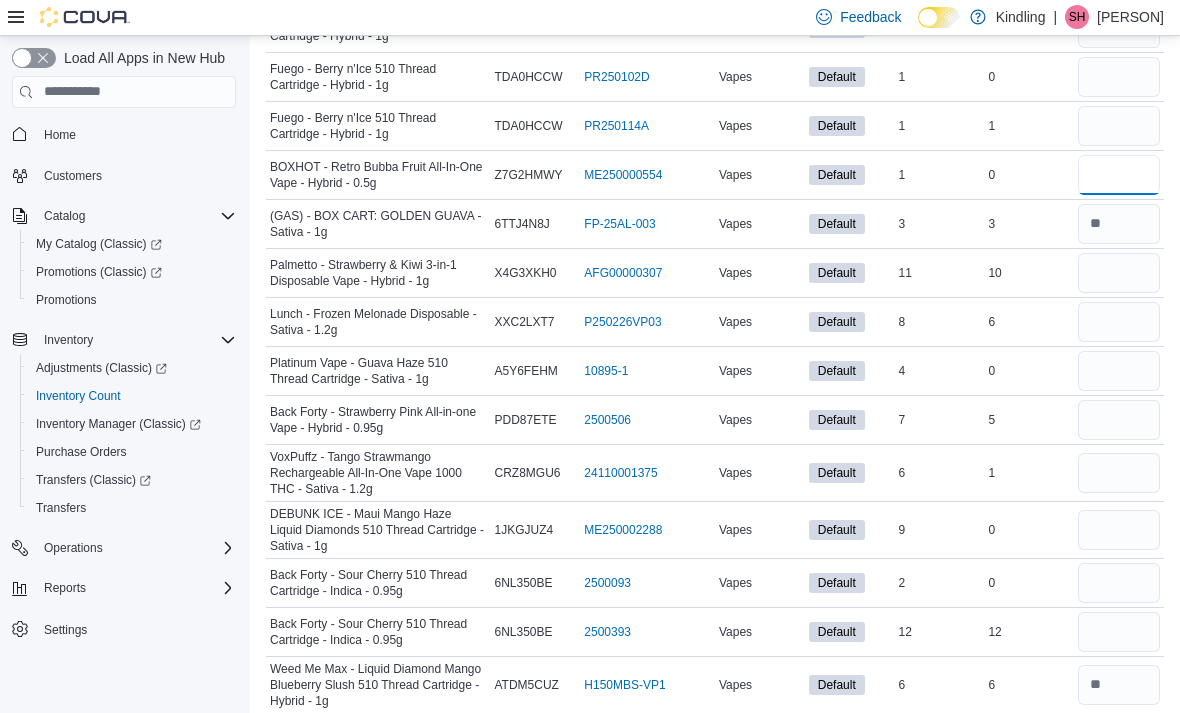 type on "*" 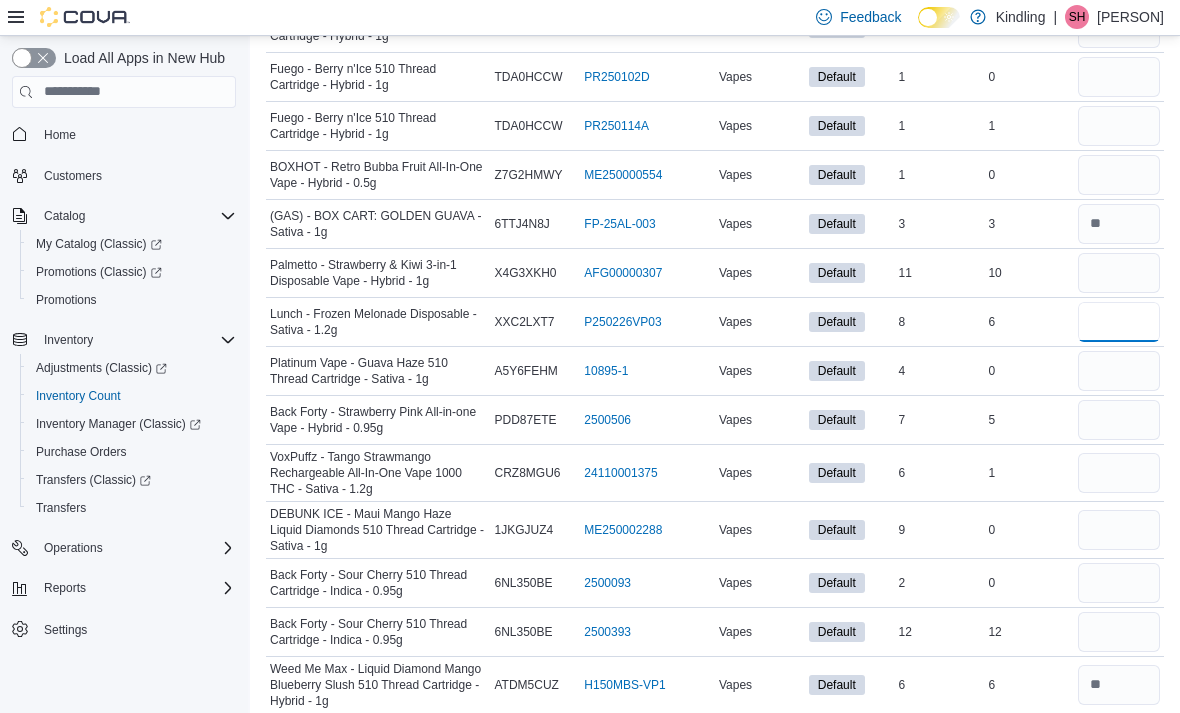 click at bounding box center (1119, 322) 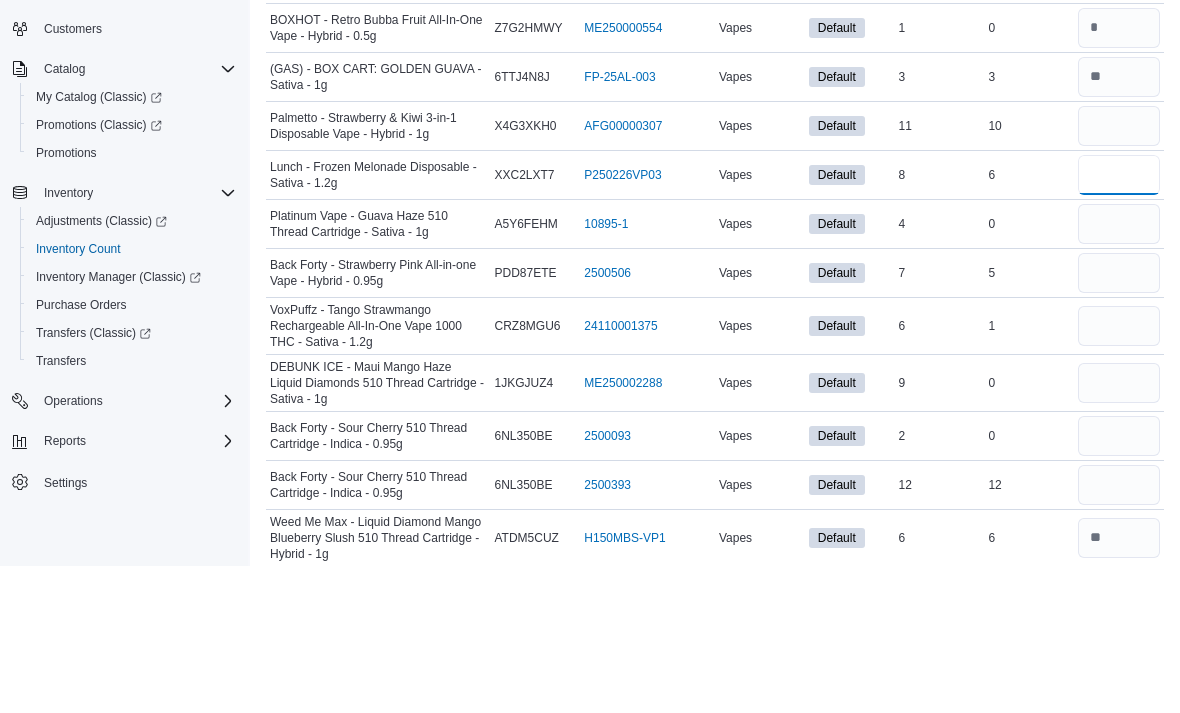 type on "*" 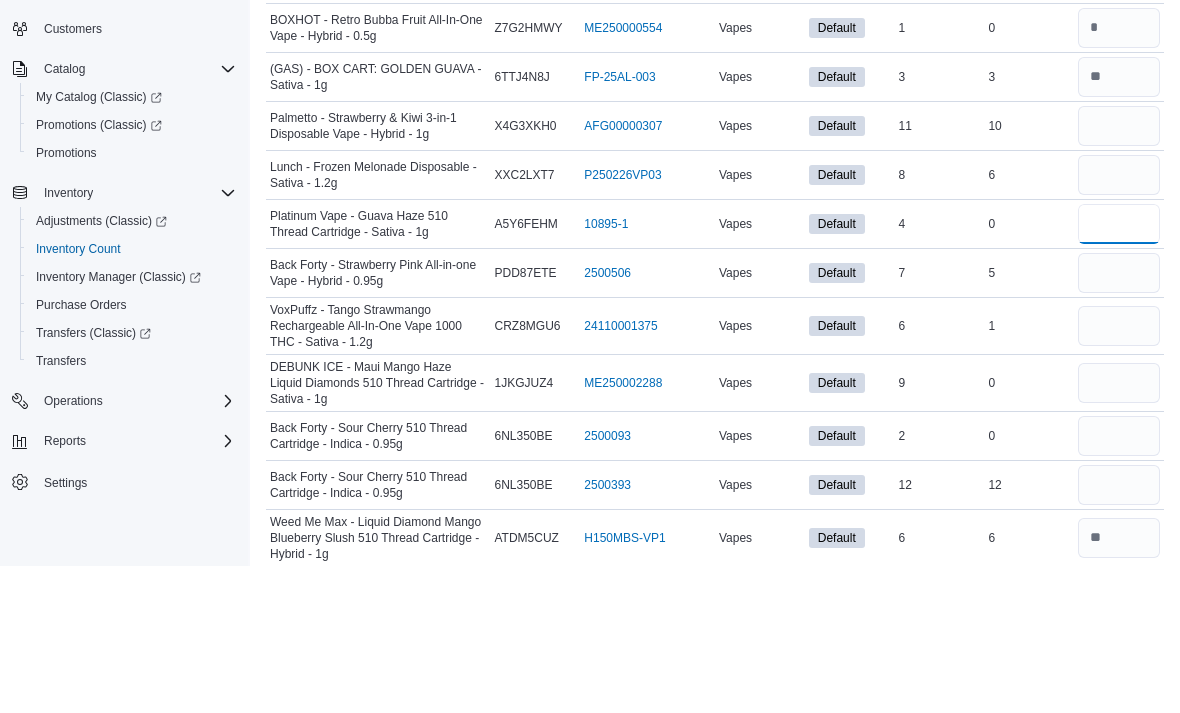 click at bounding box center [1119, 371] 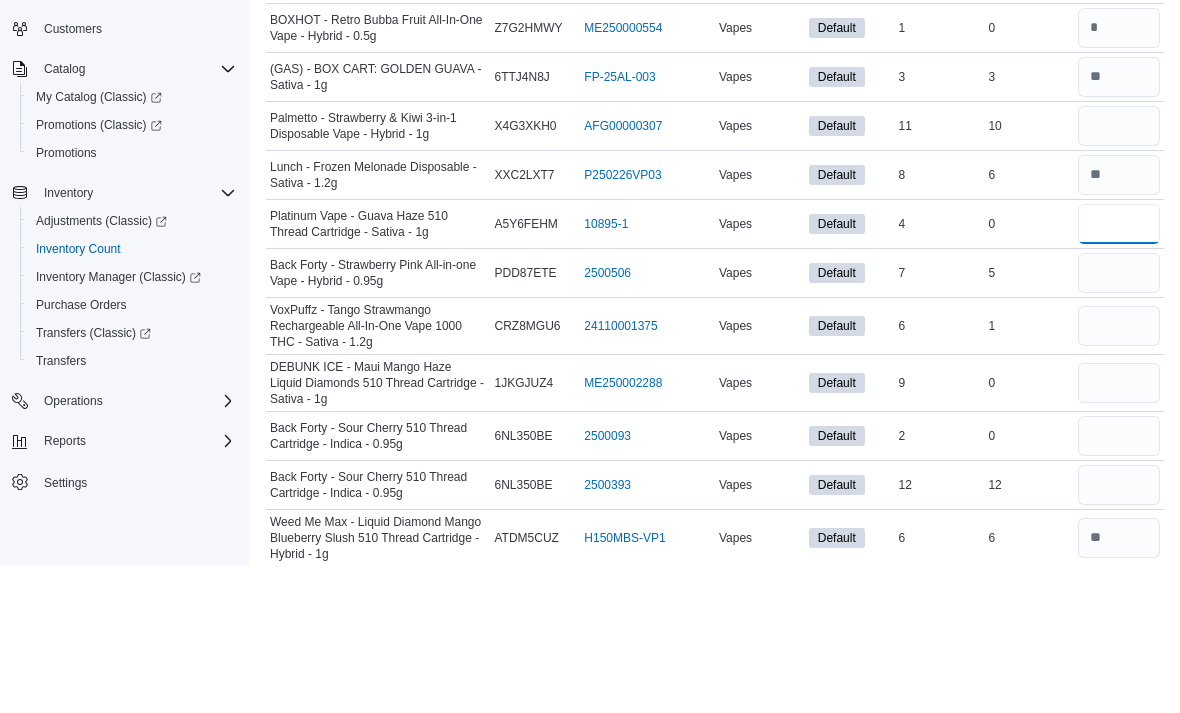click on "*" at bounding box center [1119, 371] 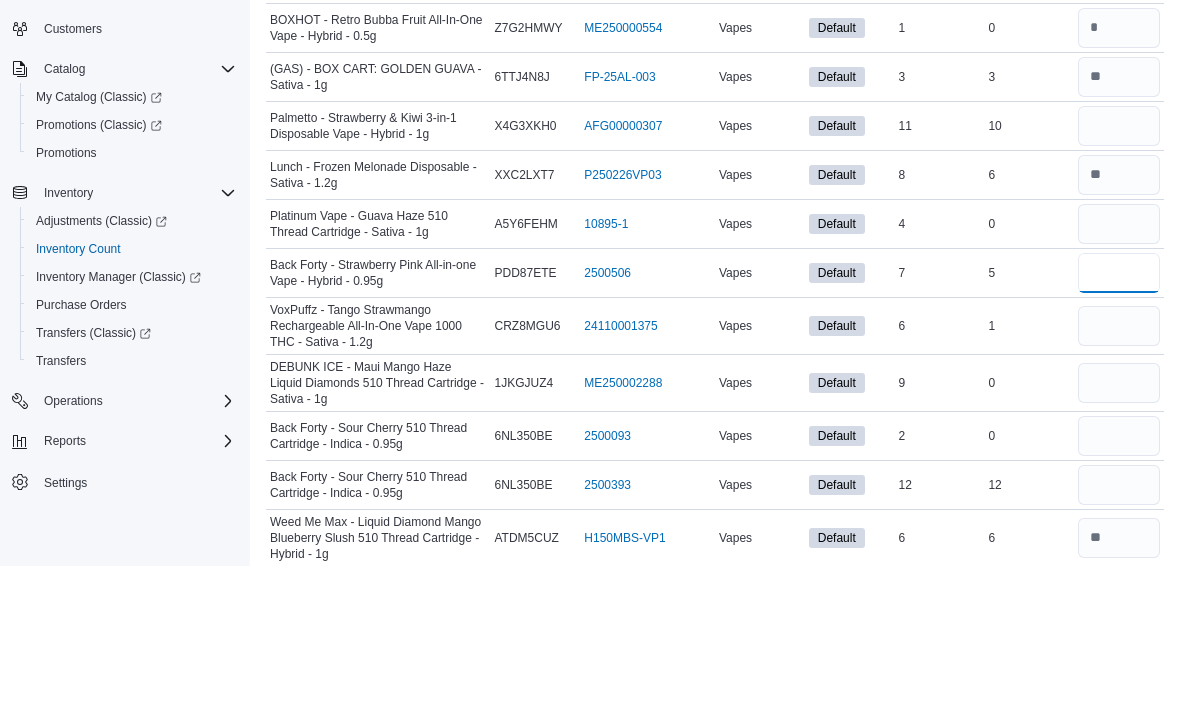 click at bounding box center (1119, 420) 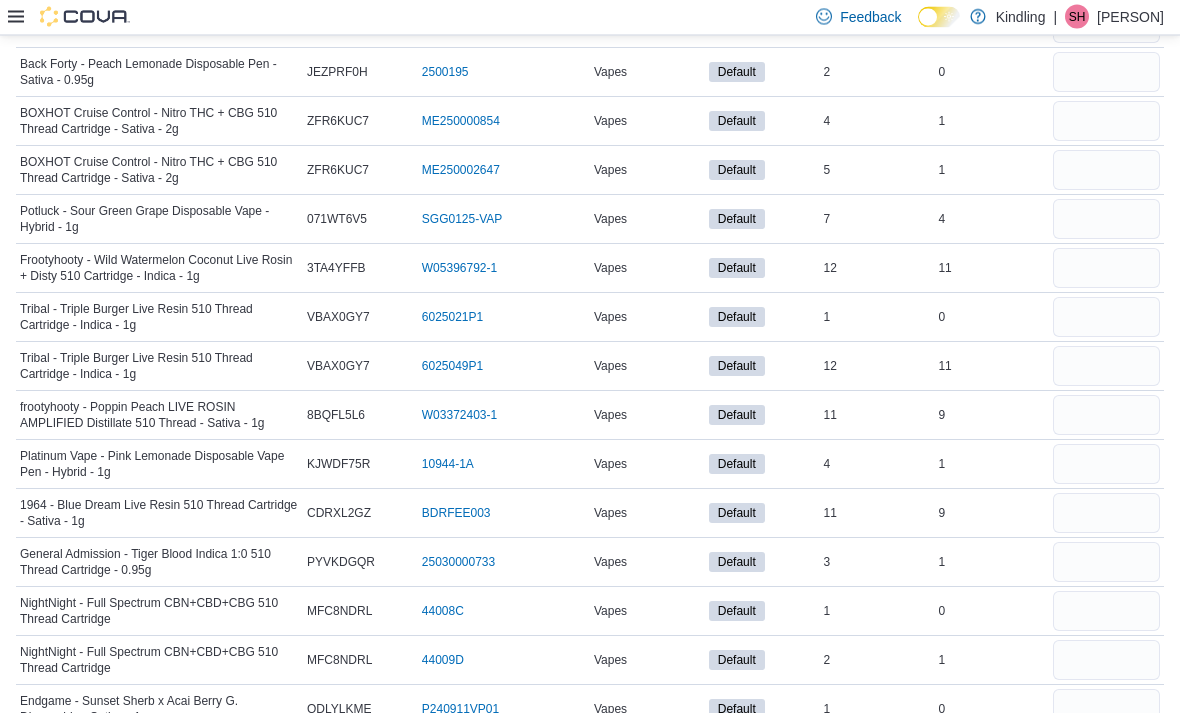 scroll, scrollTop: 2203, scrollLeft: 0, axis: vertical 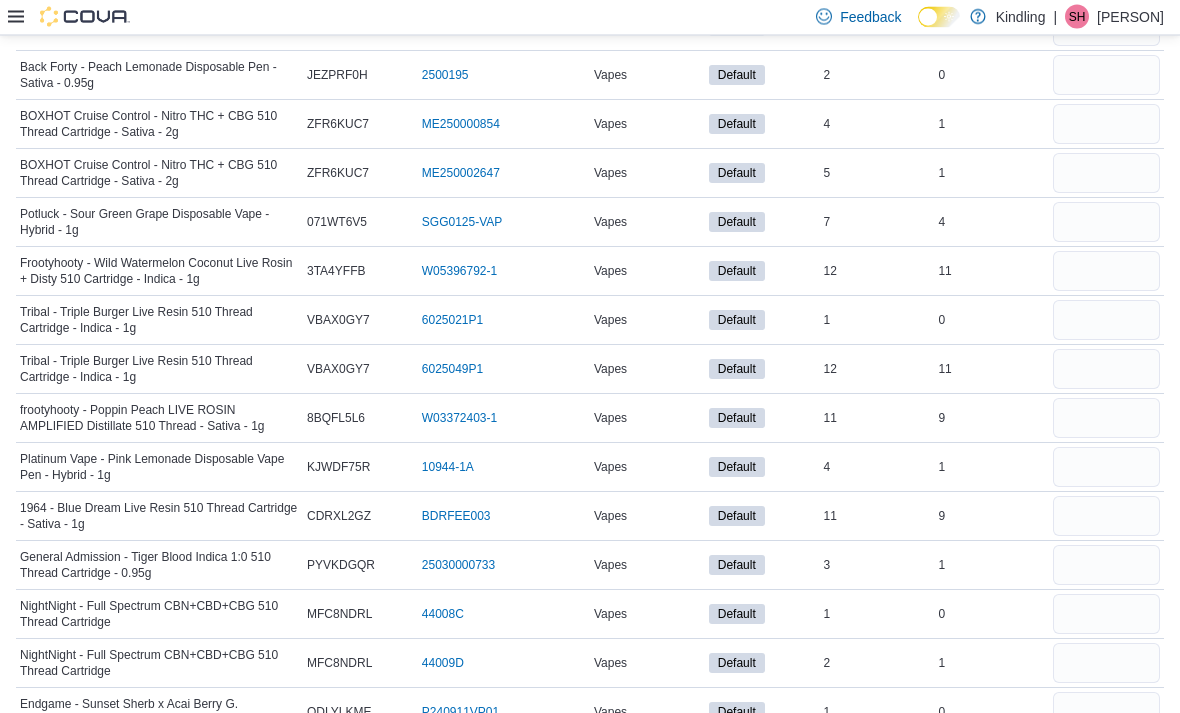 click on "Feedback Dark Mode Kindling | SH Steph Heinke Inventory Counts Count in progress: Pine St - Vapes Count: Pine St - Vapes  Cancel Save End Count Refresh Real Time Stock Sorting This table contains 146 rows. Product Name Catalog SKU Package Number Classification Room In Stock Real Time Stock Quantity Lunch - Tropicane Disposable - Sativa - 1.2g Catalog SKU 2Y5PDZAK Package Number P241106VP01 (opens in a new tab or window) Vapes Default In Stock 7  Real Time Stock 7  XPLOR - Jungle Fruit 510 Thread Cartridge - Indica - 1g Catalog SKU QNW0FQD3 Package Number PR250424A (opens in a new tab or window) Vapes Default In Stock 4  Real Time Stock 4  Good Supply - Pineapple Express 510 Thread Cartridge - Hybrid - 1g Catalog SKU KUVJM1KQ Package Number 3101737358 (opens in a new tab or window) Vapes Default In Stock 11  Real Time Stock 11  Happy & Stoned - Big Blue Razz Disty+diamond 510 Thread Cartridge - Indica - 1g Catalog SKU FHM3U5RF Package Number PR250528B (opens in a new tab or window) Vapes Default In Stock" at bounding box center [590, -1847] 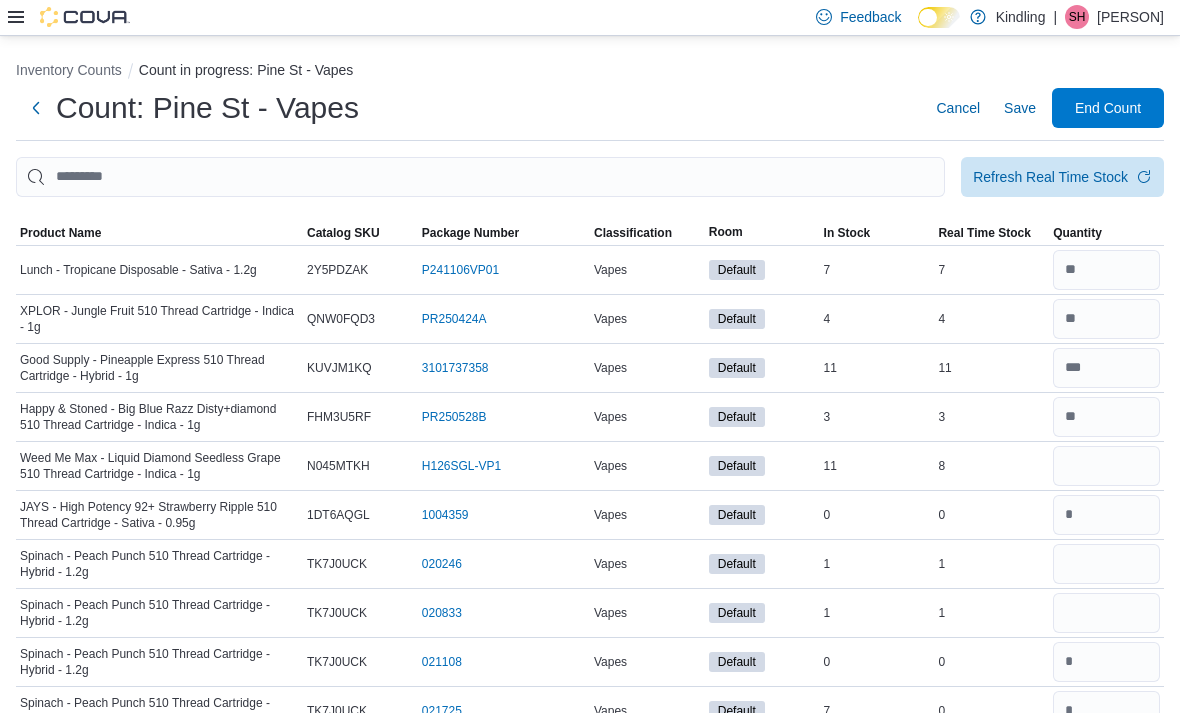 scroll, scrollTop: 23, scrollLeft: 0, axis: vertical 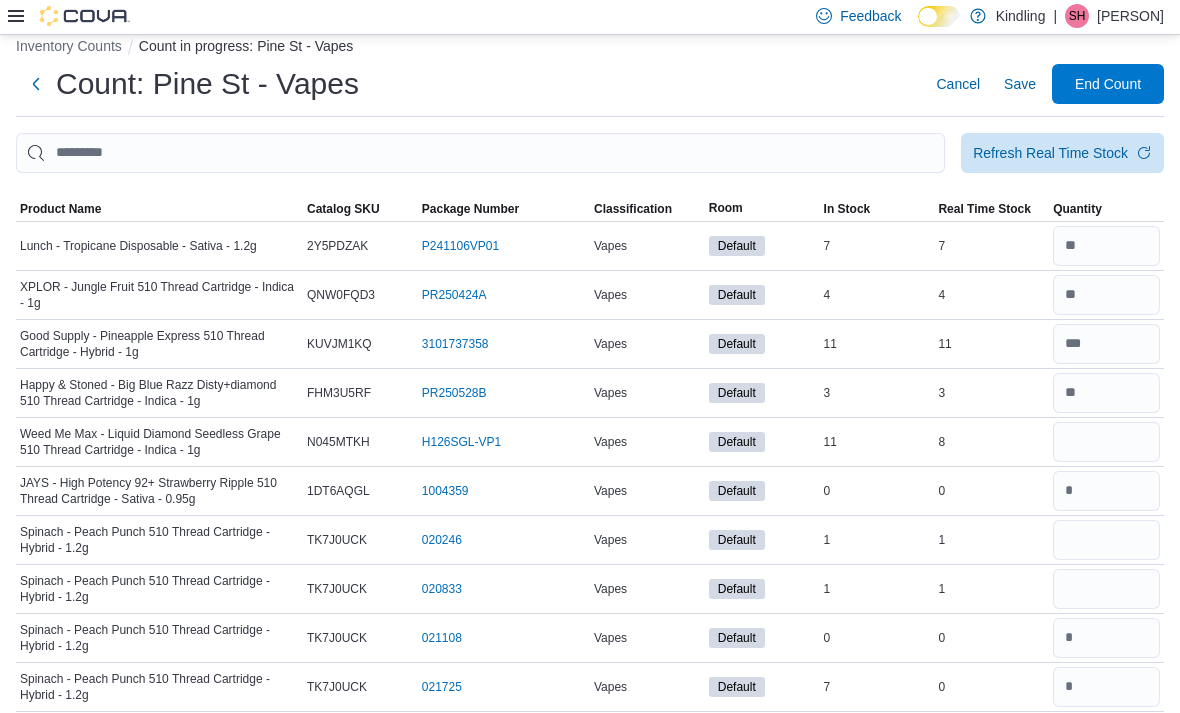 click on "Product Name" at bounding box center (159, 210) 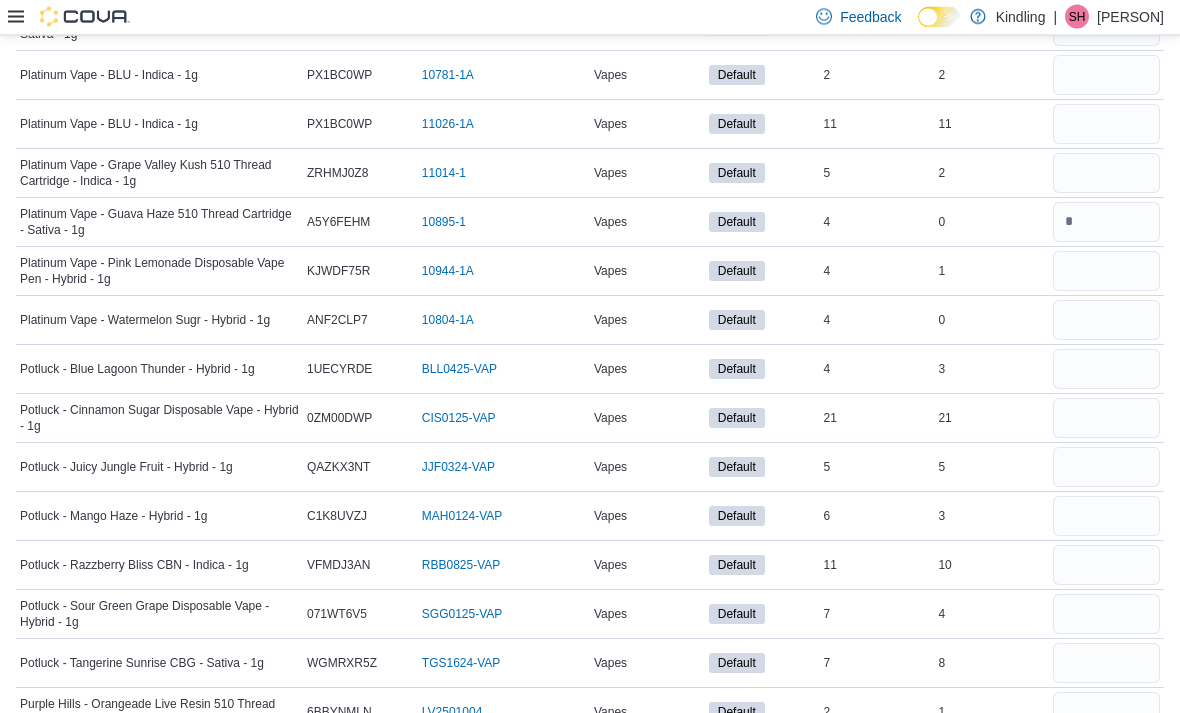 scroll, scrollTop: 4856, scrollLeft: 0, axis: vertical 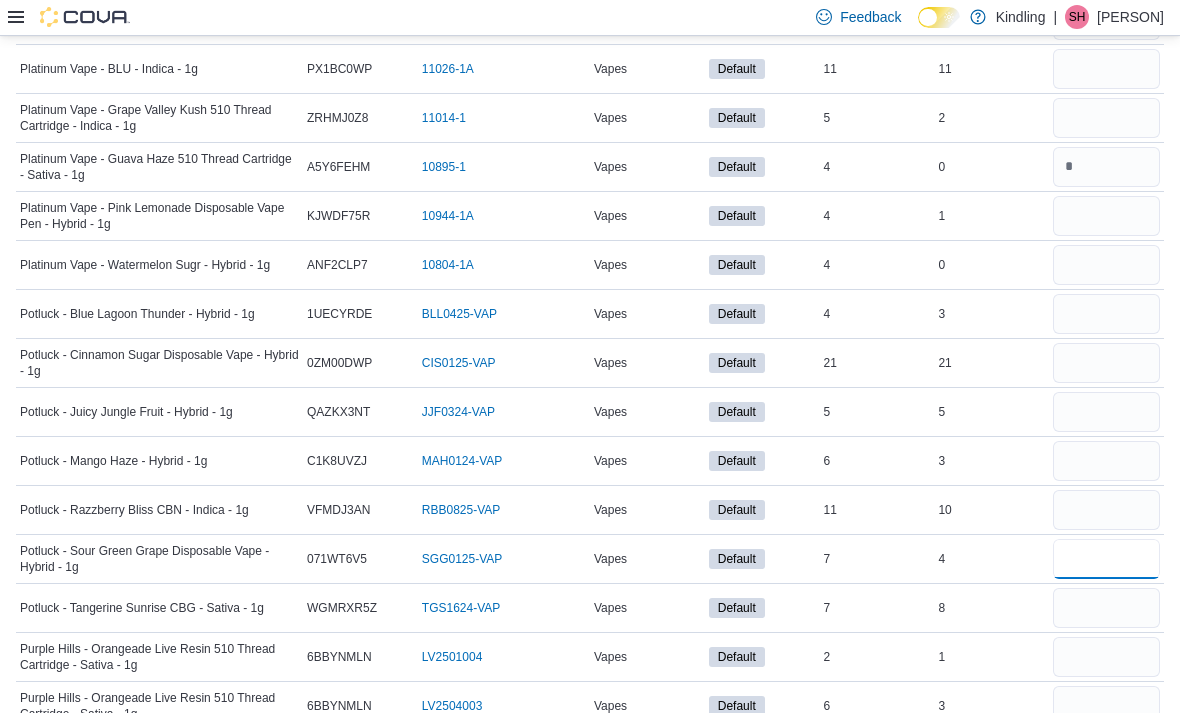click at bounding box center [1106, 559] 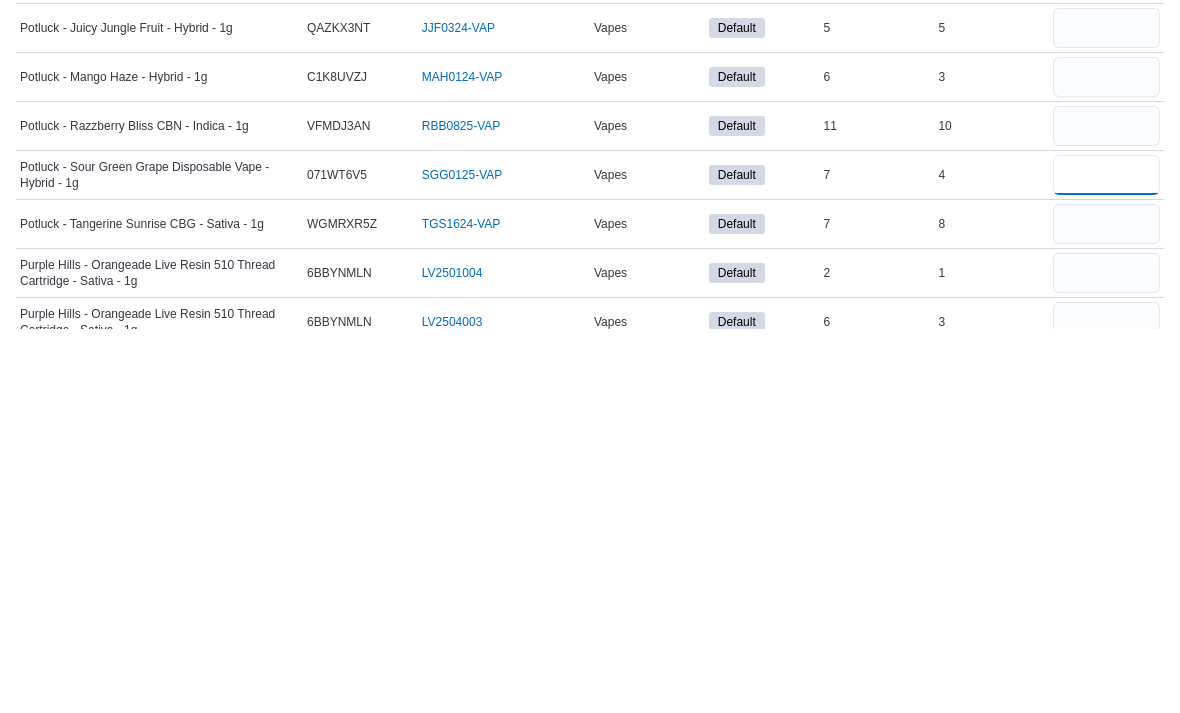 type on "*" 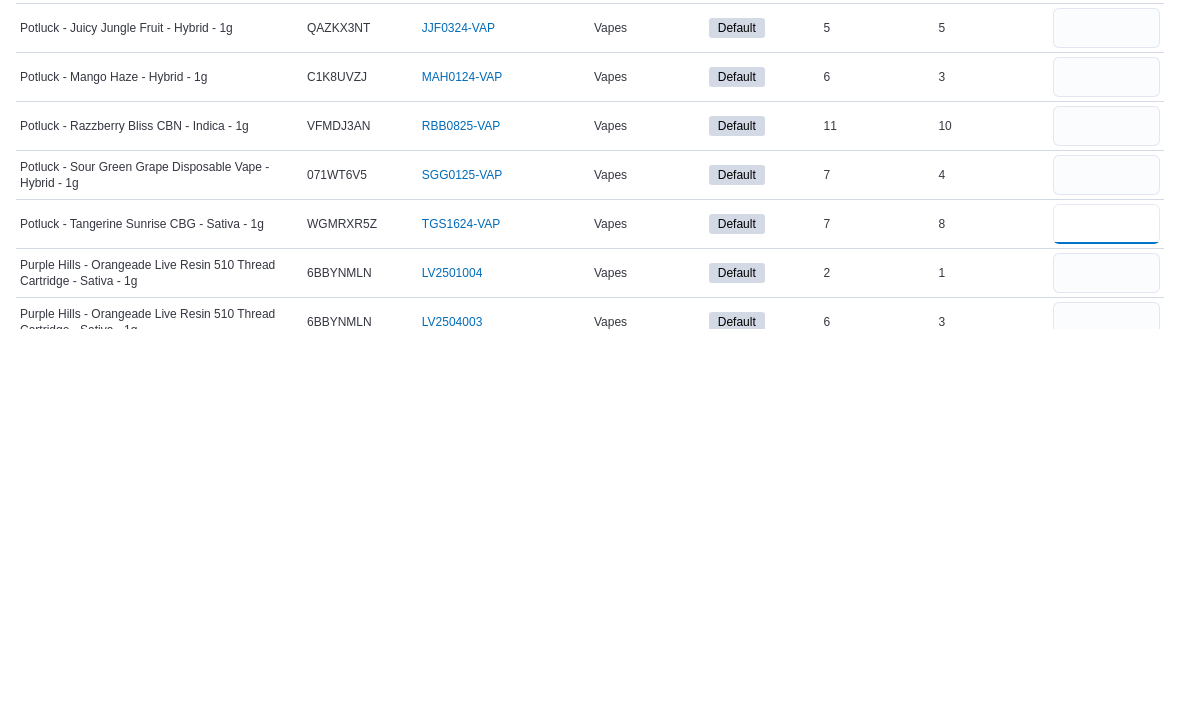 click at bounding box center [1106, 608] 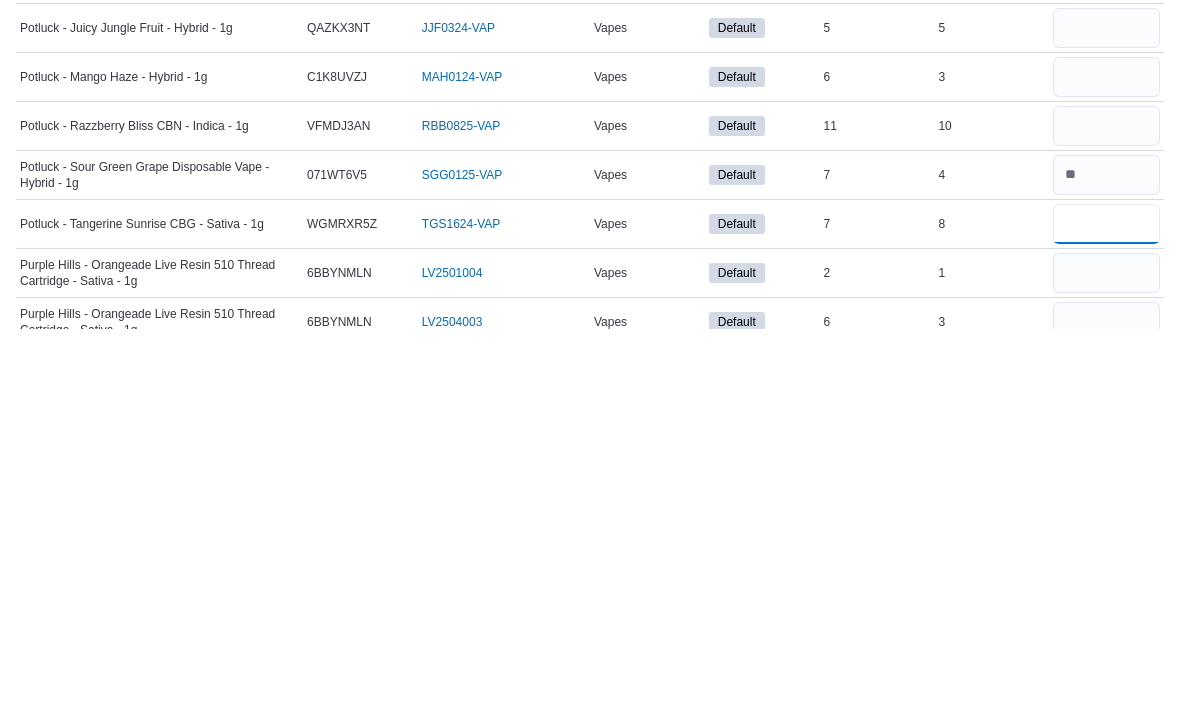 type on "*" 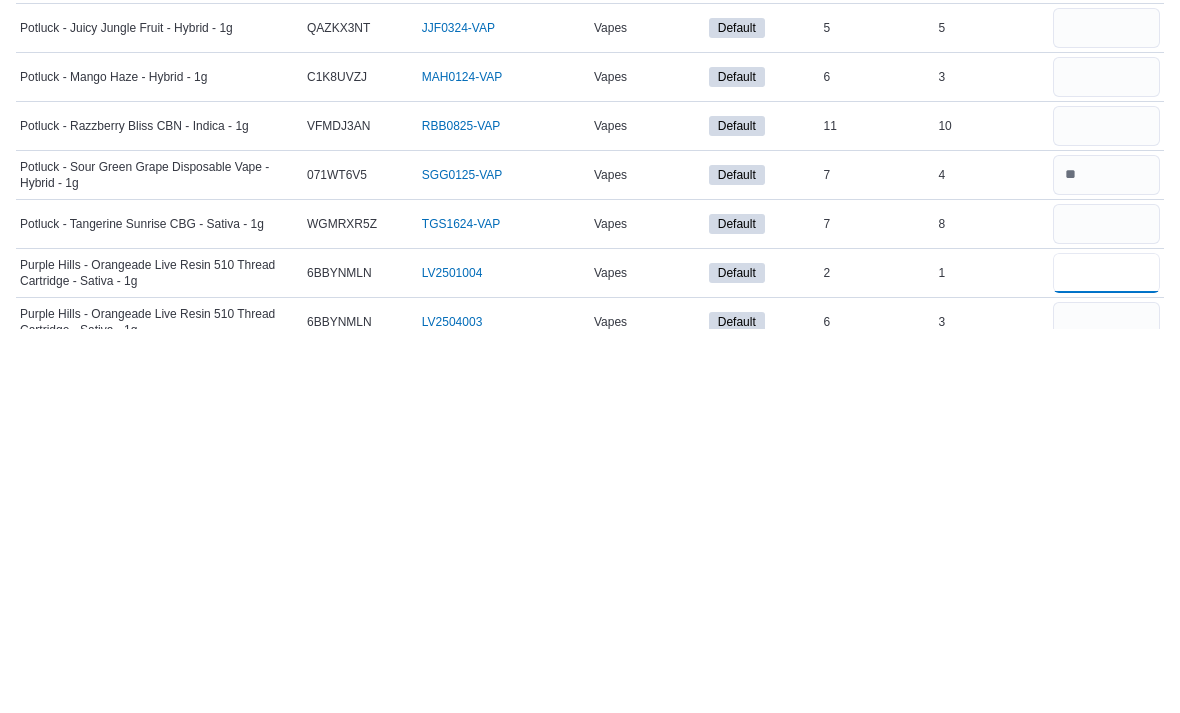 click at bounding box center (1106, 657) 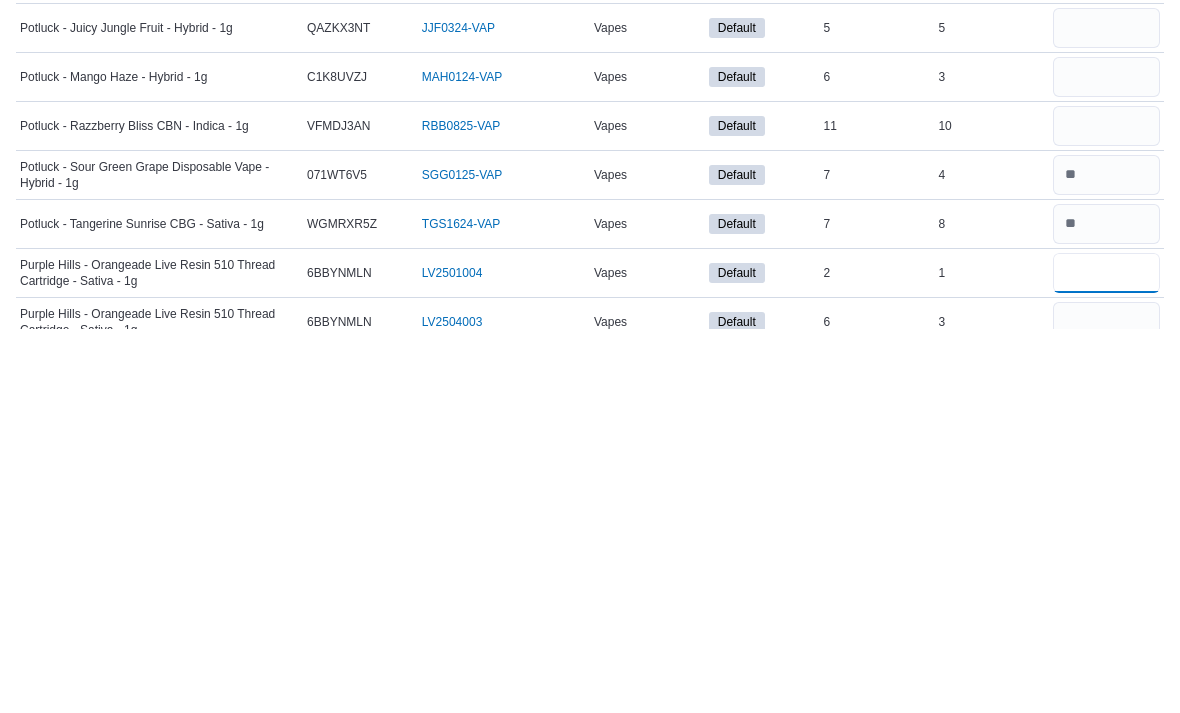 type on "*" 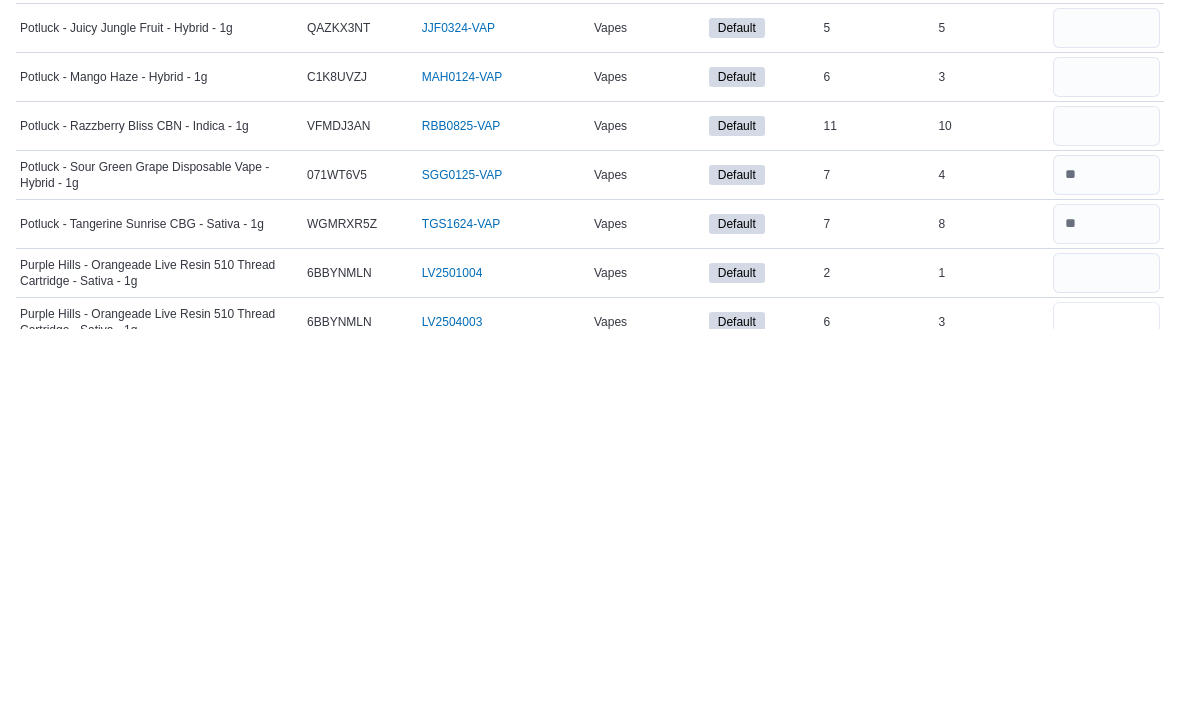 click at bounding box center (1106, 706) 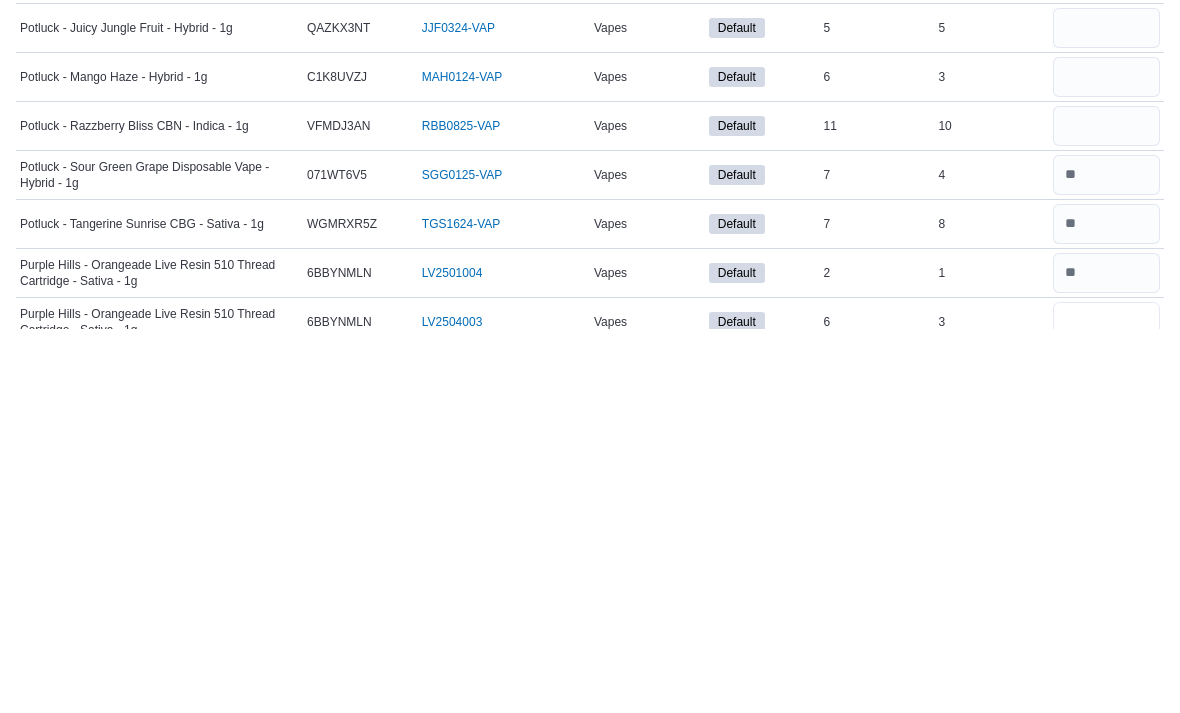 scroll, scrollTop: 4965, scrollLeft: 0, axis: vertical 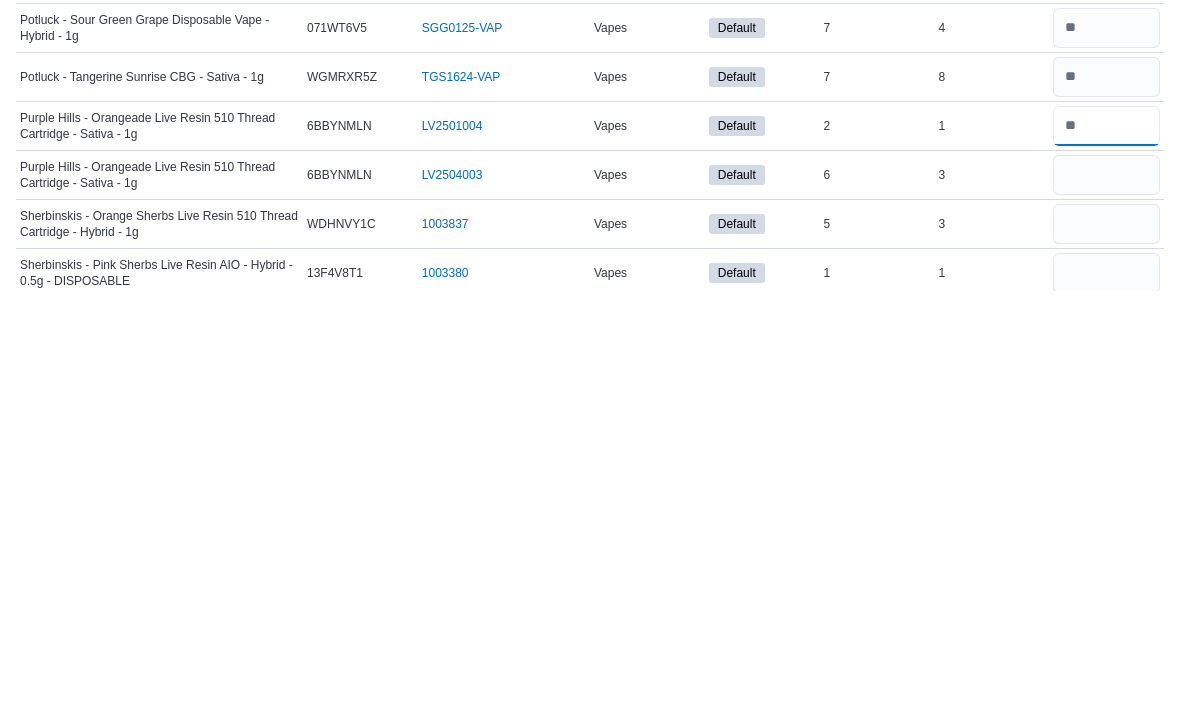 click at bounding box center (1106, 548) 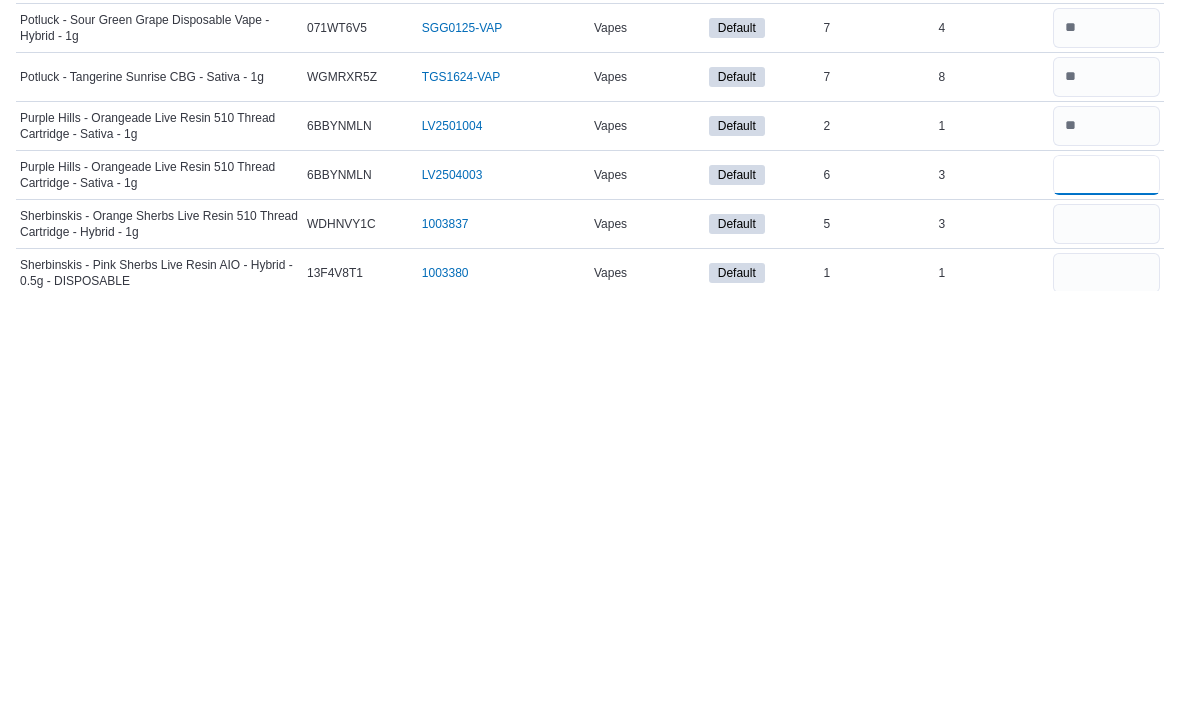 click at bounding box center (1106, 597) 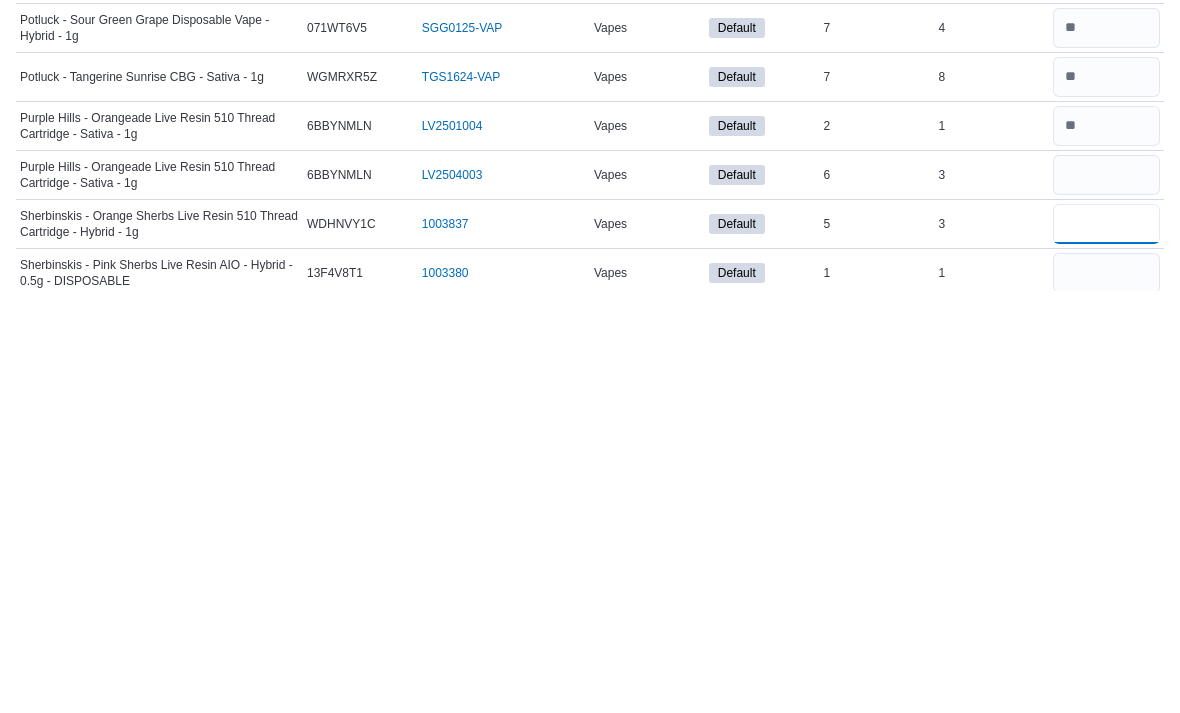 click at bounding box center [1106, 646] 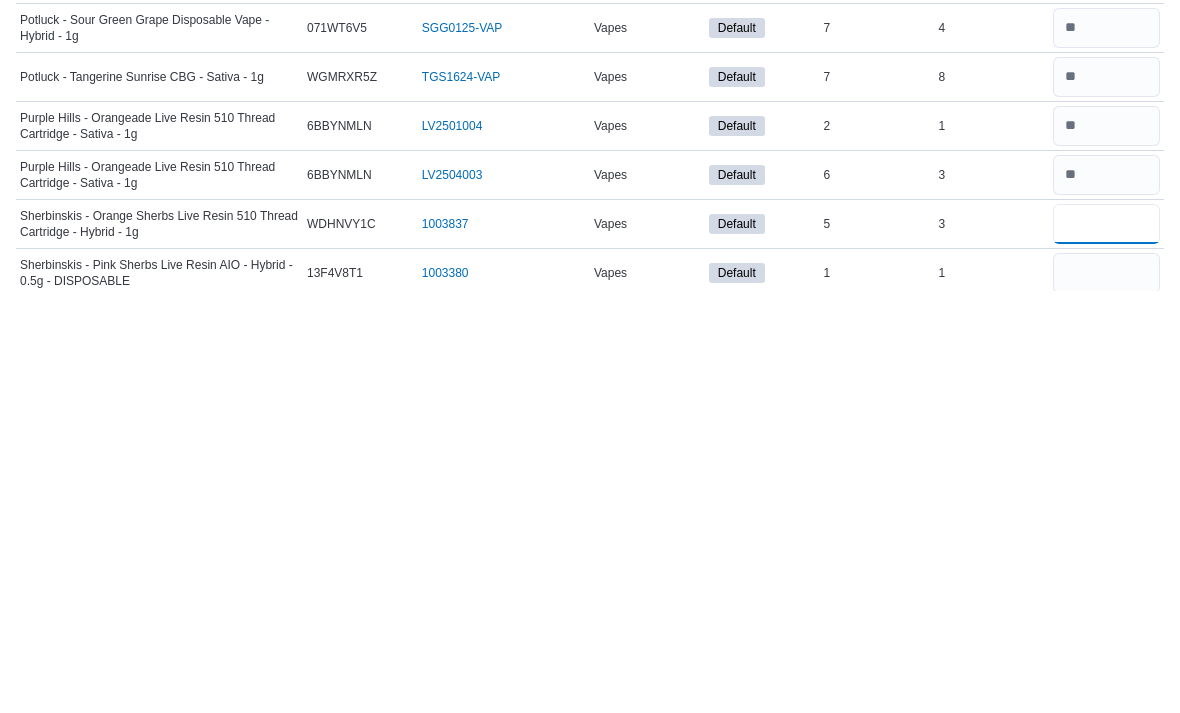 type on "*" 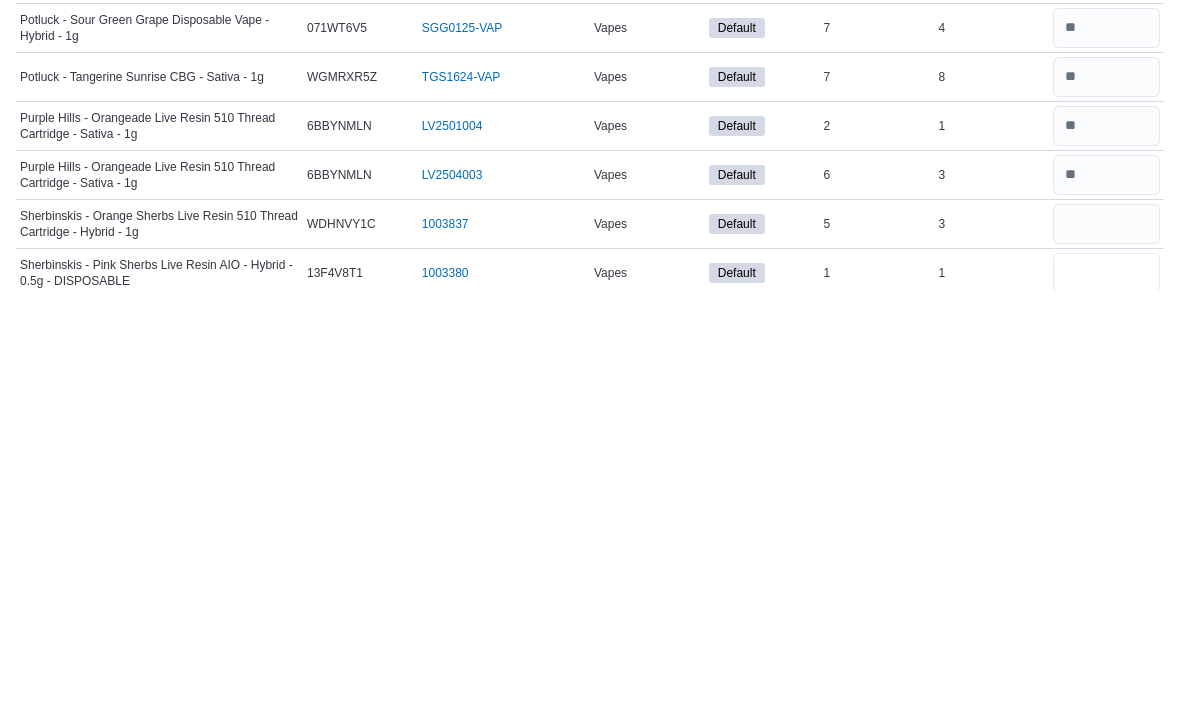 click at bounding box center (1106, 695) 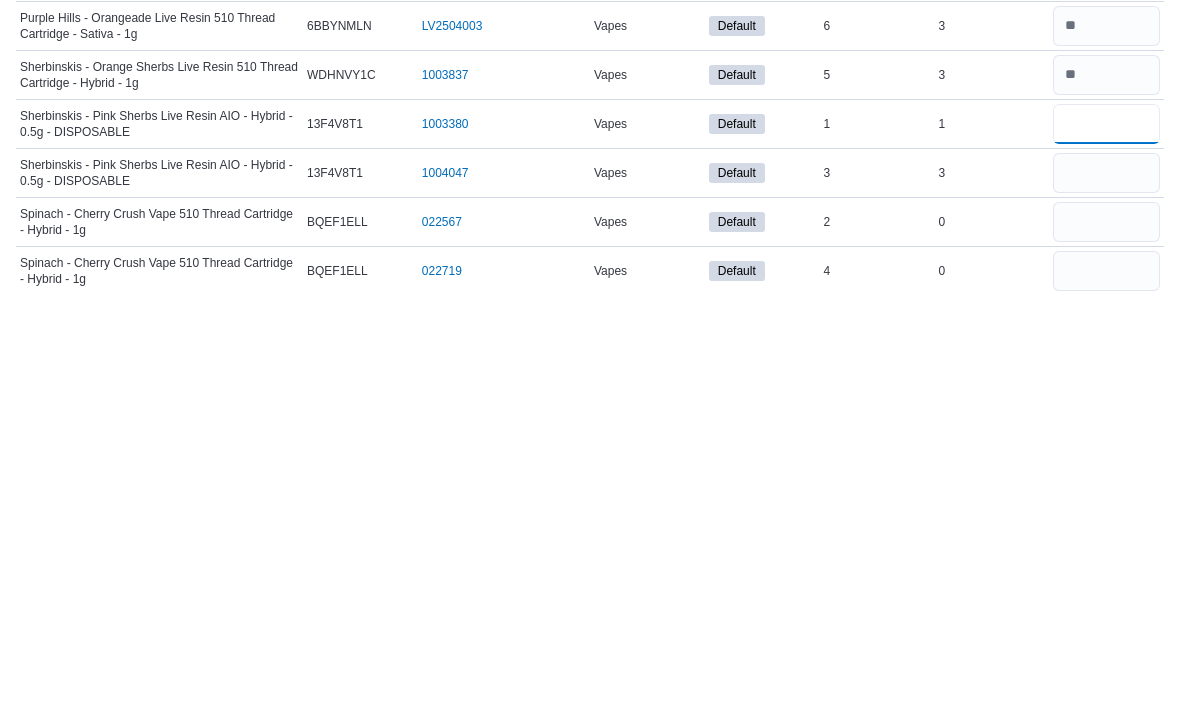 scroll, scrollTop: 5165, scrollLeft: 0, axis: vertical 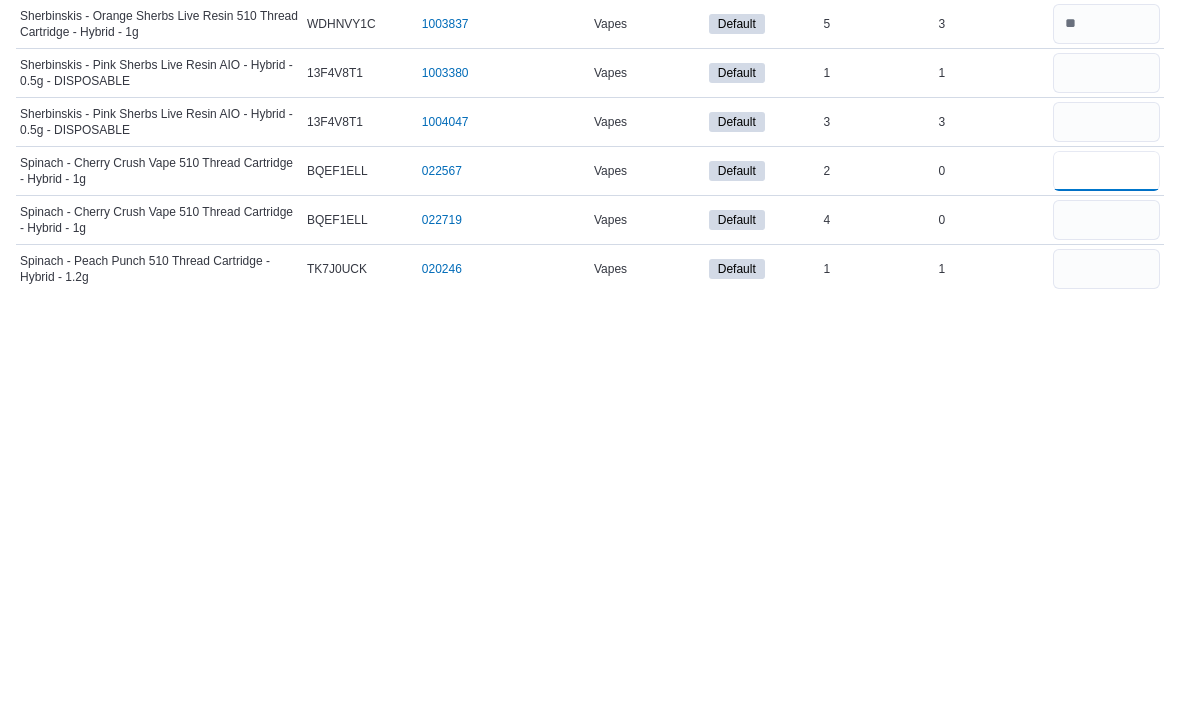 click at bounding box center (1106, 593) 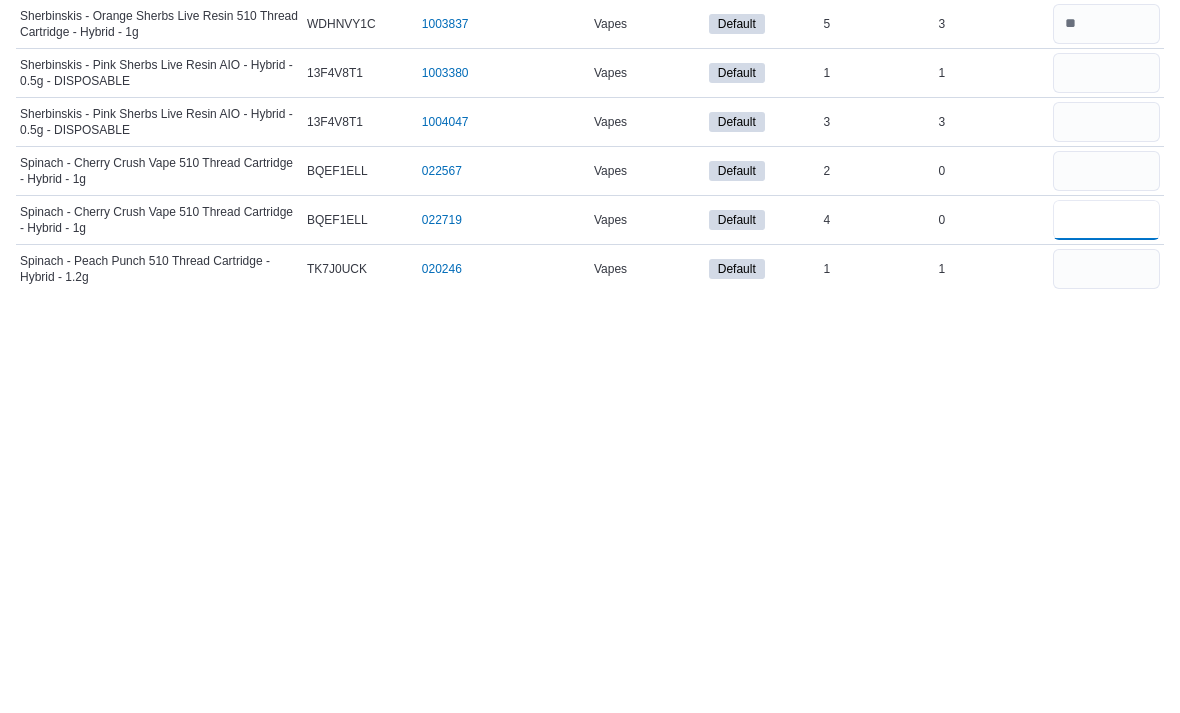 click at bounding box center [1106, 642] 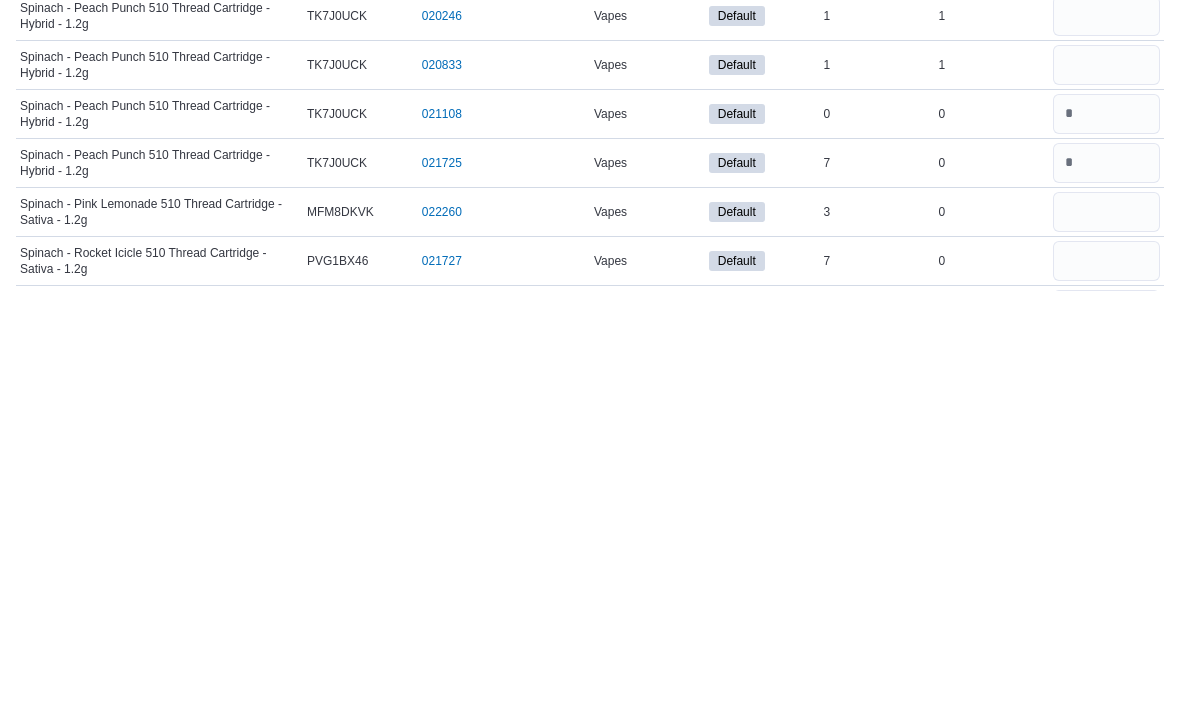 scroll, scrollTop: 5422, scrollLeft: 0, axis: vertical 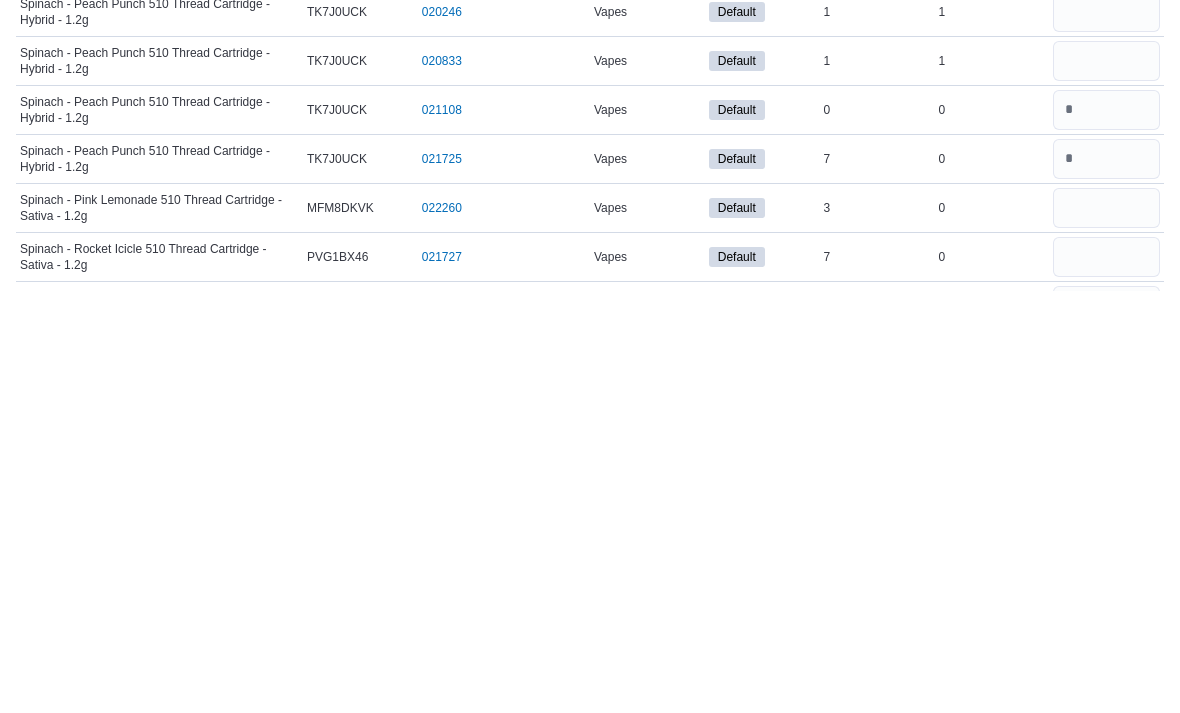 type on "*" 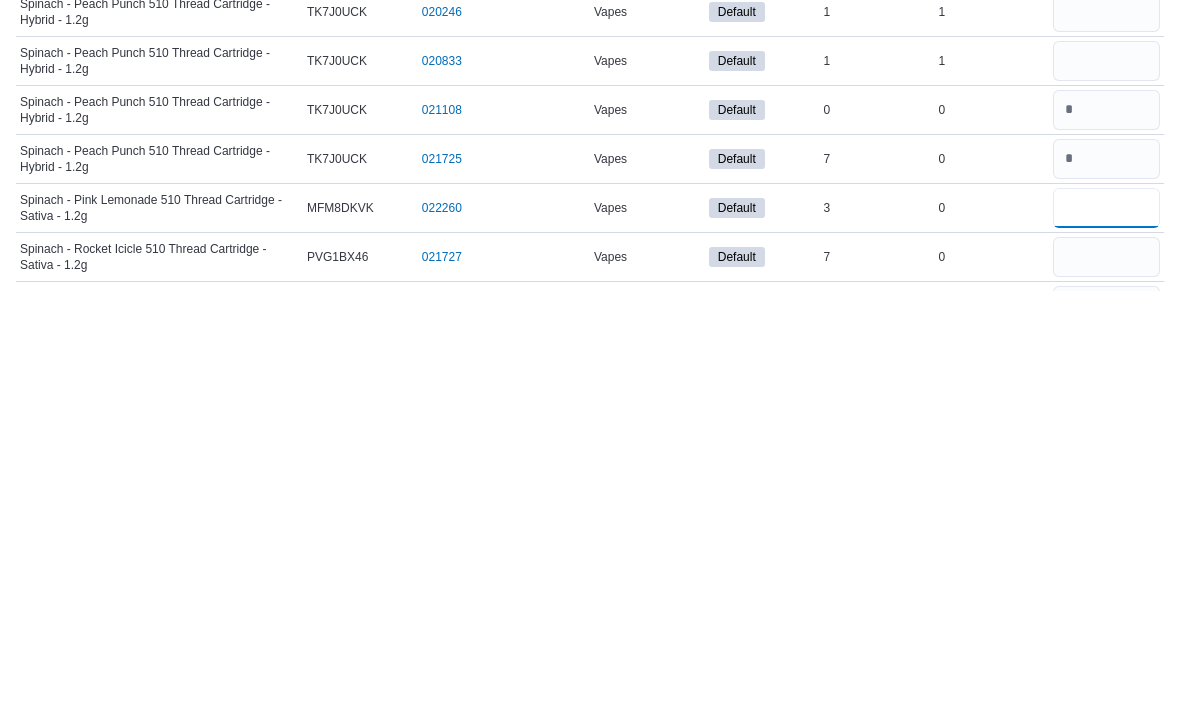 click at bounding box center (1106, 630) 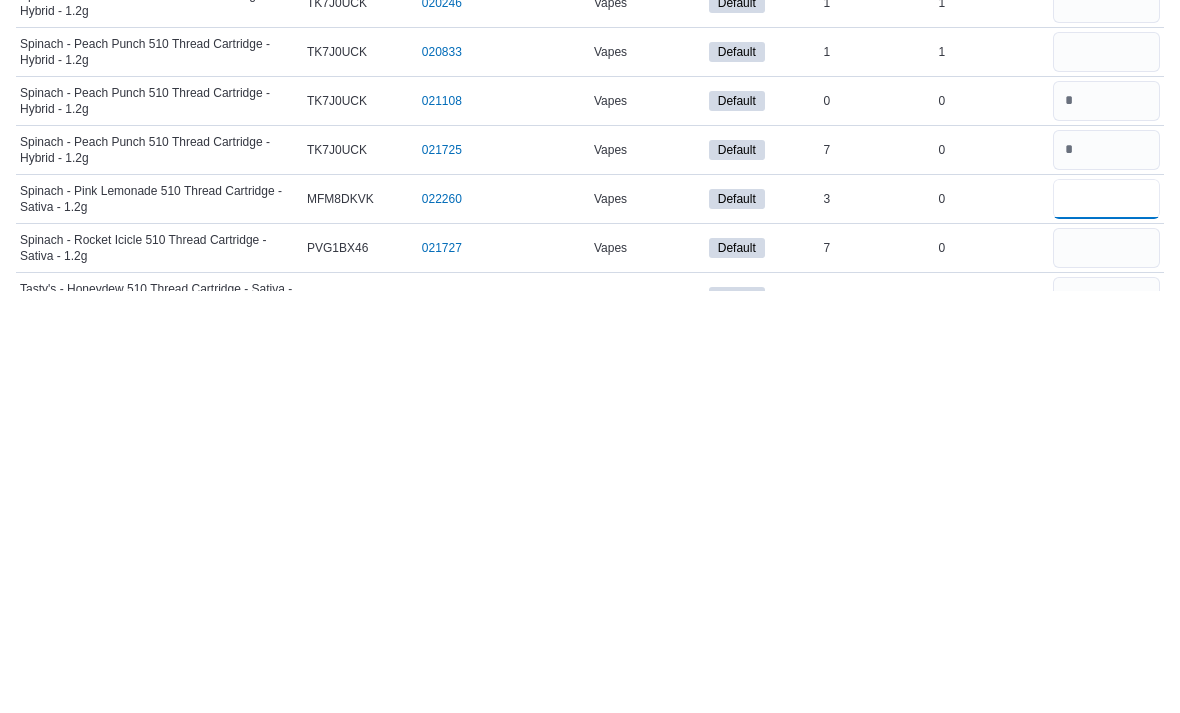 scroll, scrollTop: 5478, scrollLeft: 0, axis: vertical 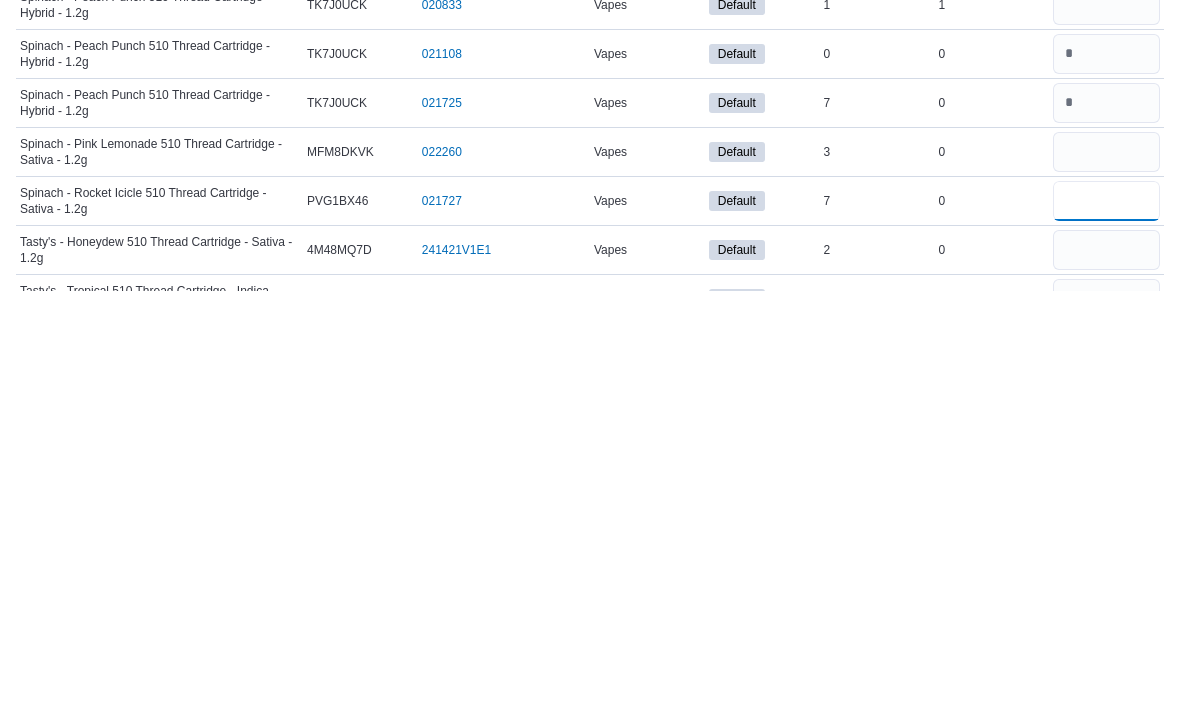 click at bounding box center (1106, 623) 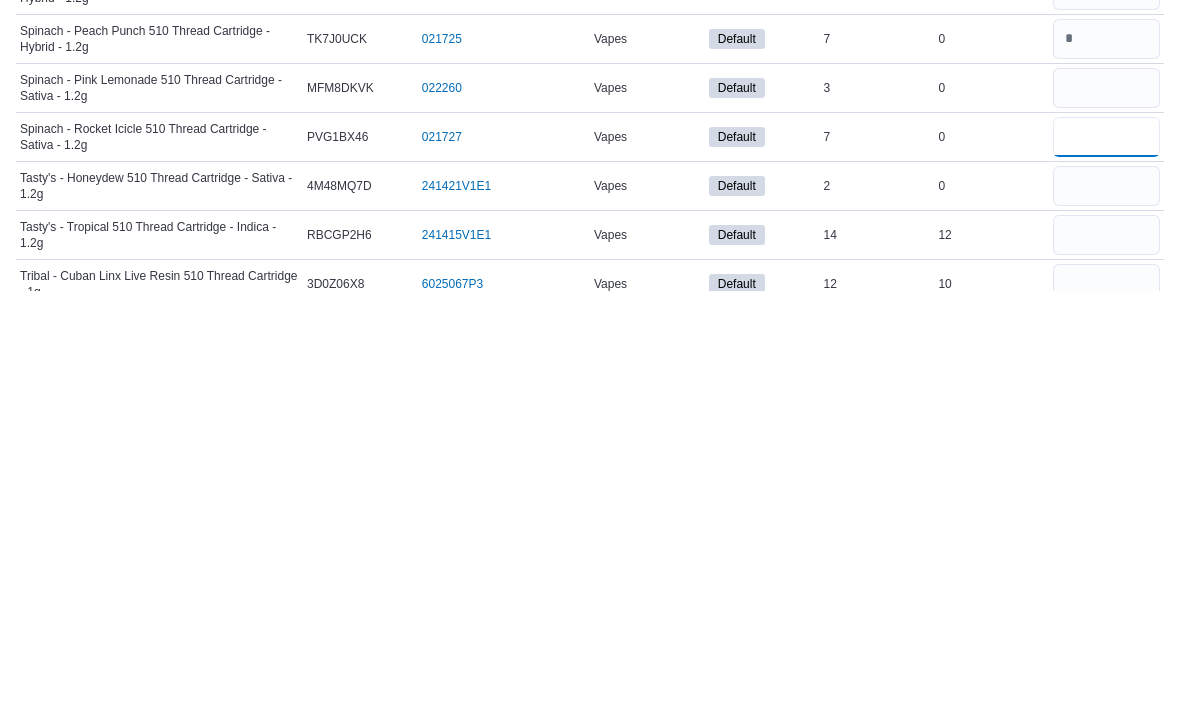 scroll, scrollTop: 5542, scrollLeft: 0, axis: vertical 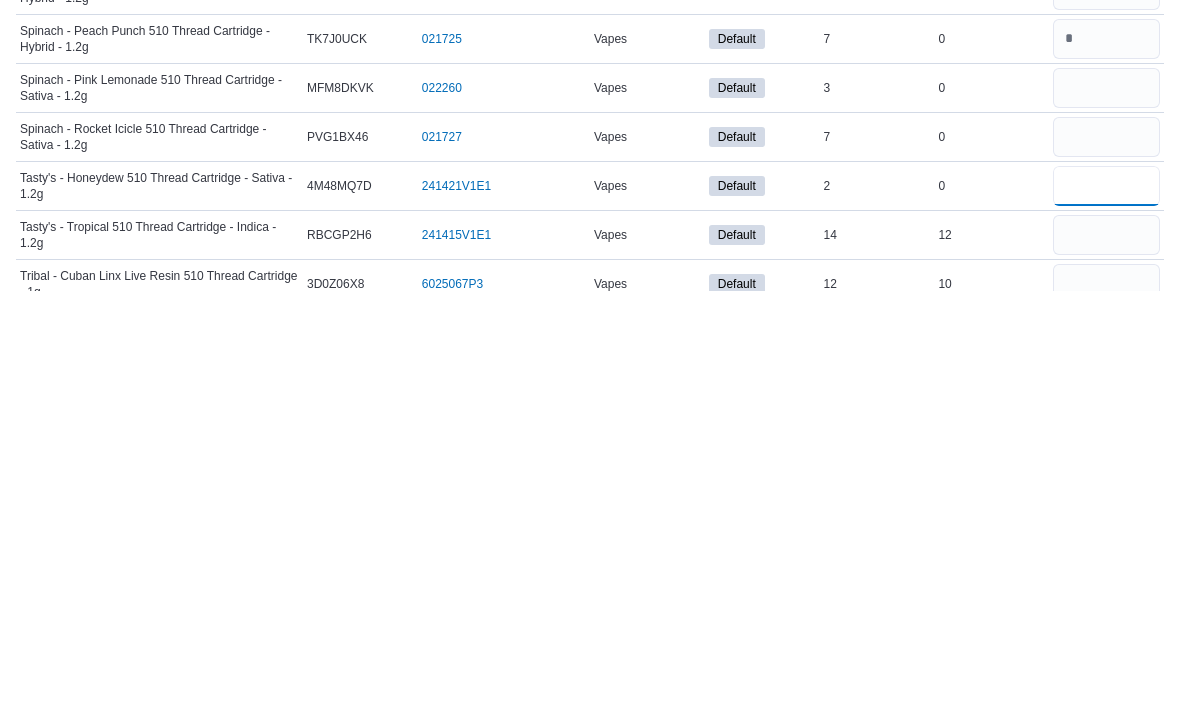 click at bounding box center [1106, 608] 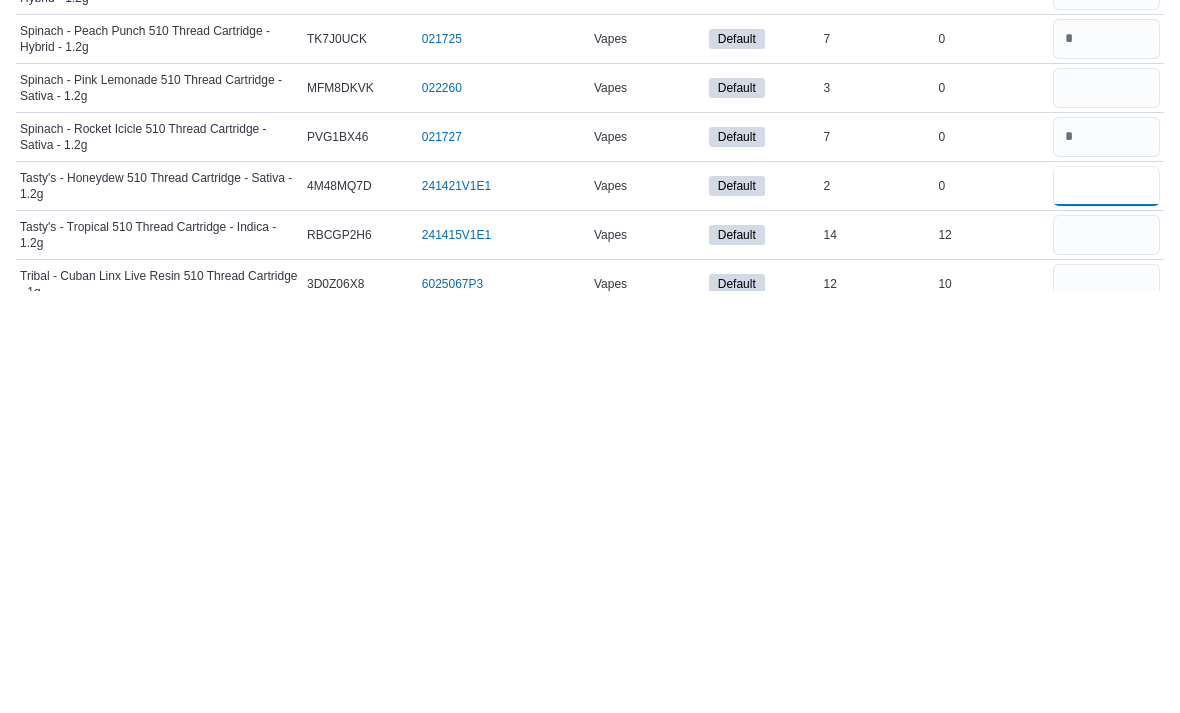 type on "*" 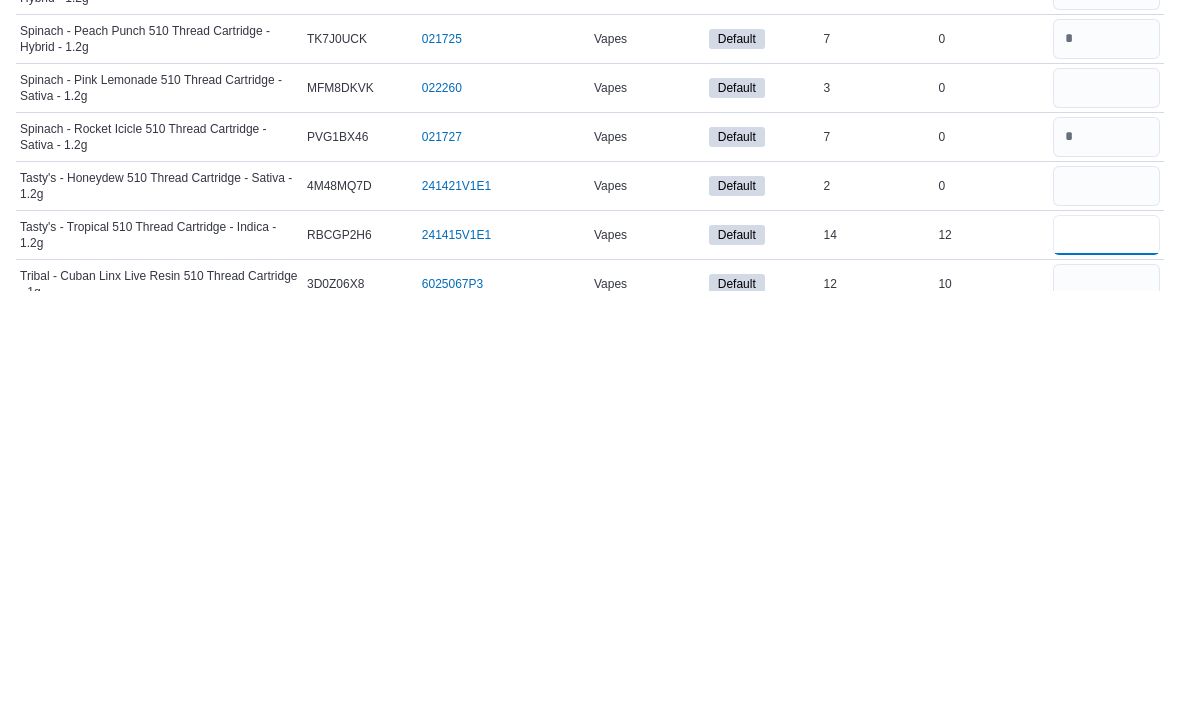 click at bounding box center (1106, 657) 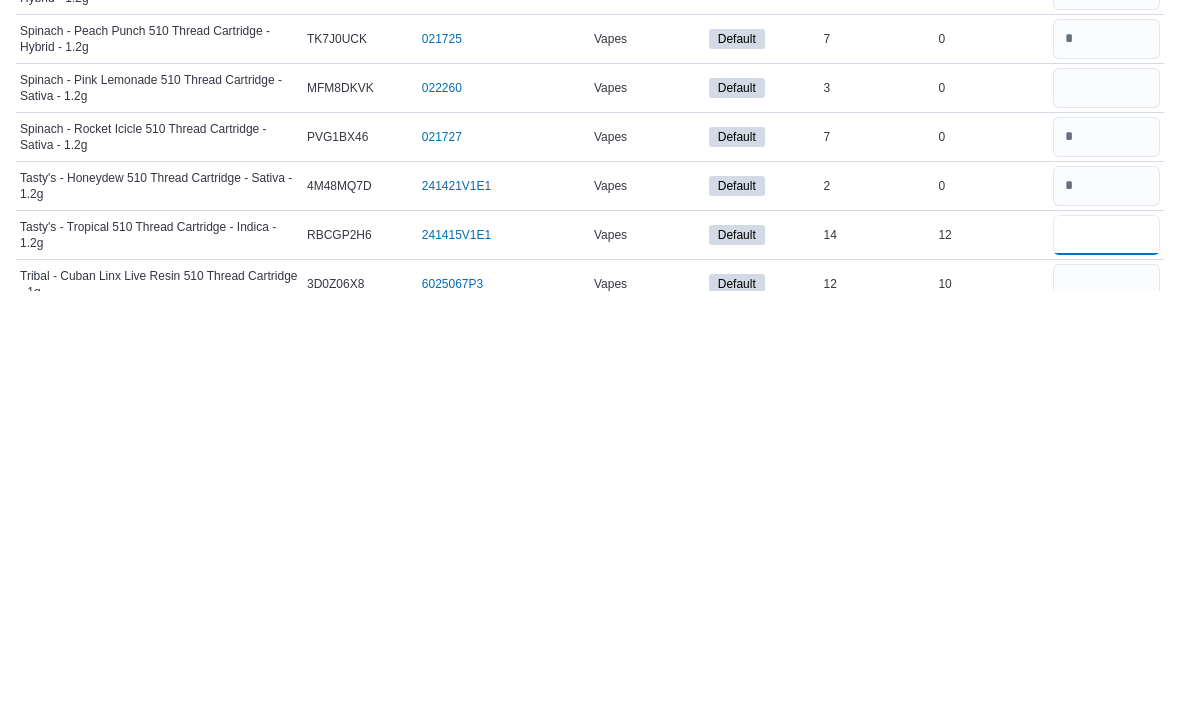 type on "**" 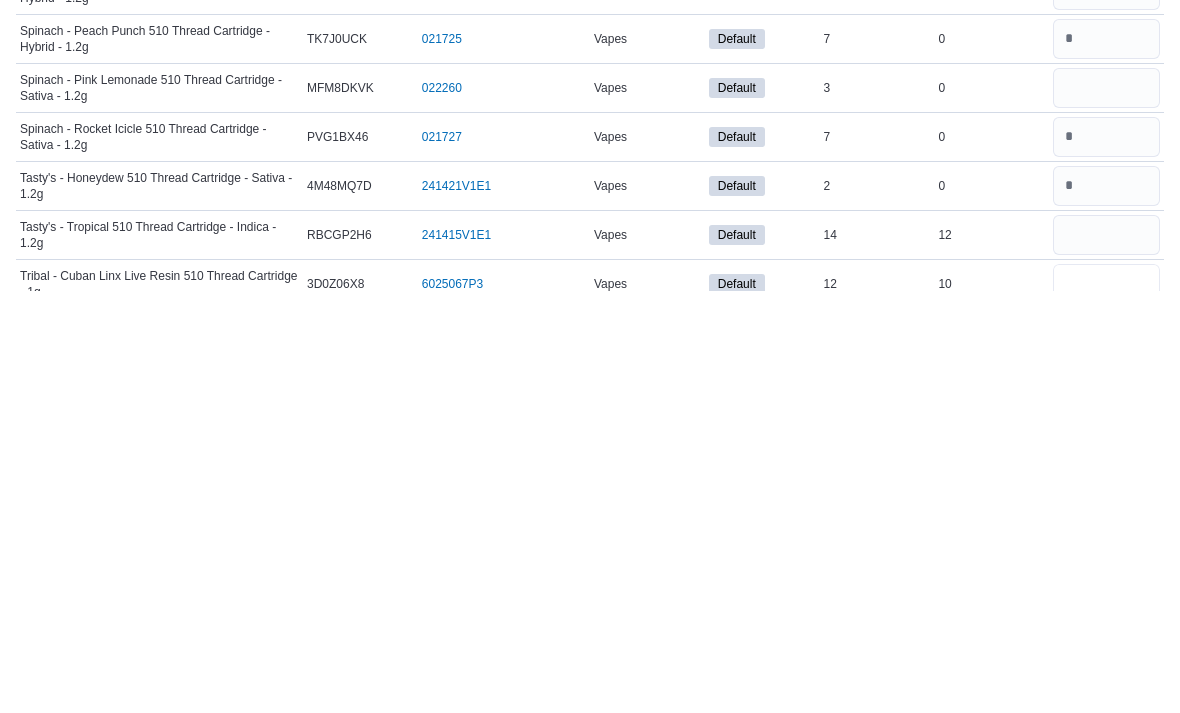 click at bounding box center [1106, 706] 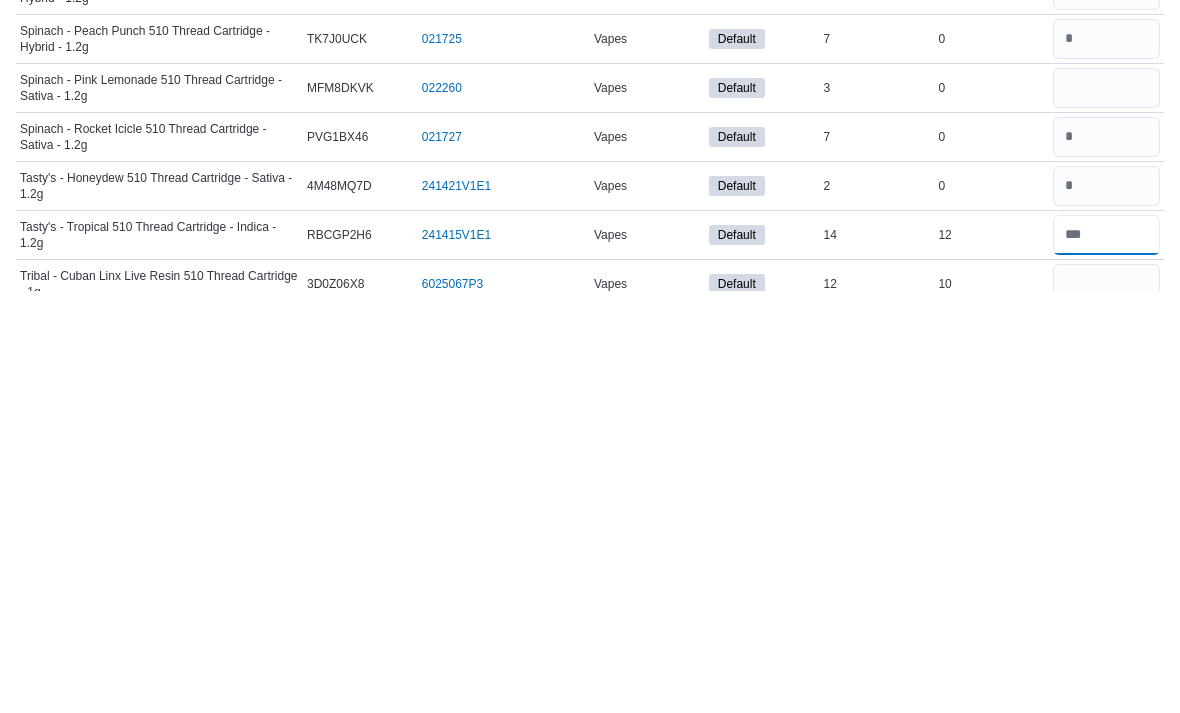 click at bounding box center (1106, 657) 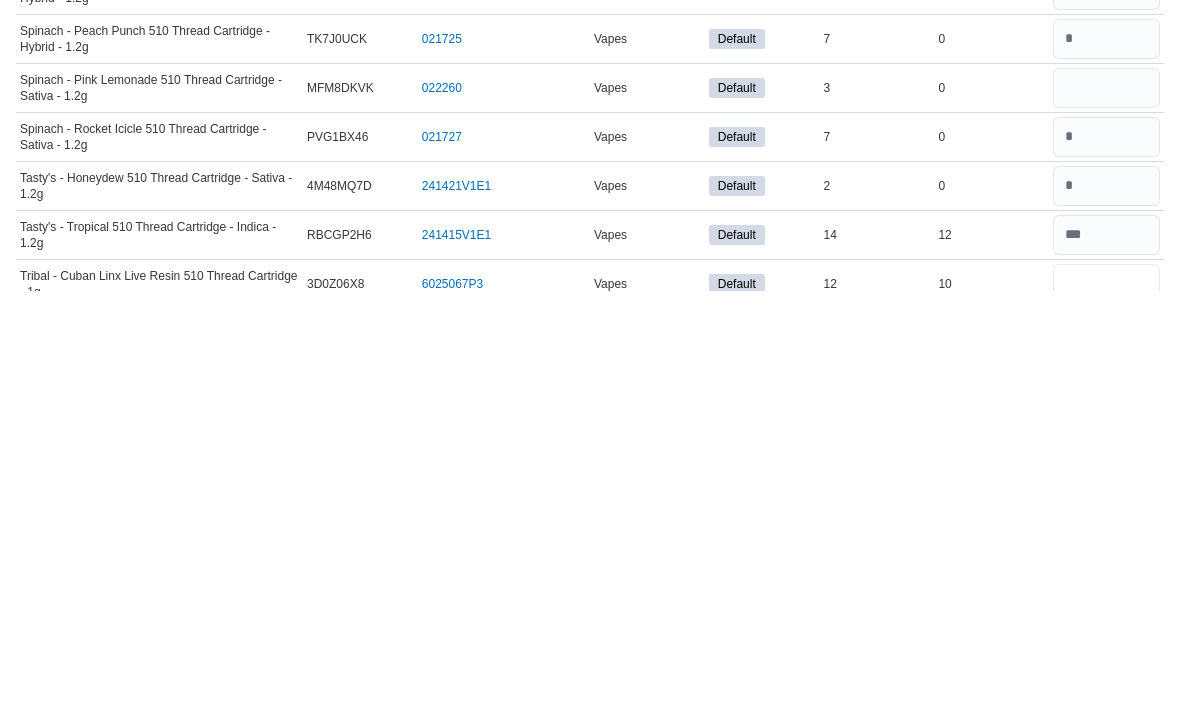 click at bounding box center [1106, 706] 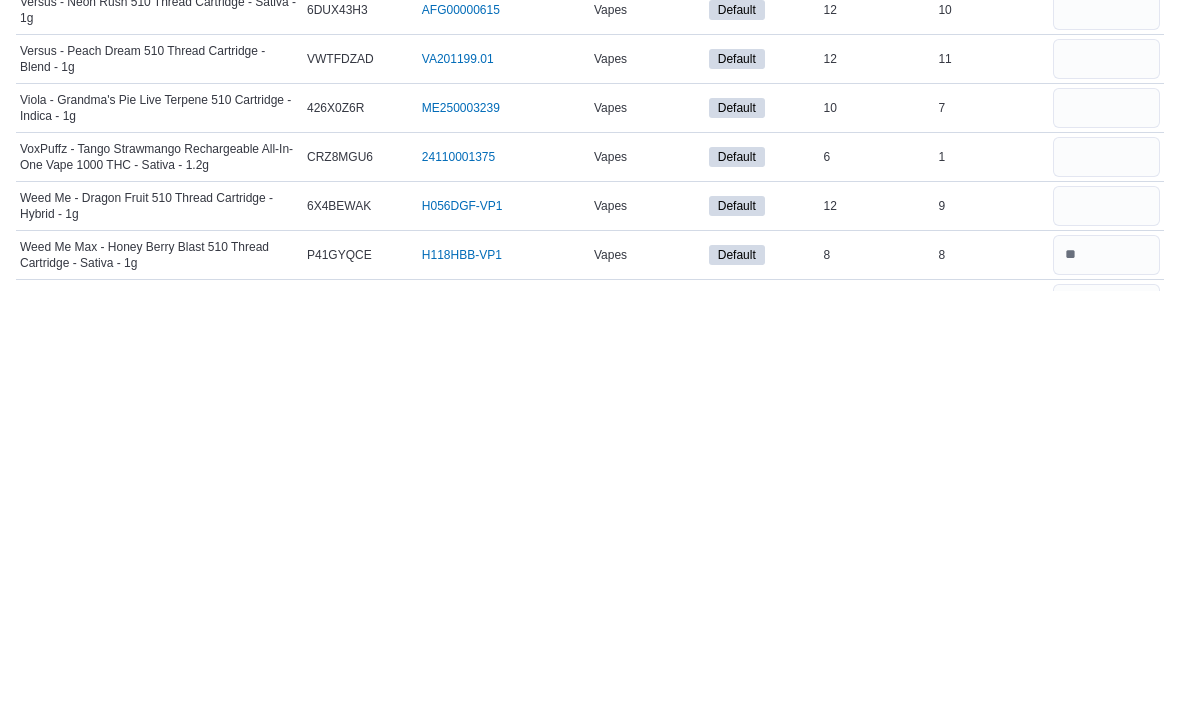 scroll, scrollTop: 6171, scrollLeft: 0, axis: vertical 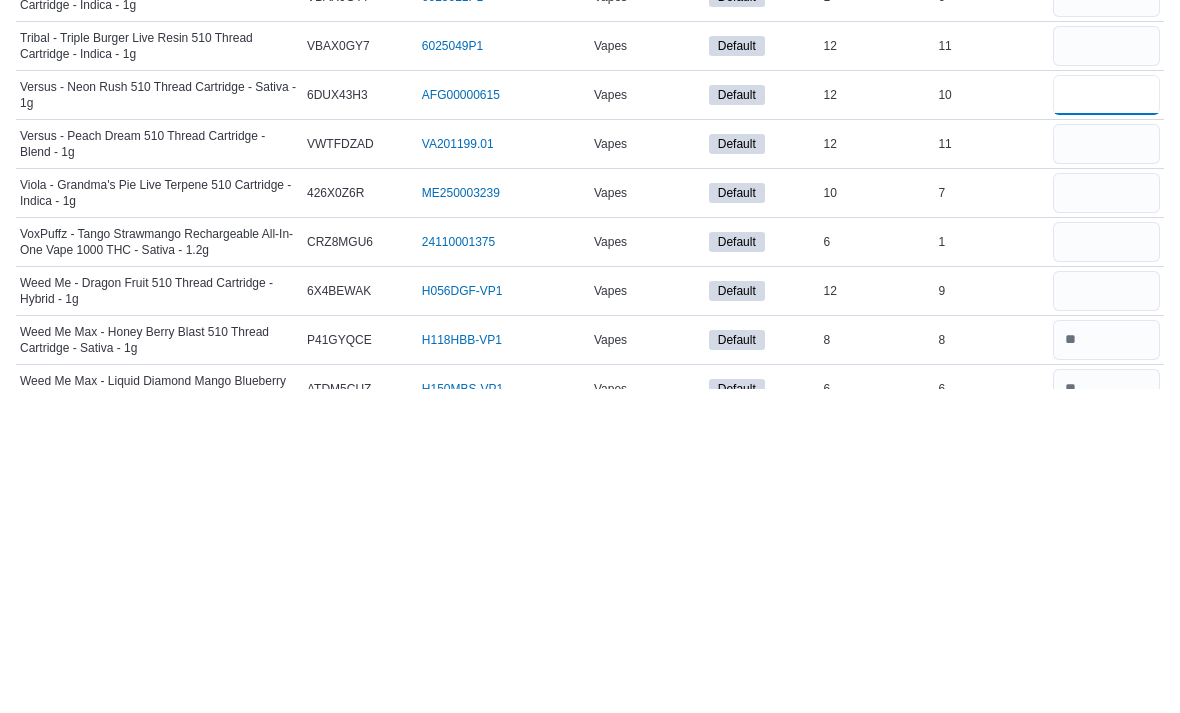 click at bounding box center (1106, 420) 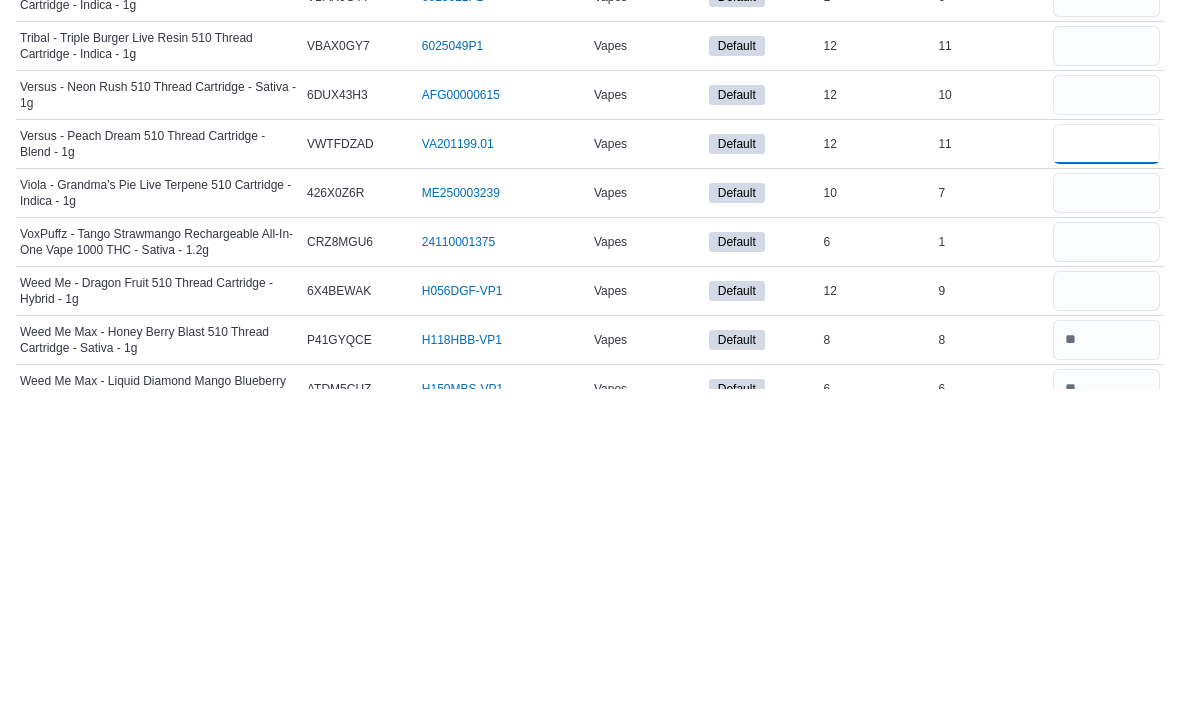 click at bounding box center (1106, 469) 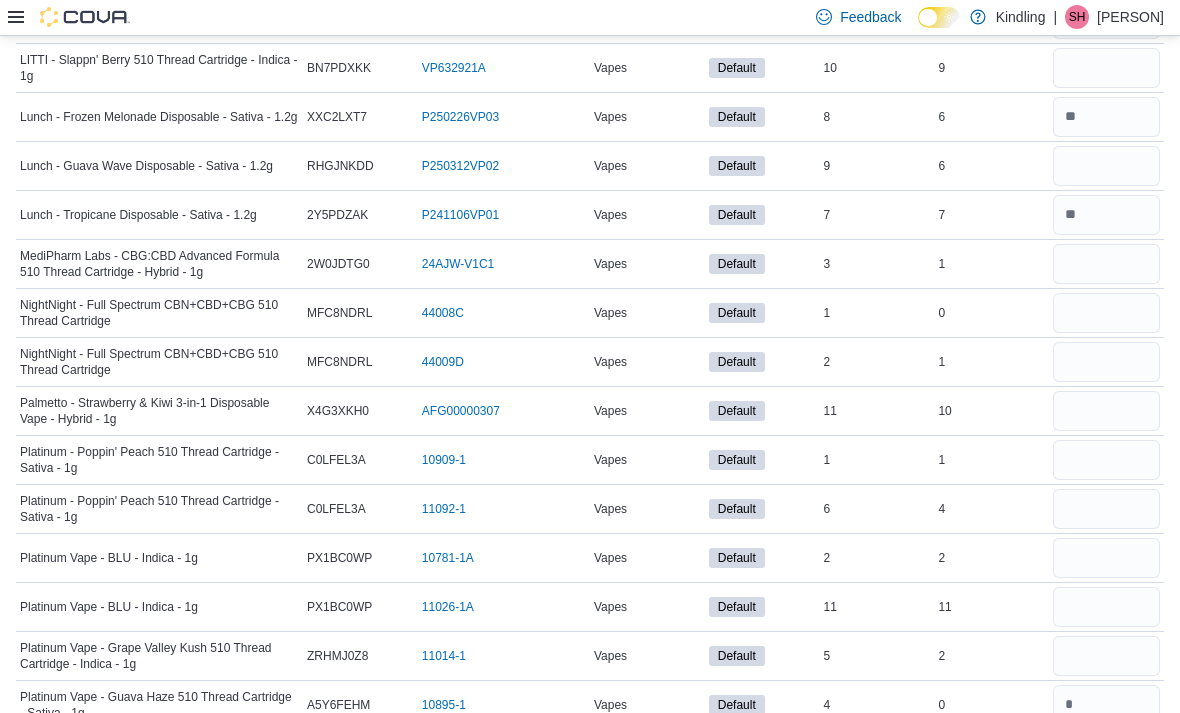 scroll, scrollTop: 4320, scrollLeft: 0, axis: vertical 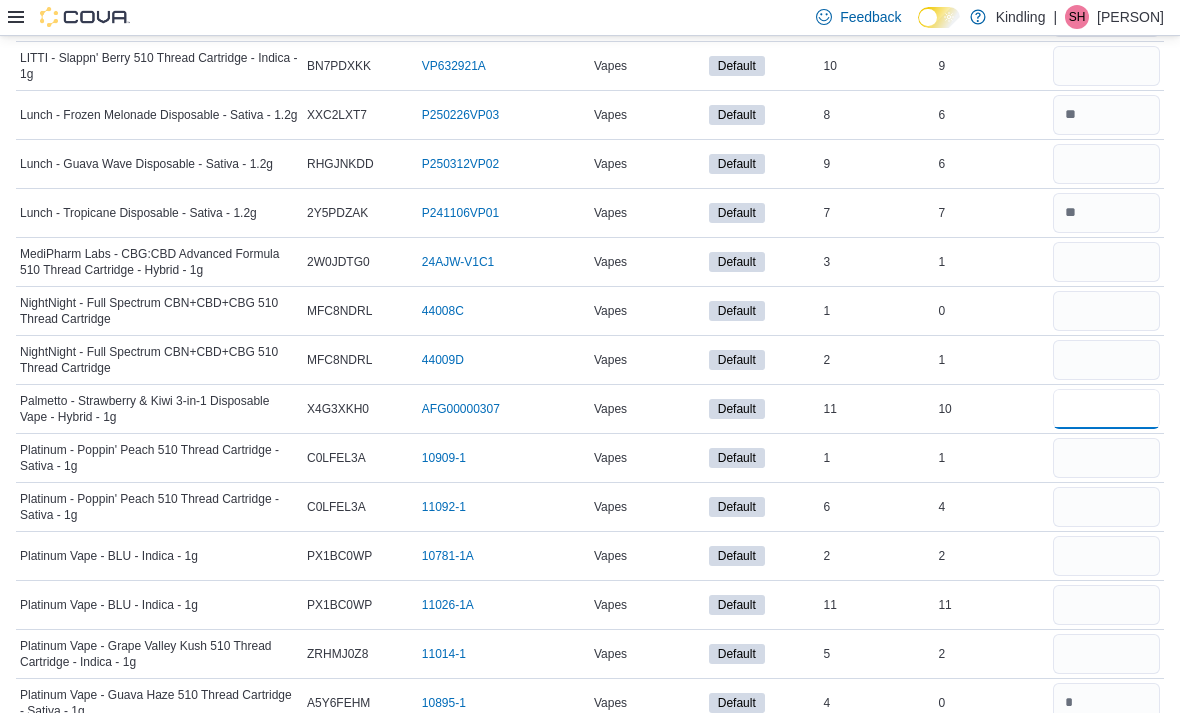 click at bounding box center (1106, 409) 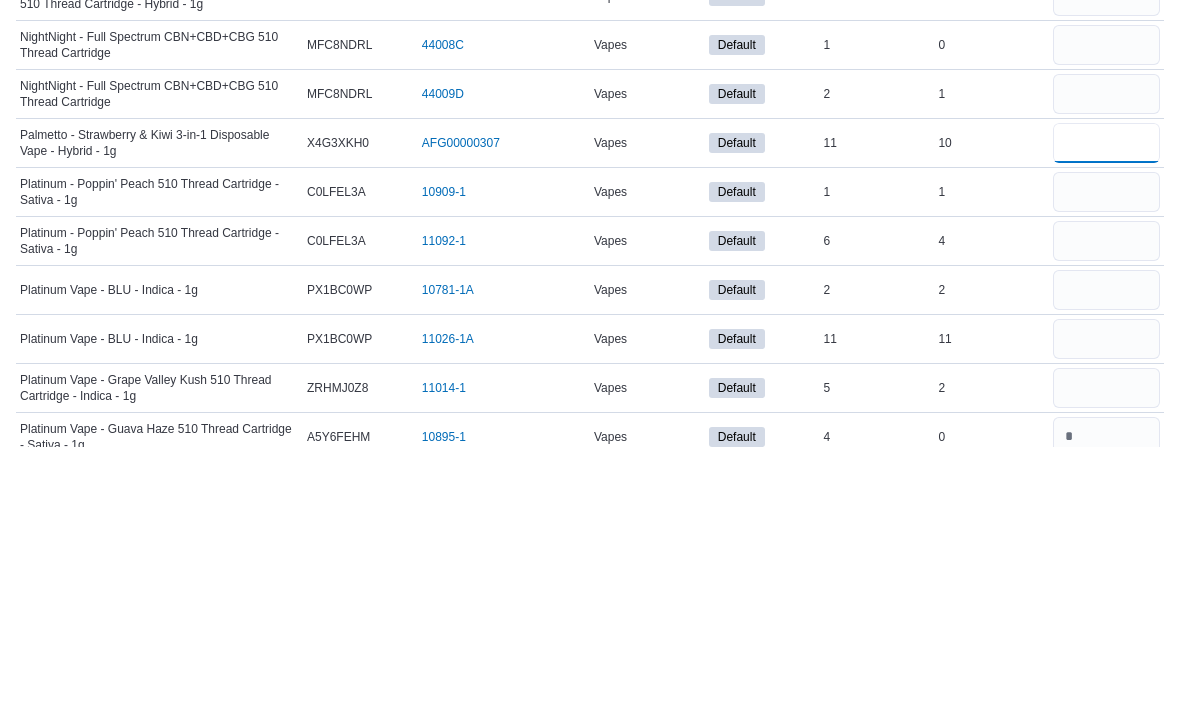 type on "**" 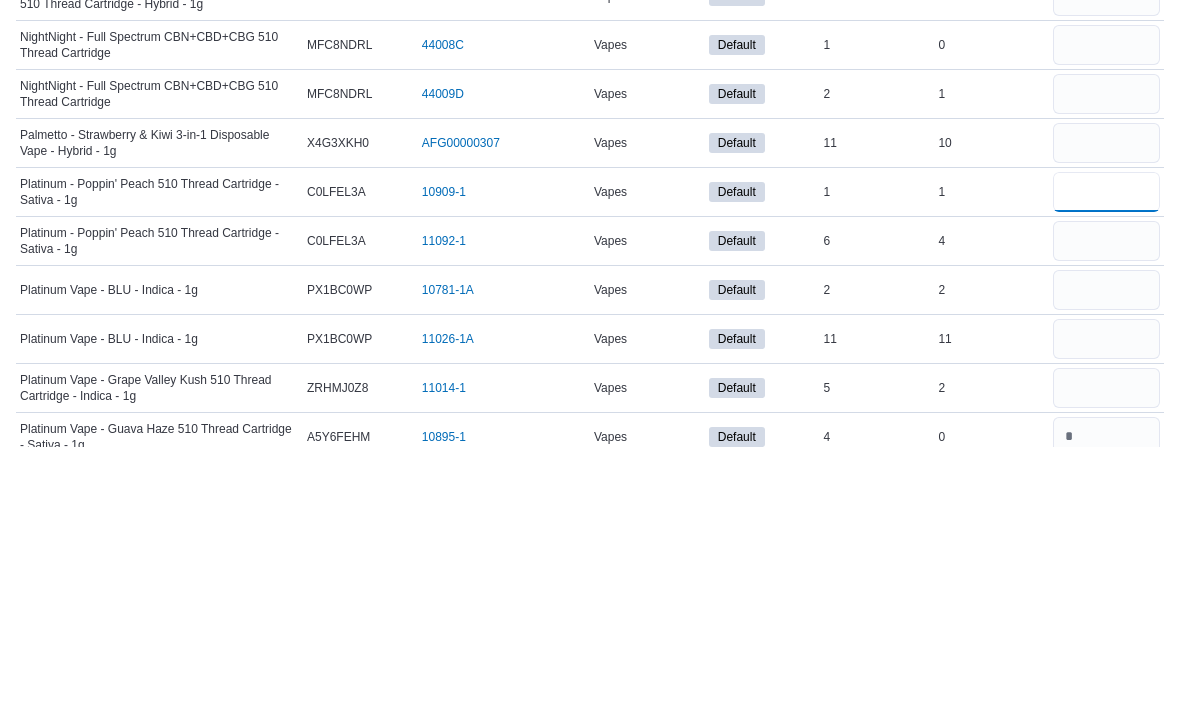 click at bounding box center [1106, 458] 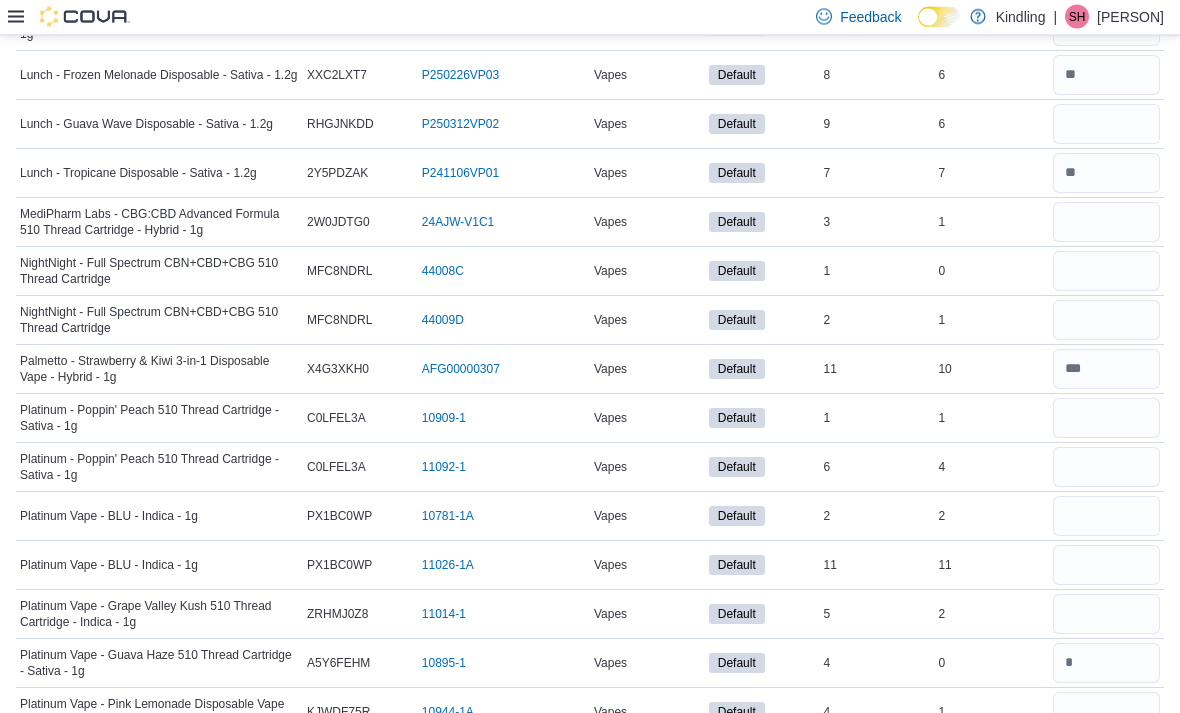 scroll, scrollTop: 4362, scrollLeft: 0, axis: vertical 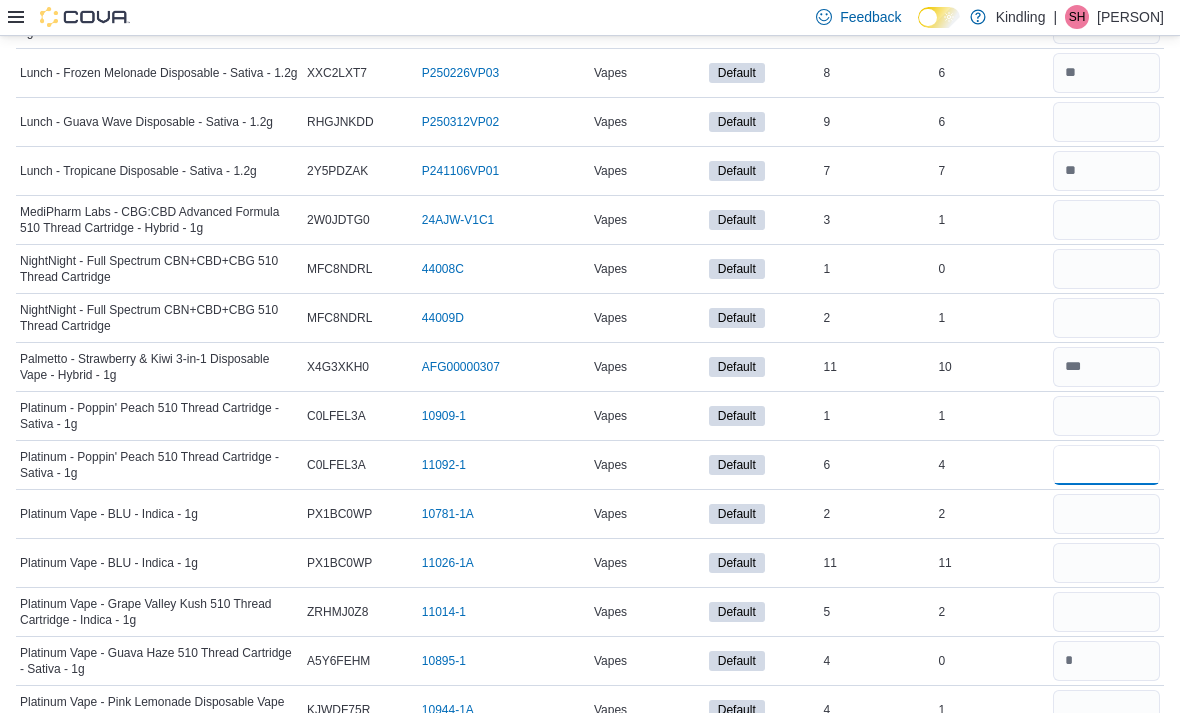 click at bounding box center [1106, 465] 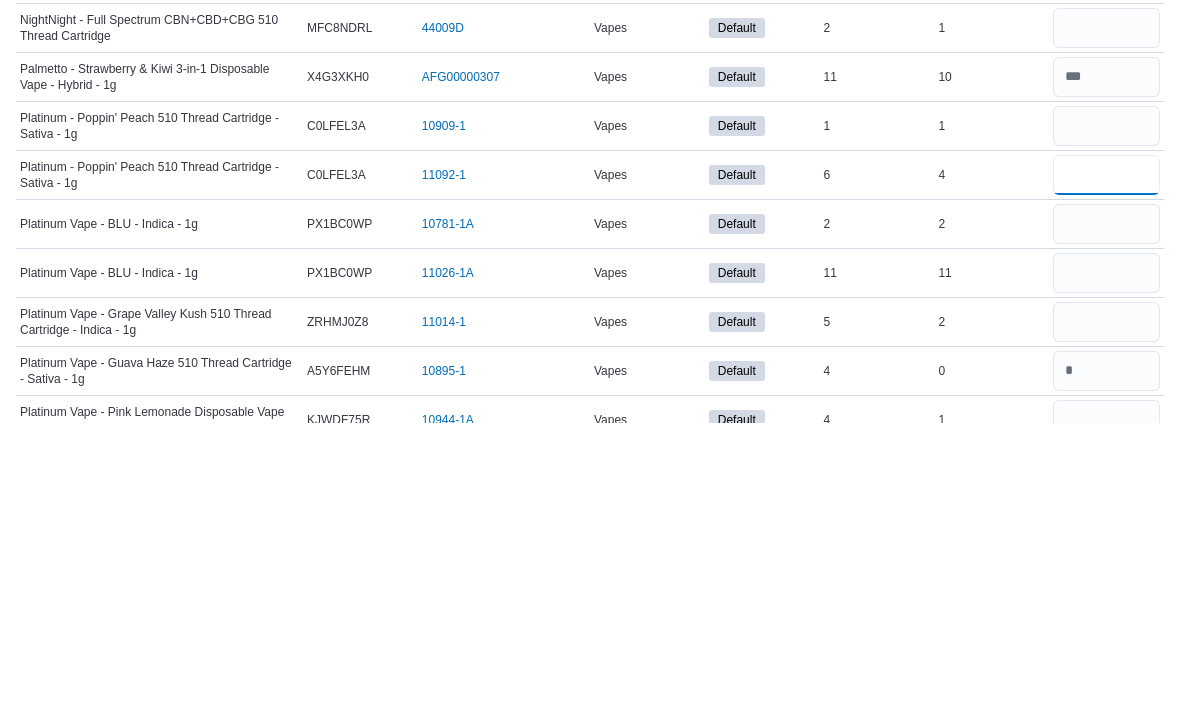 type on "*" 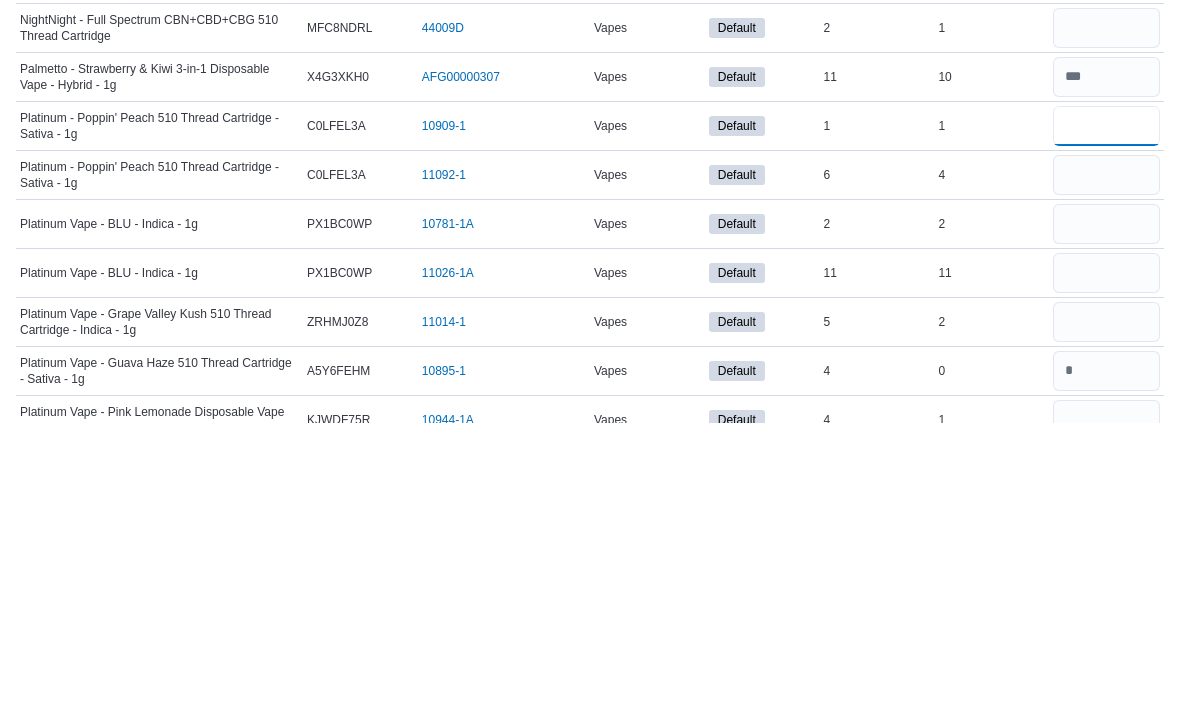 click at bounding box center (1106, 416) 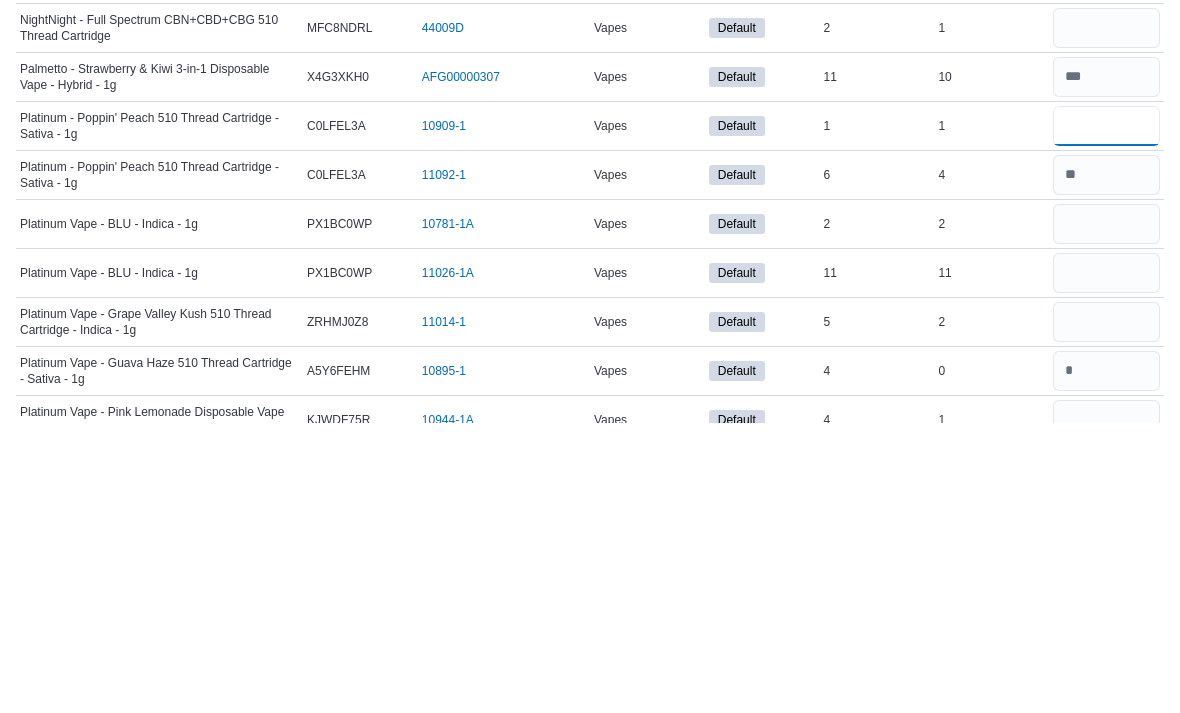 type on "*" 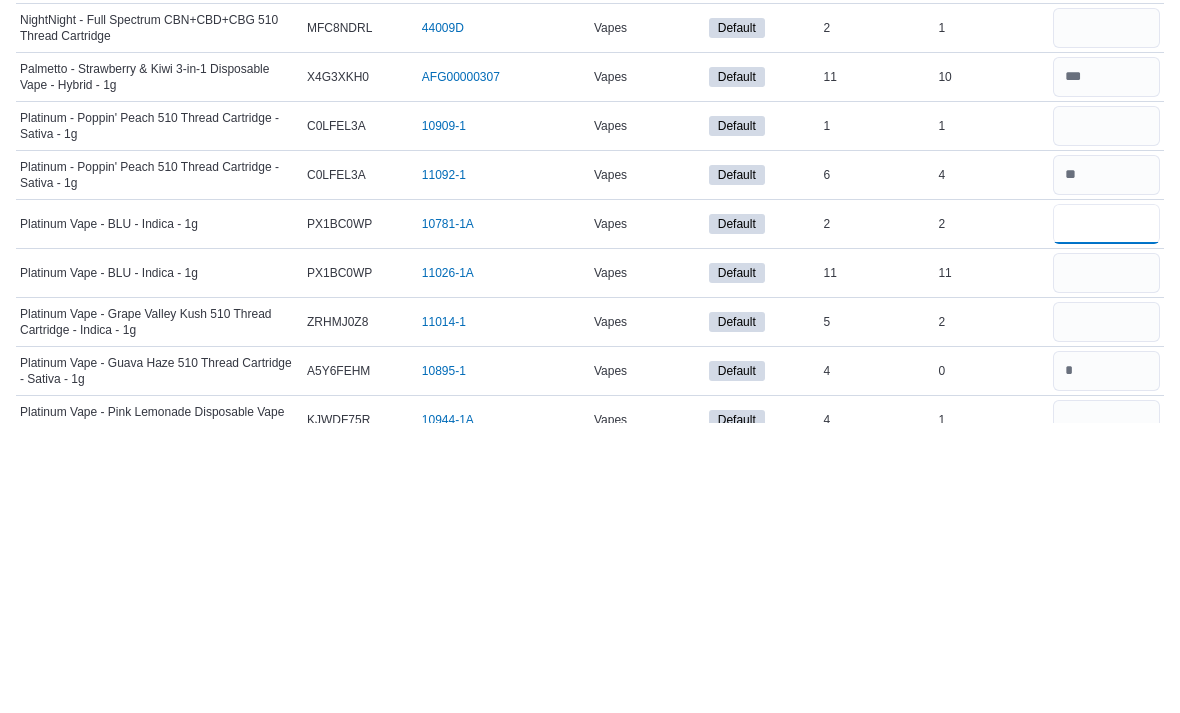 click at bounding box center [1106, 514] 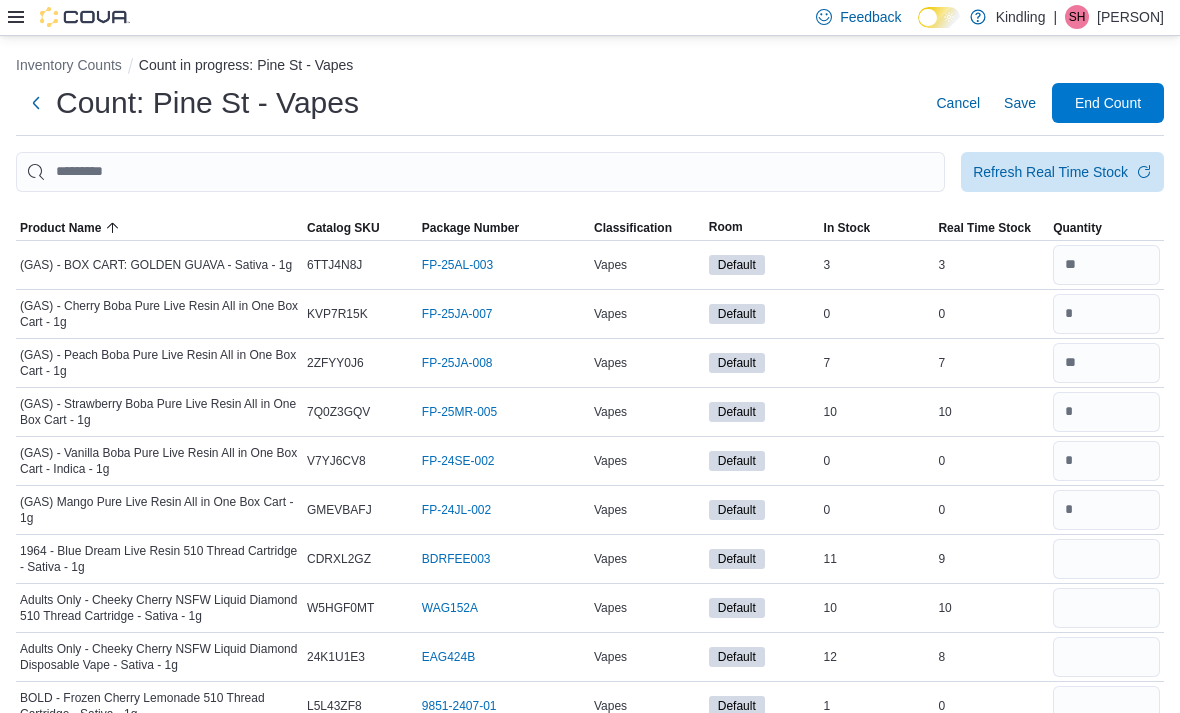 scroll, scrollTop: 0, scrollLeft: 0, axis: both 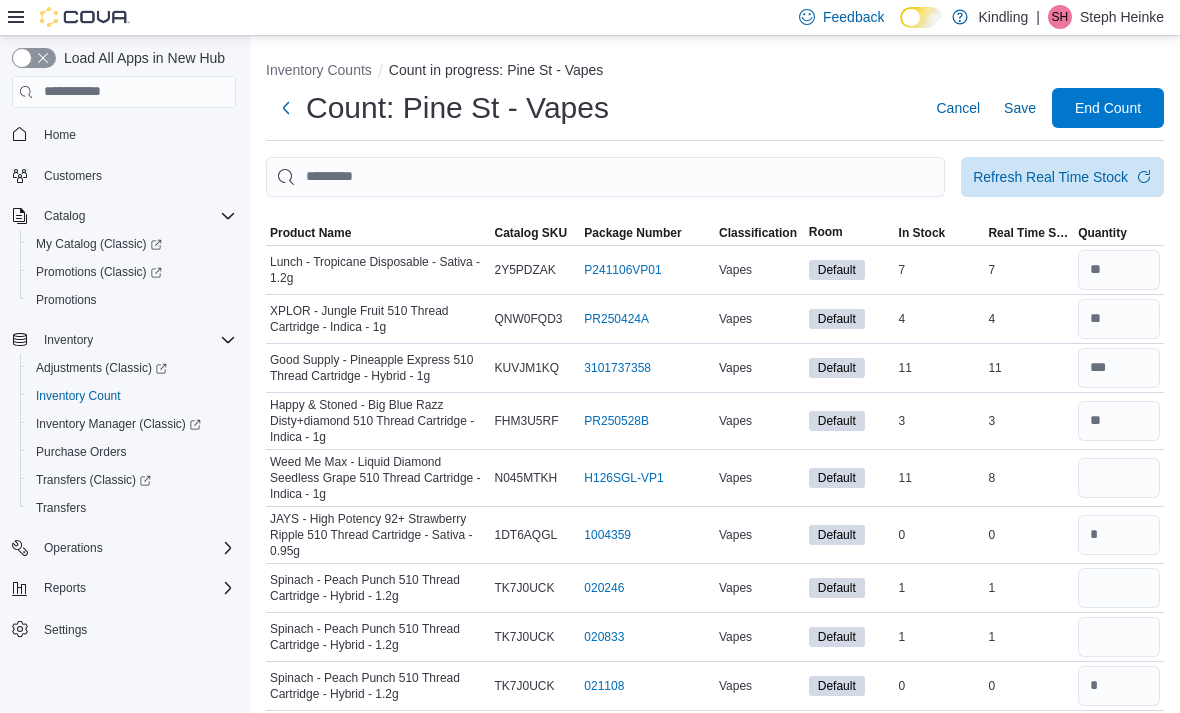 click on "Product Name" at bounding box center (310, 233) 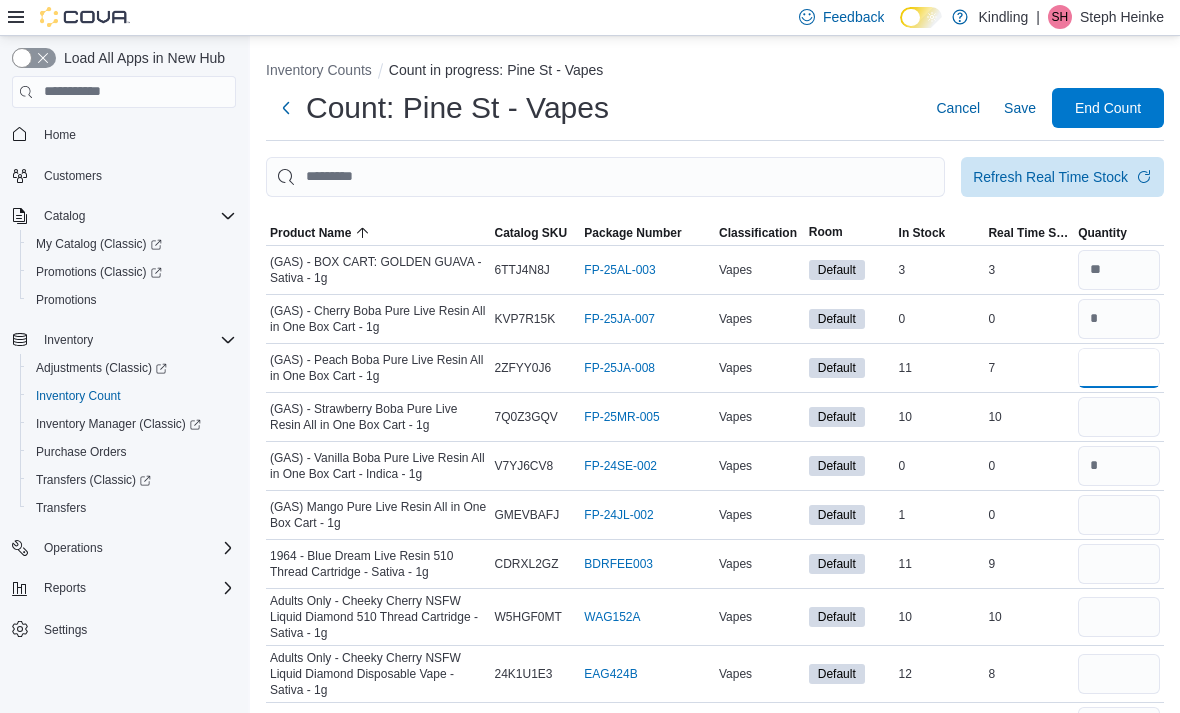 click at bounding box center [1119, 368] 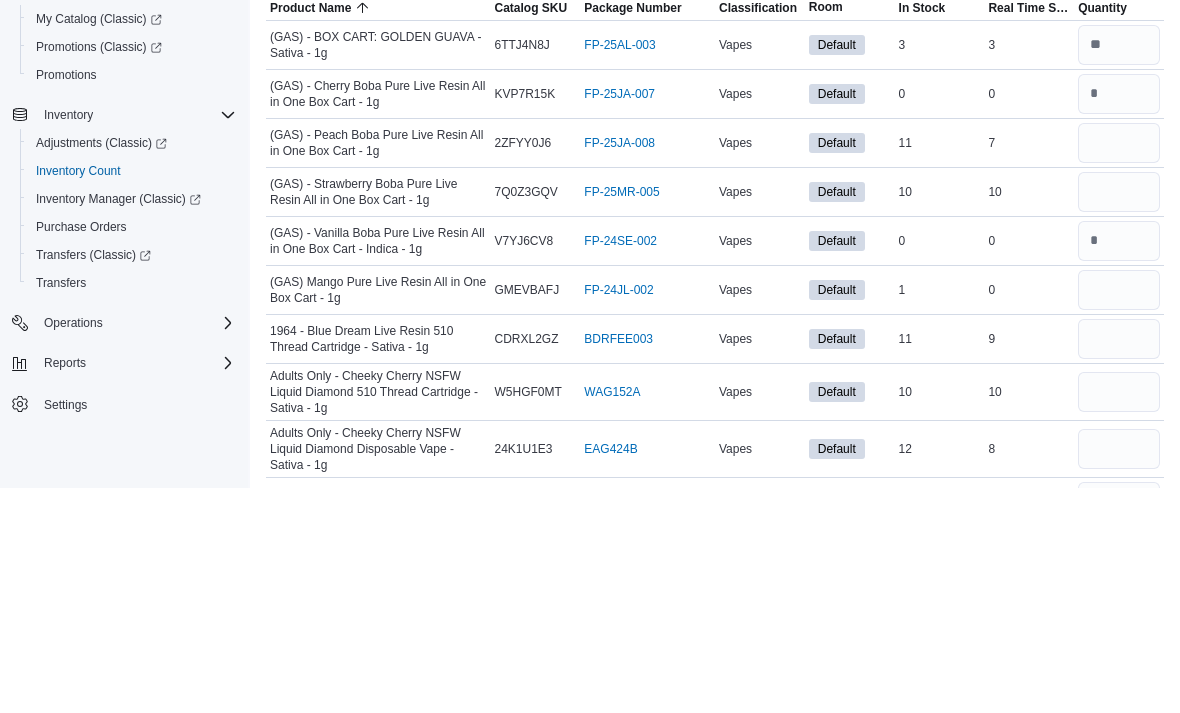 scroll, scrollTop: 225, scrollLeft: 0, axis: vertical 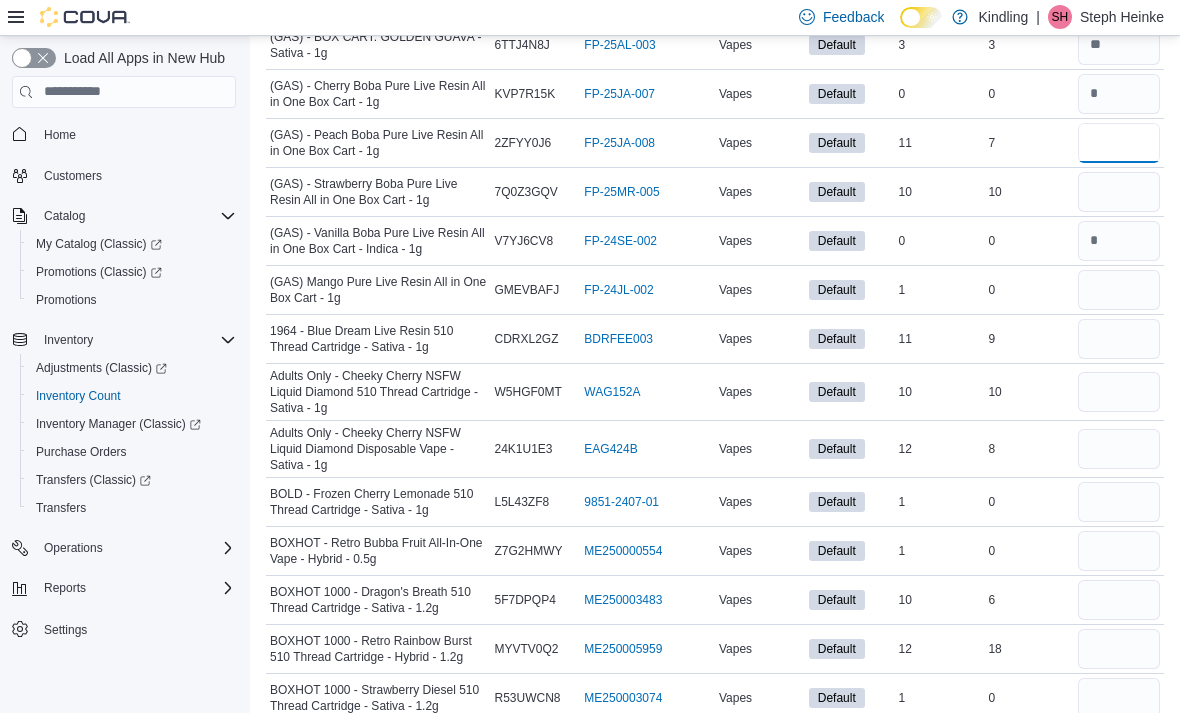 type on "*" 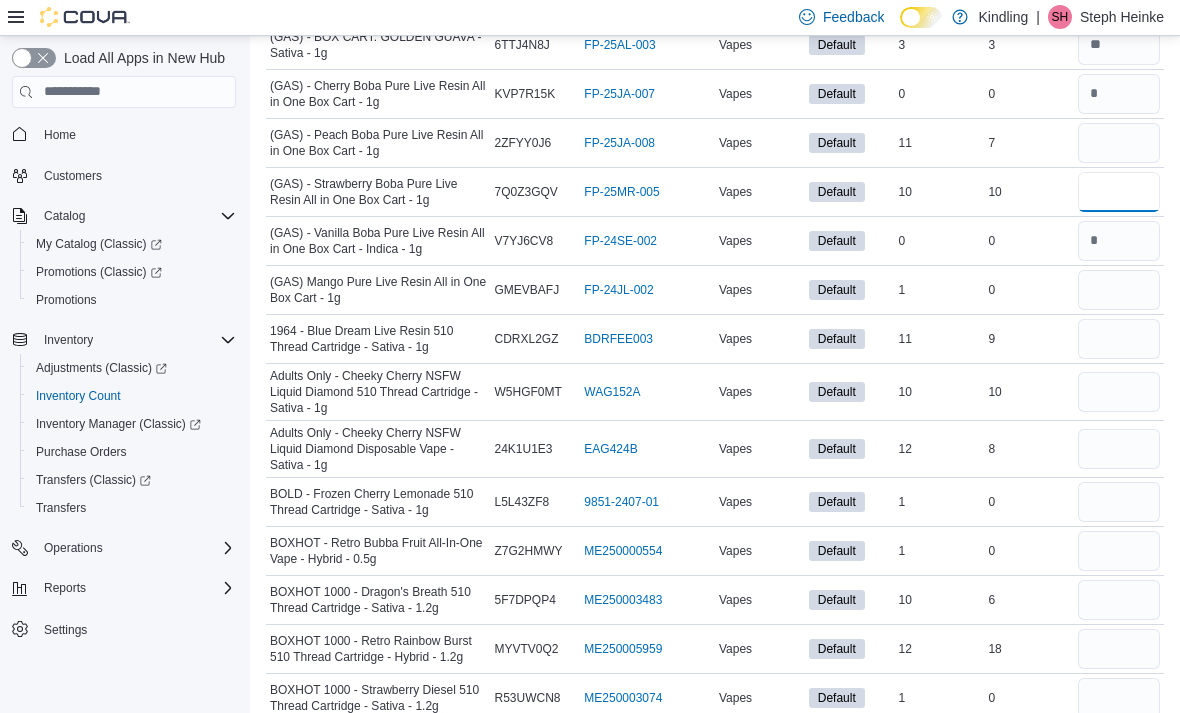 click at bounding box center (1119, 192) 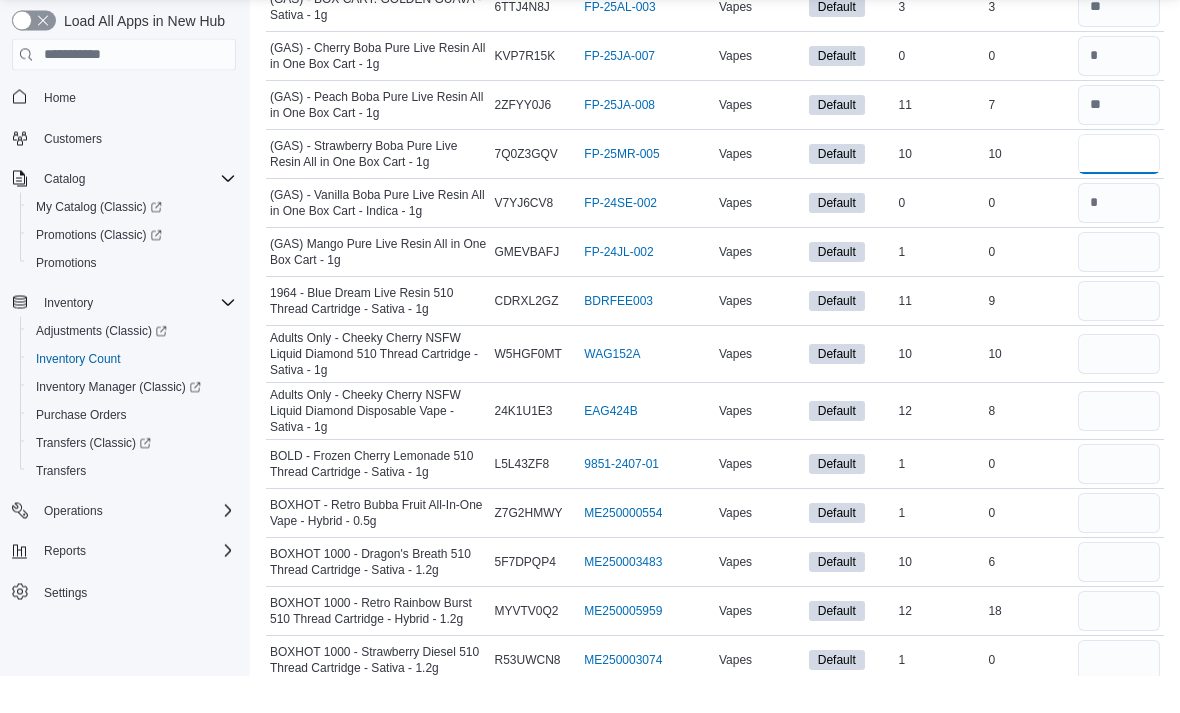 type on "*" 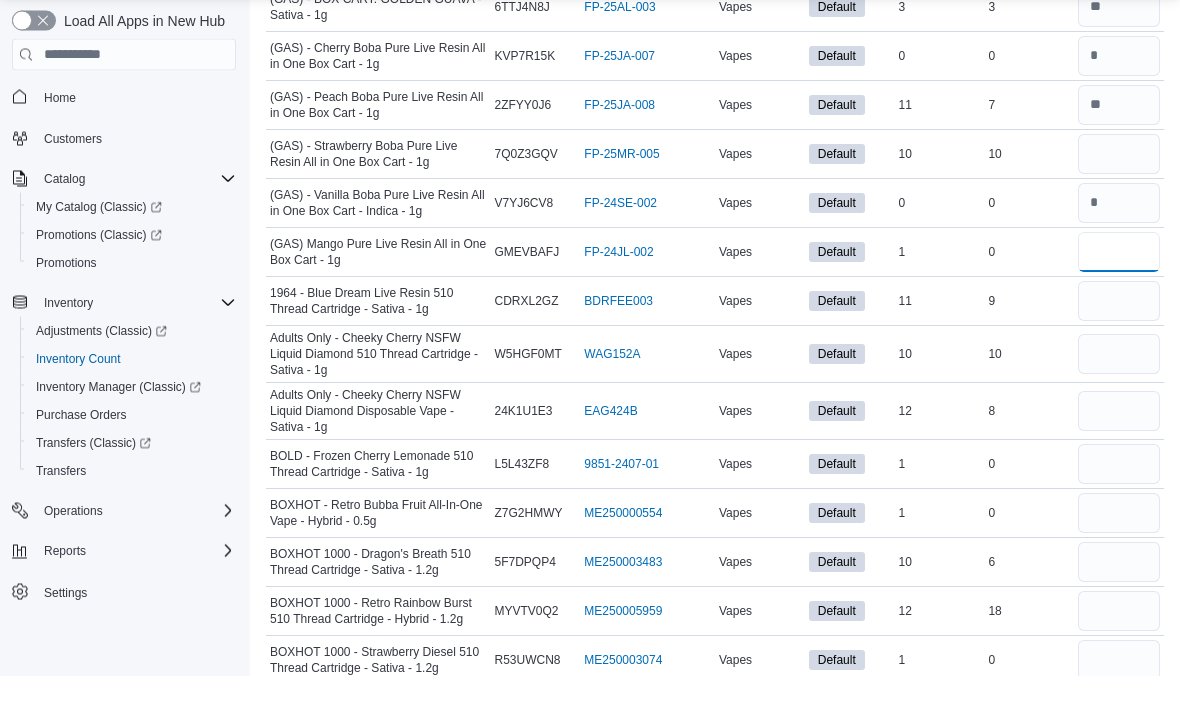 click at bounding box center [1119, 290] 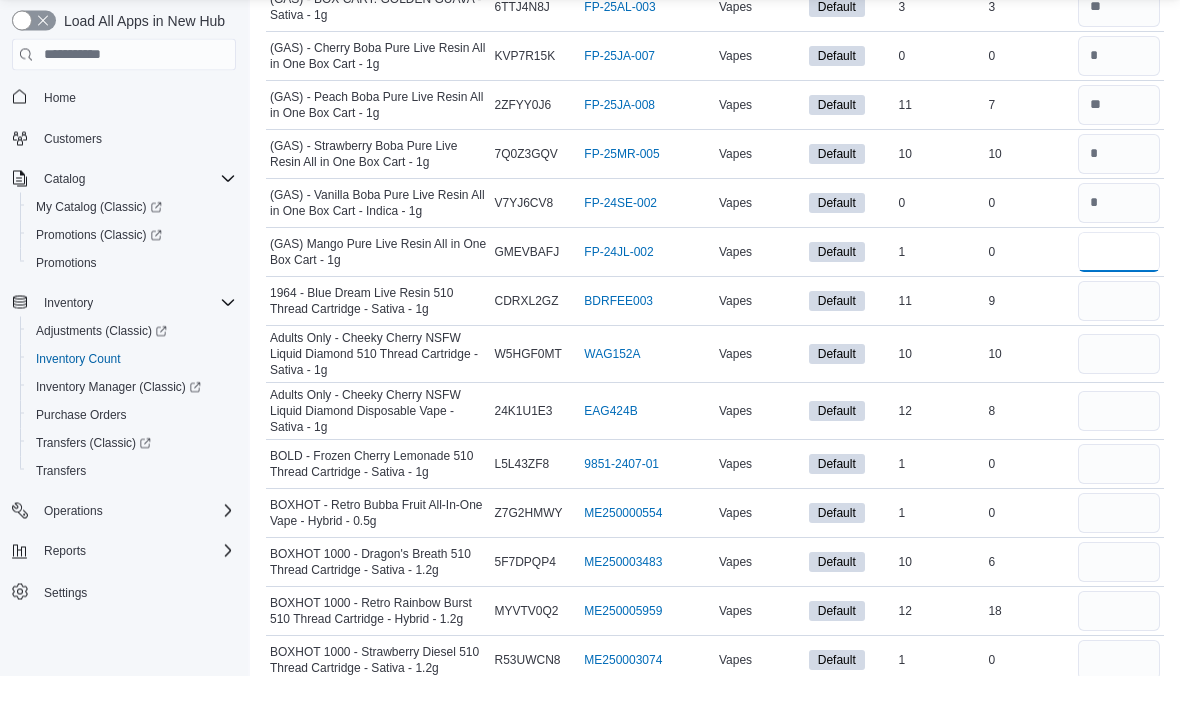 type on "*" 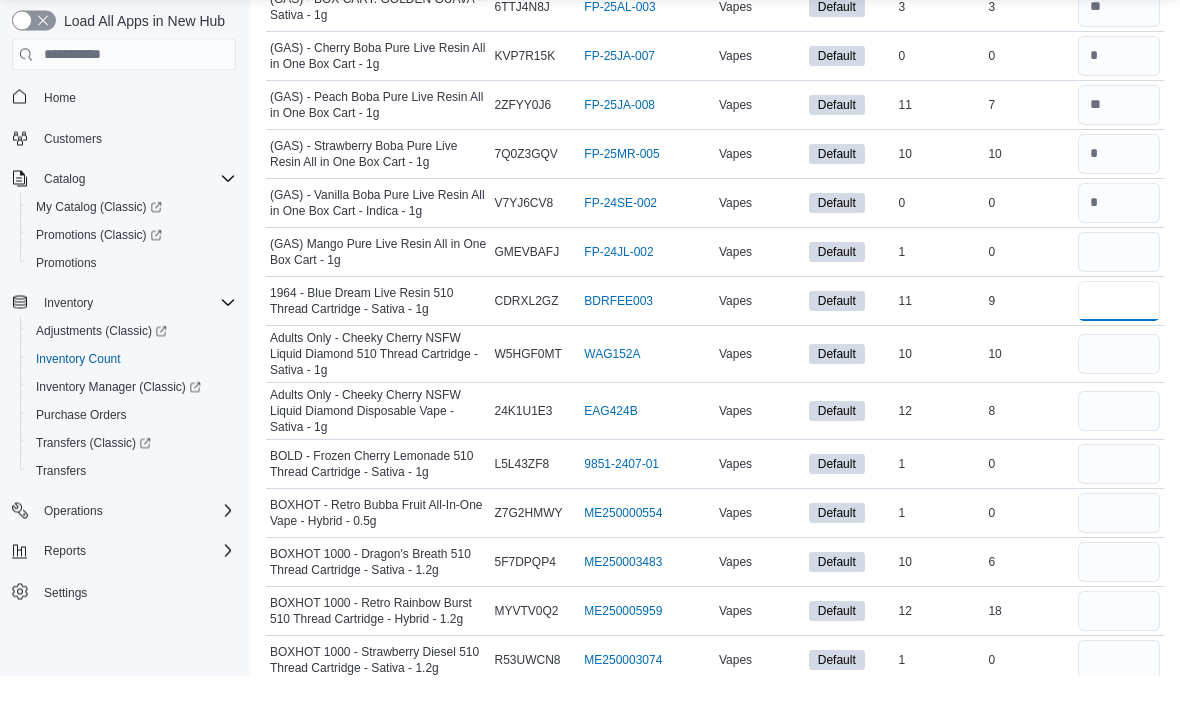 click at bounding box center [1119, 339] 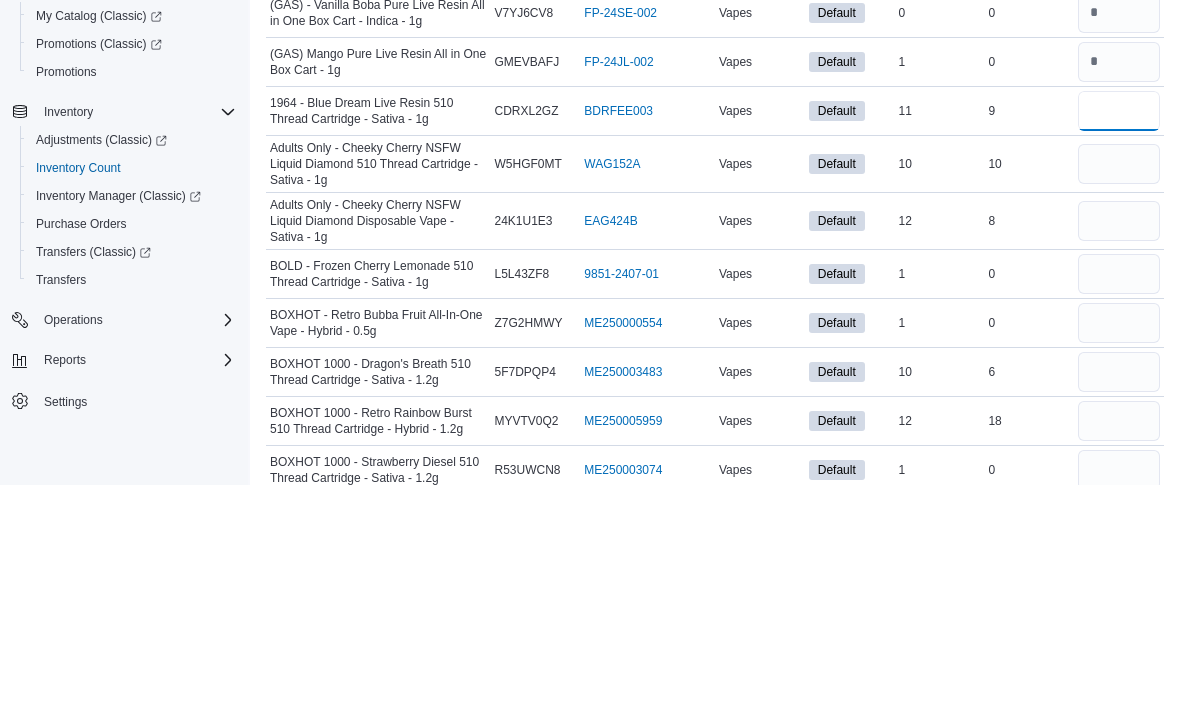 scroll, scrollTop: 453, scrollLeft: 0, axis: vertical 